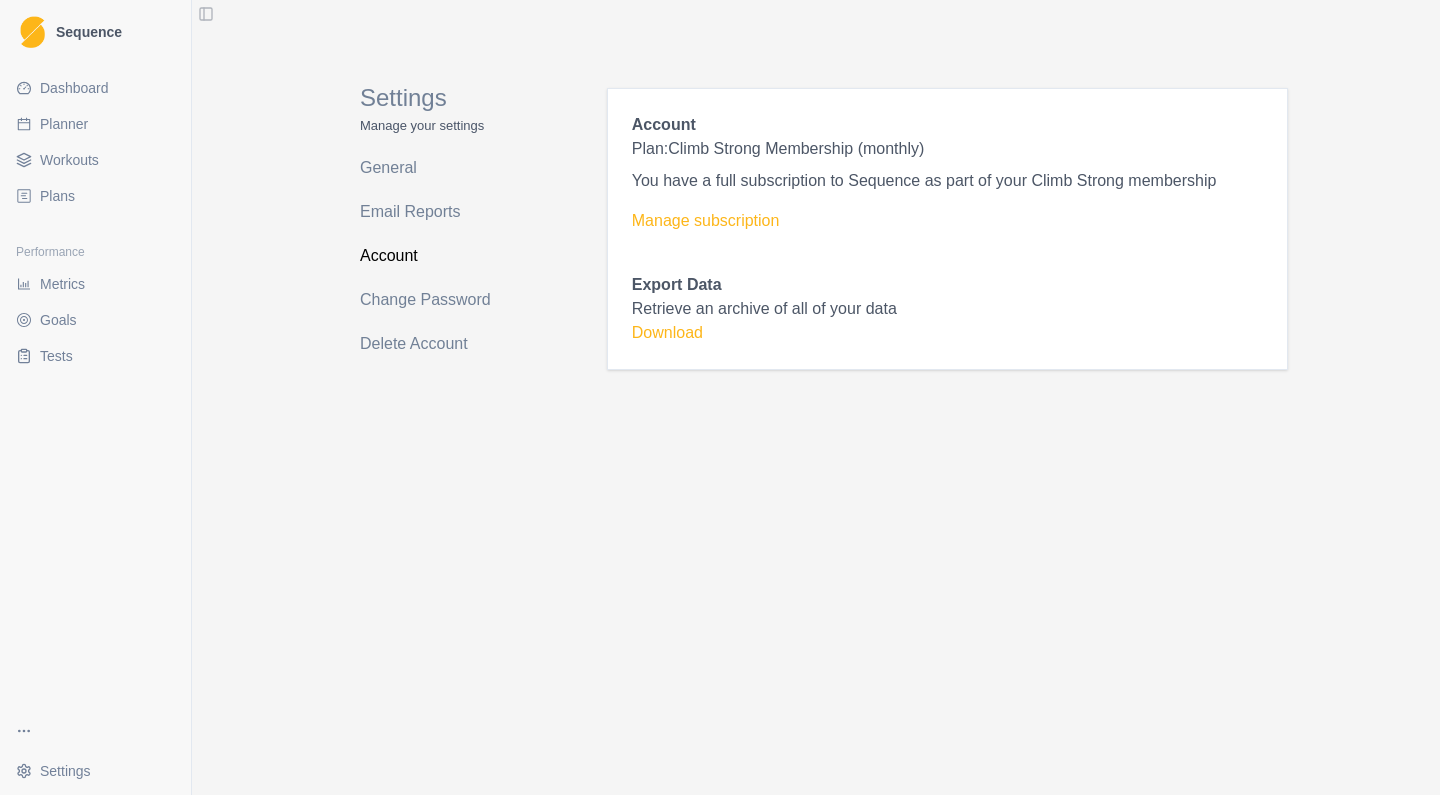 scroll, scrollTop: 0, scrollLeft: 0, axis: both 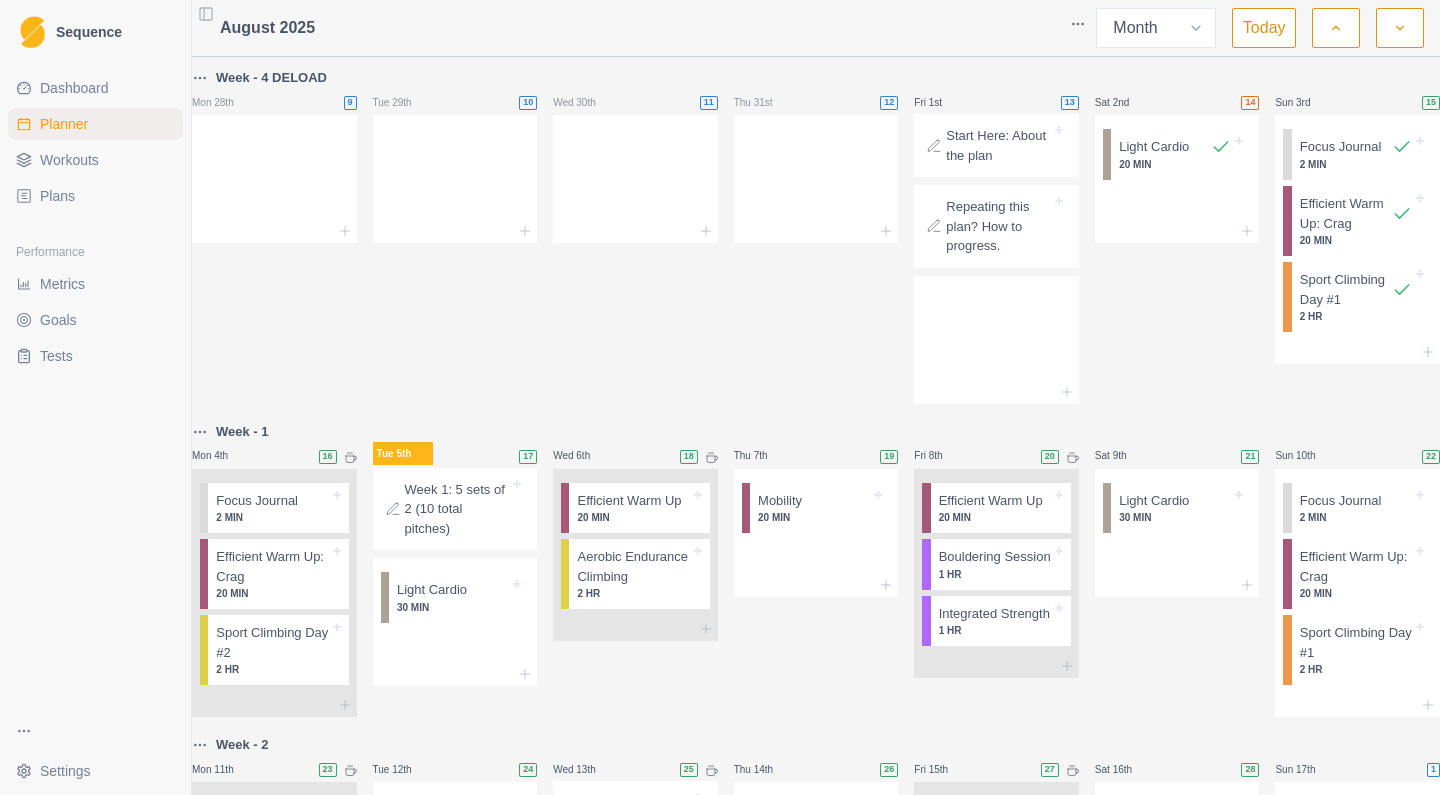 select on "month" 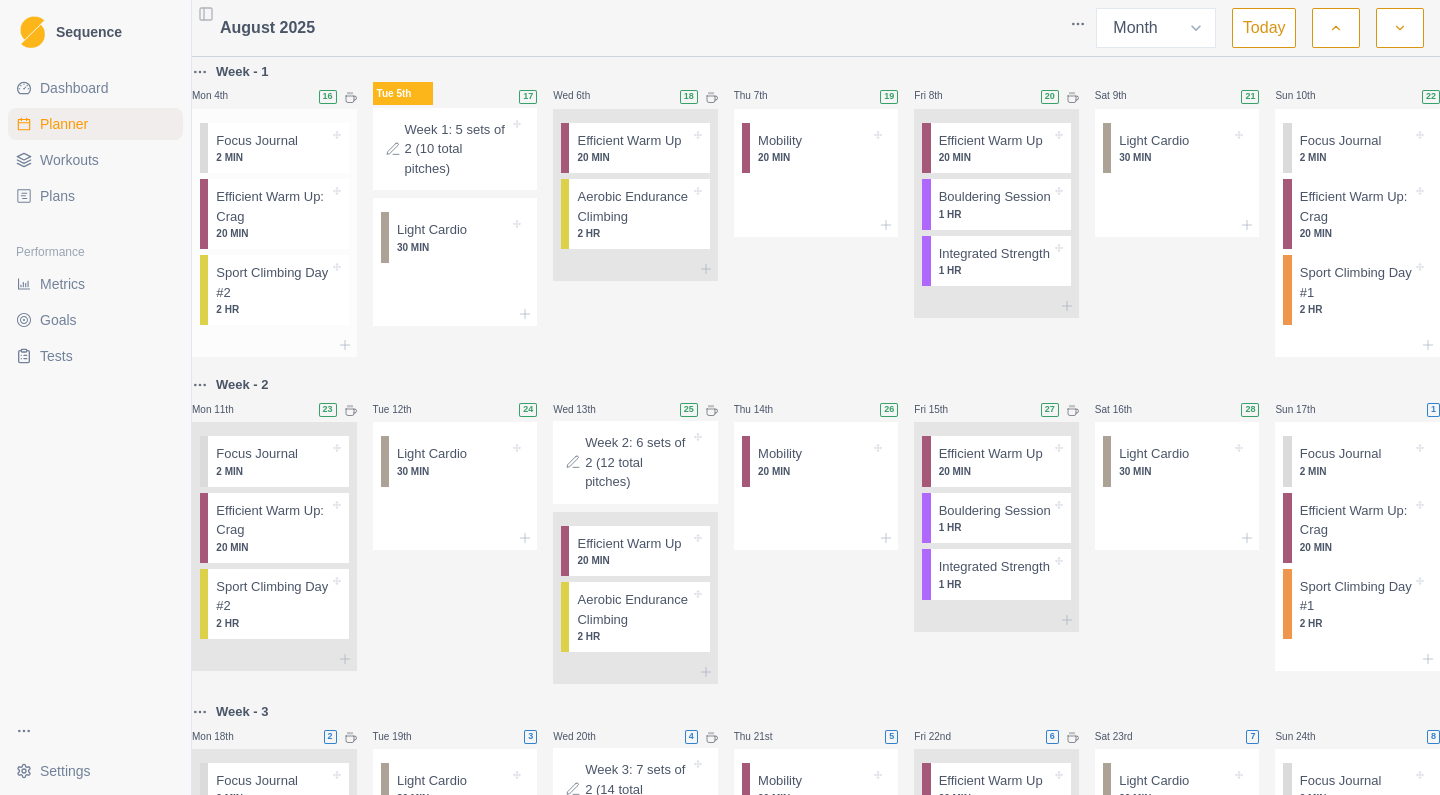 click on "Sport Climbing Day #2" at bounding box center (272, 282) 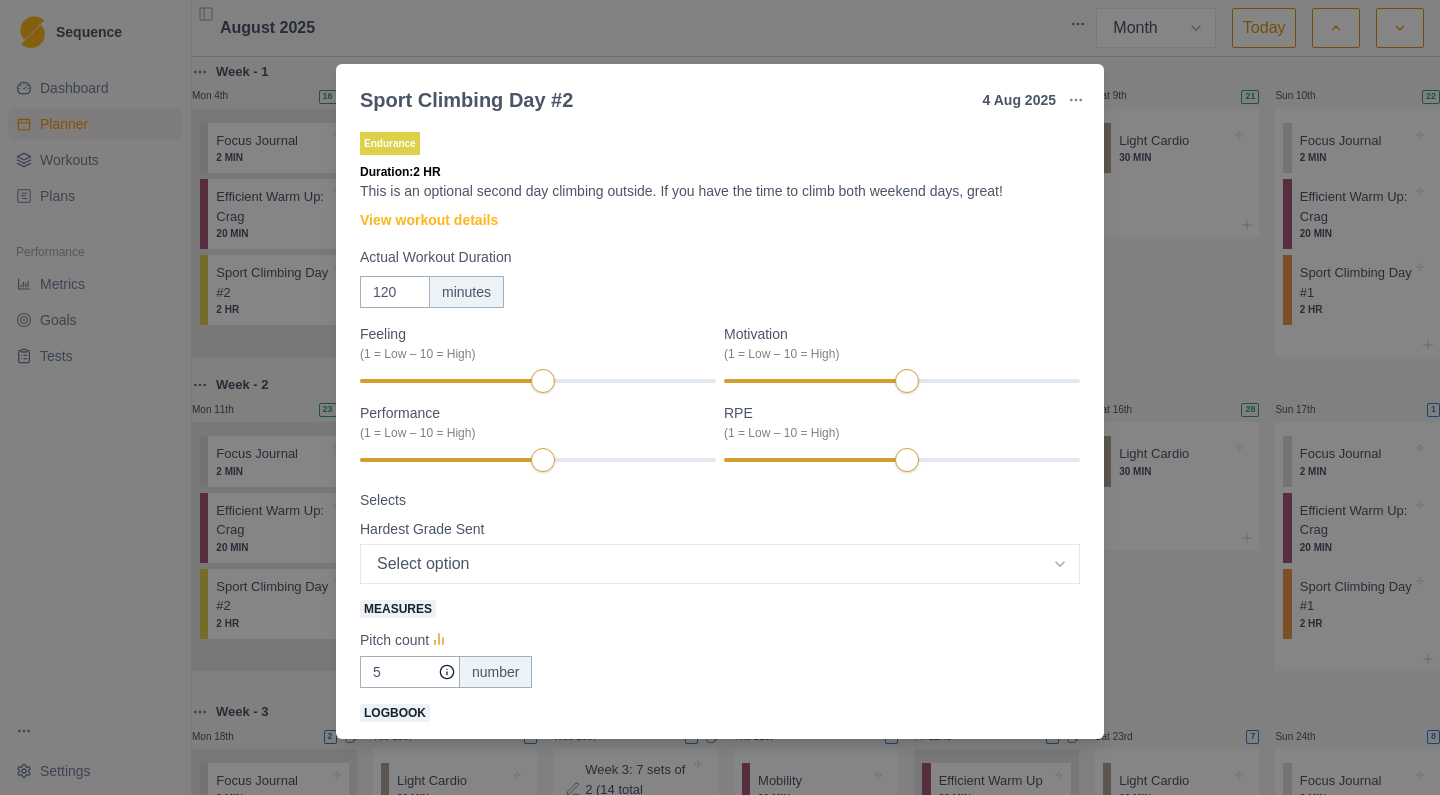 scroll, scrollTop: 0, scrollLeft: 0, axis: both 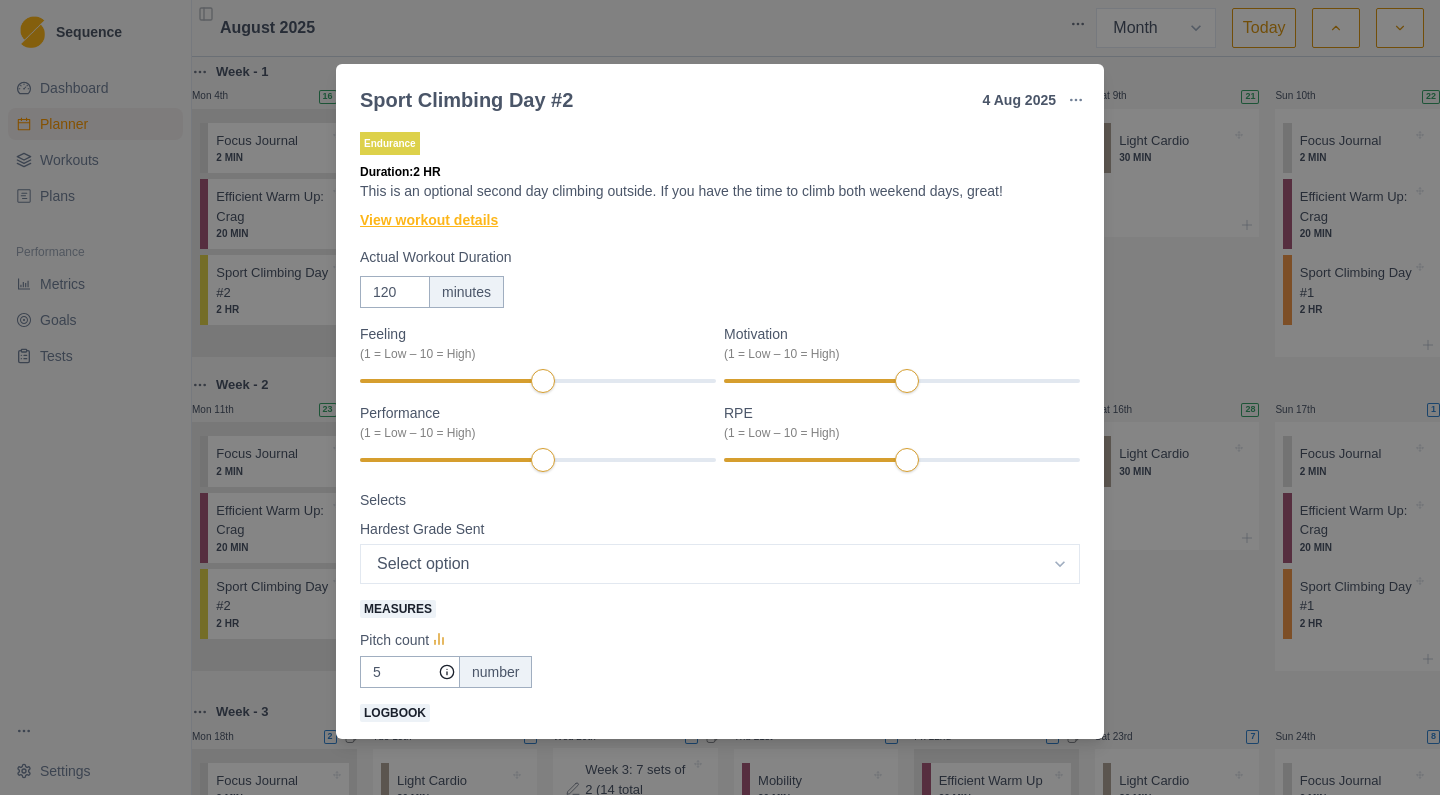 click on "View workout details" at bounding box center [429, 220] 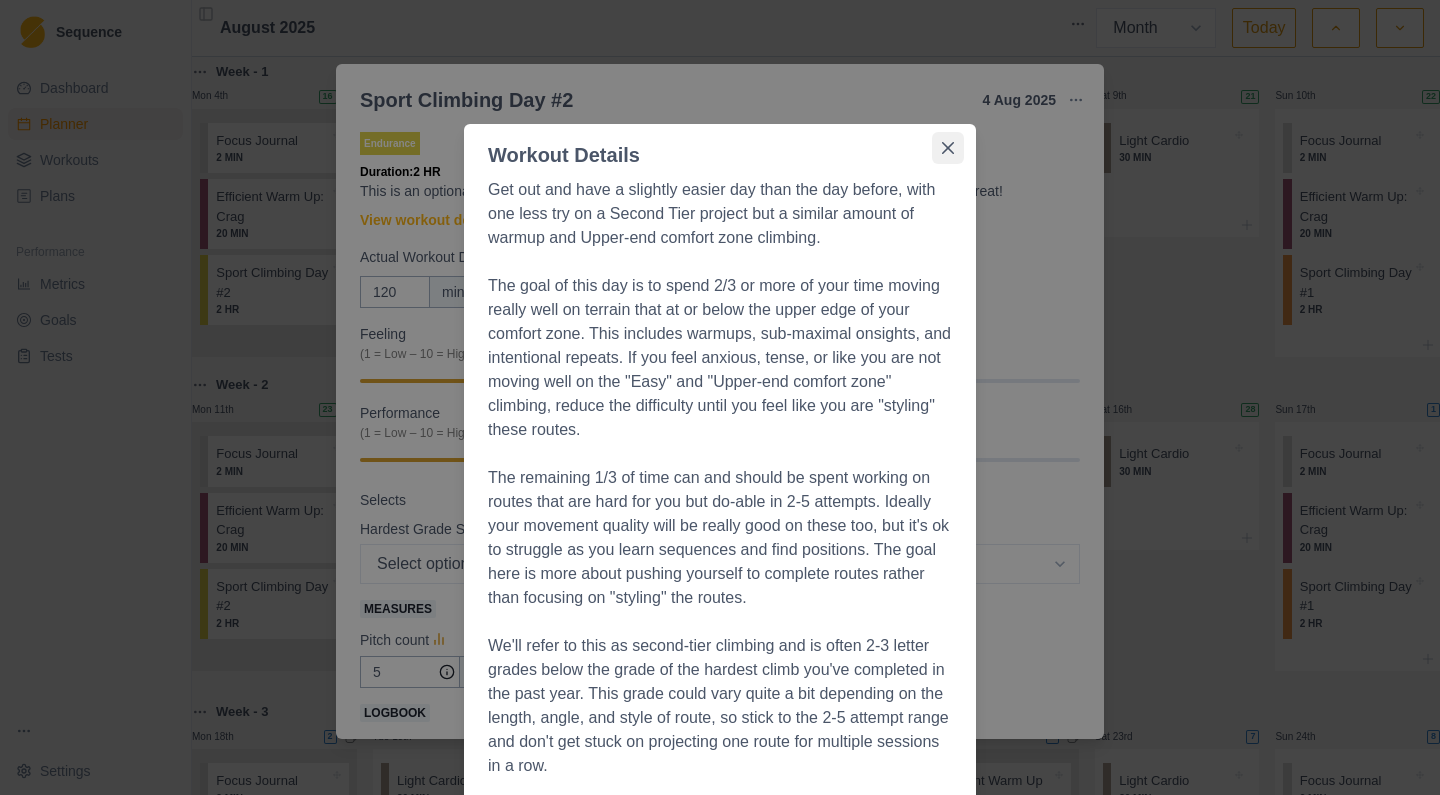 click 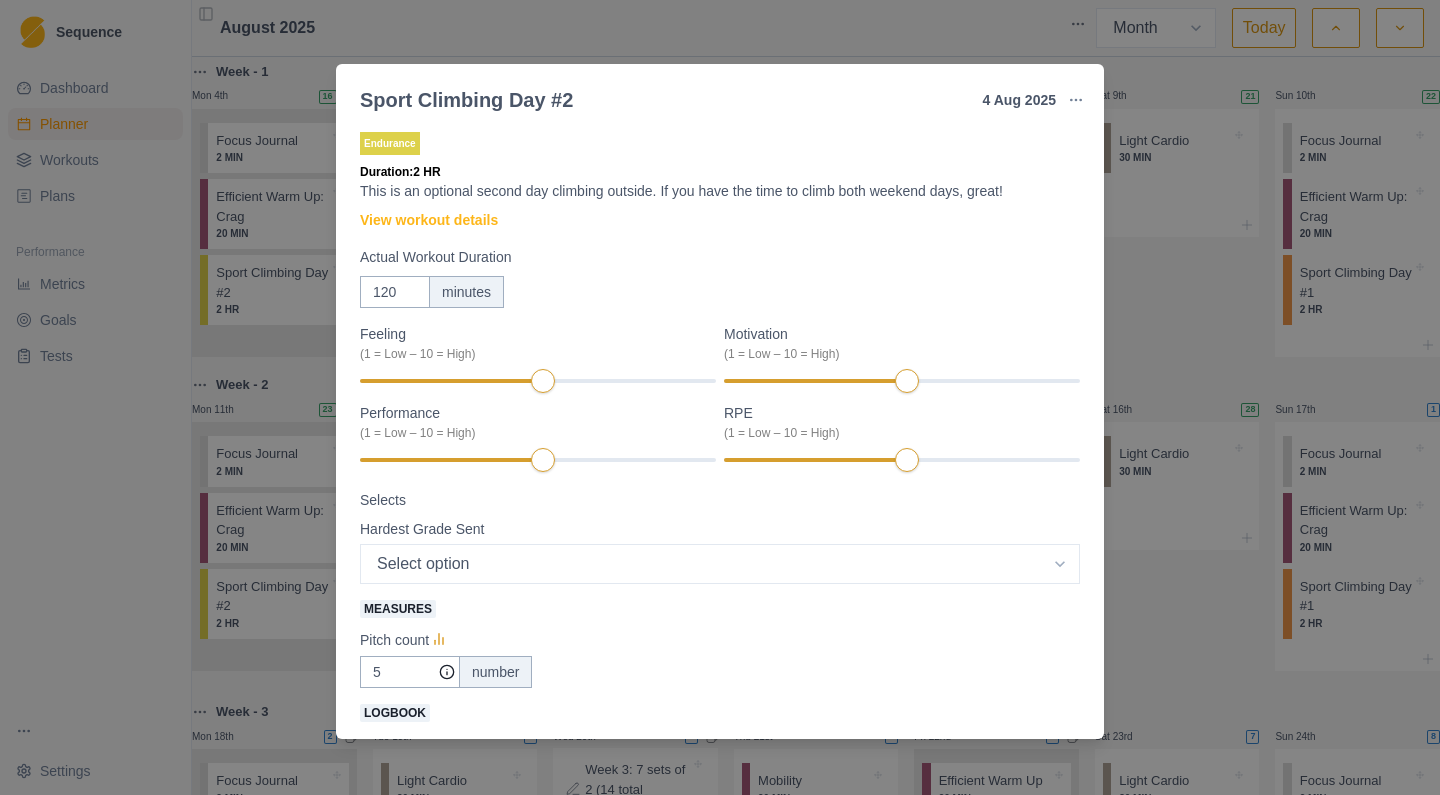 click on "Sport Climbing Day #2 4 Aug 2025 Link To Goal View Workout Metrics Edit Original Workout Reschedule Workout Remove From Schedule Endurance Duration:  2 HR This is an optional second day climbing outside. If you have the time to climb both weekend days, great! View workout details Actual Workout Duration 120 minutes Feeling (1 = Low – 10 = High) Motivation (1 = Low – 10 = High) Performance (1 = Low – 10 = High) RPE (1 = Low – 10 = High) Selects Hardest Grade Sent Select option 5.4 5.5 5.6 5.7 5.8 5.9 5.10a 5.10b 5.10c 5.10d 5.11a 5.11b 5.11c 5.11d 5.12a 5.12b 5.12c 5.12d 5.13a 5.13b 5.13c 5.13d 5.14a 5.14b 5.14c 5.14d 5.15a 5.15b 5.15c 5.15d Measures Pitch count 5 number Logbook Route Add entry Route (Indoor) Add entry Training Notes View previous training notes On Rock Mark as Incomplete Complete Workout" at bounding box center (720, 397) 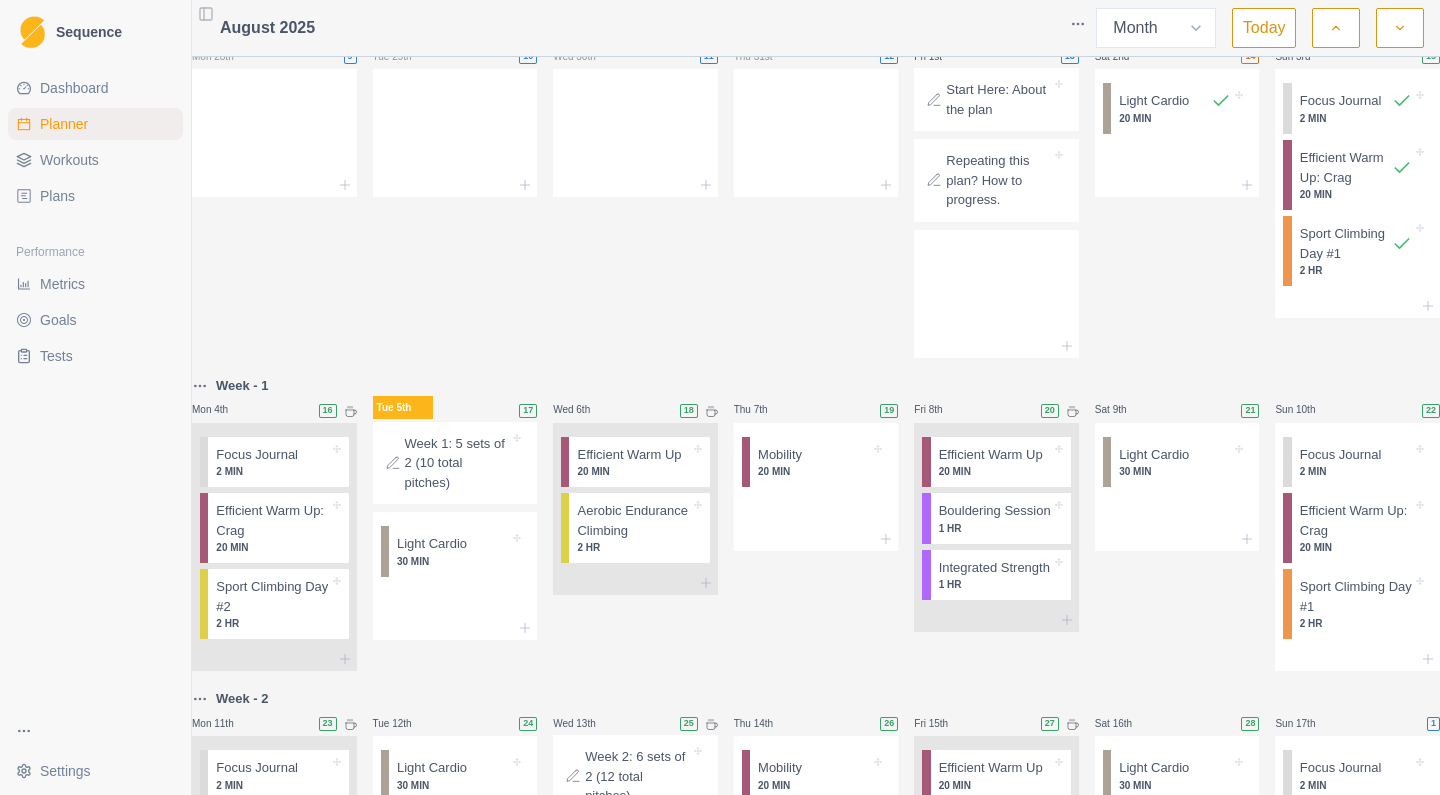 scroll, scrollTop: 38, scrollLeft: 0, axis: vertical 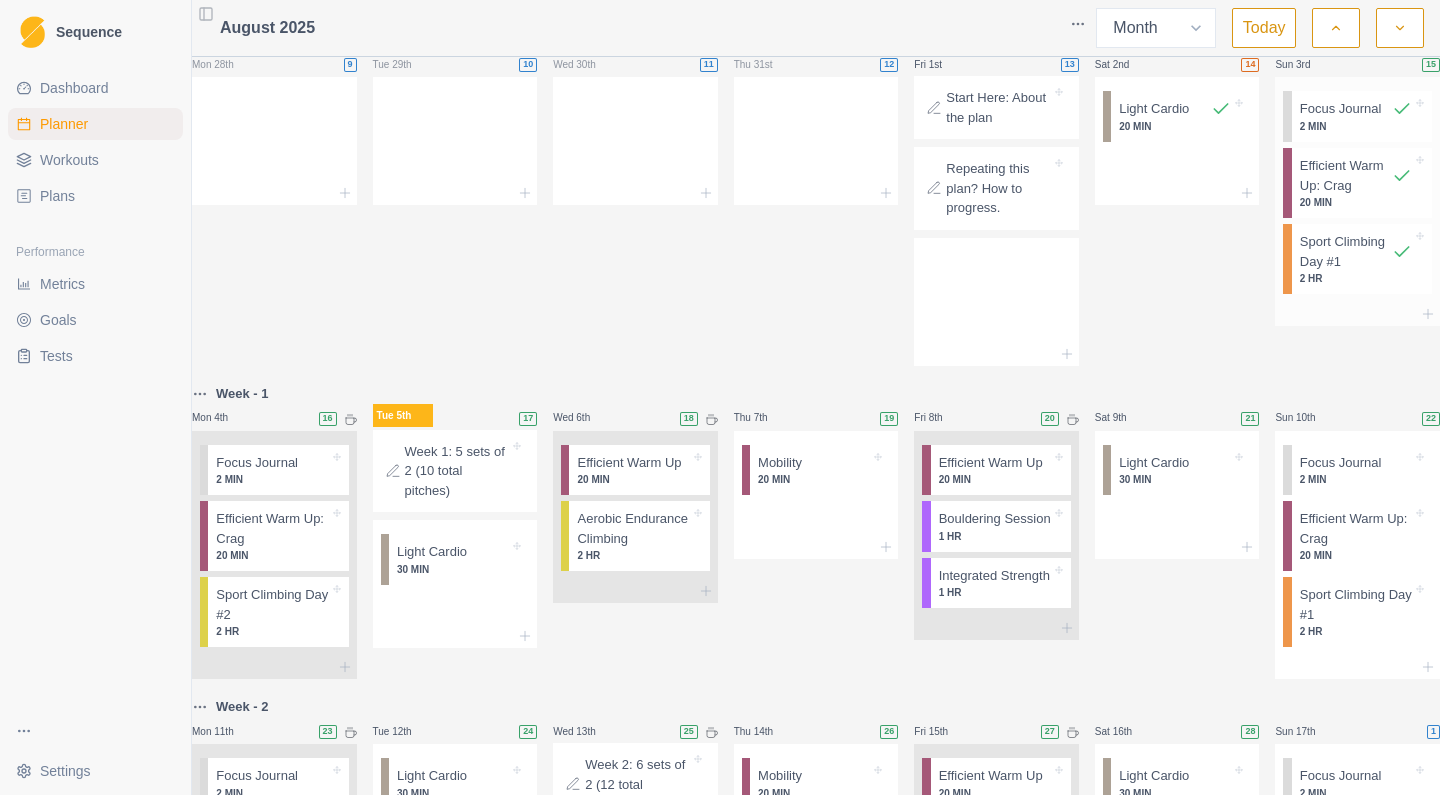 click on "Sport Climbing Day #1" at bounding box center (1346, 251) 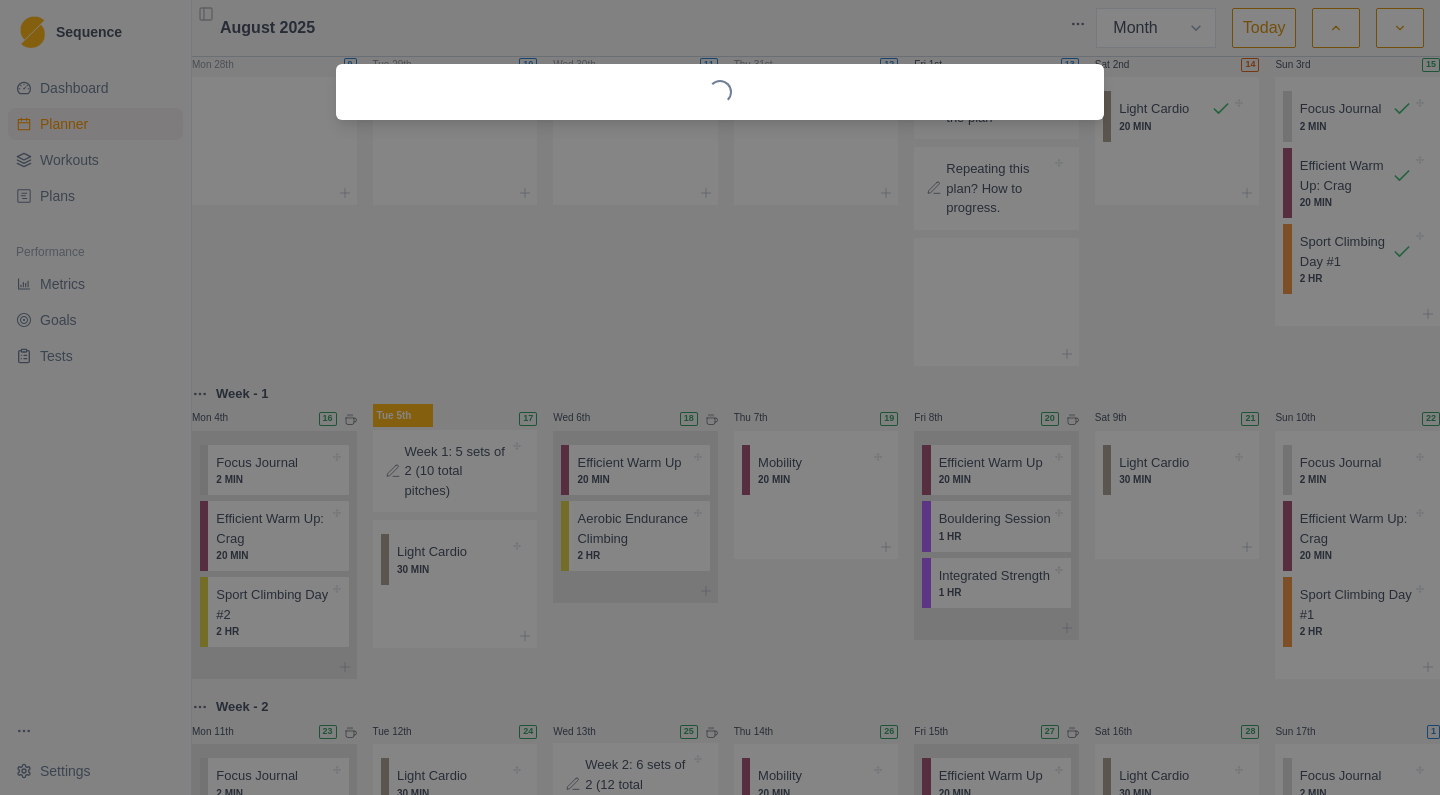 select on "11" 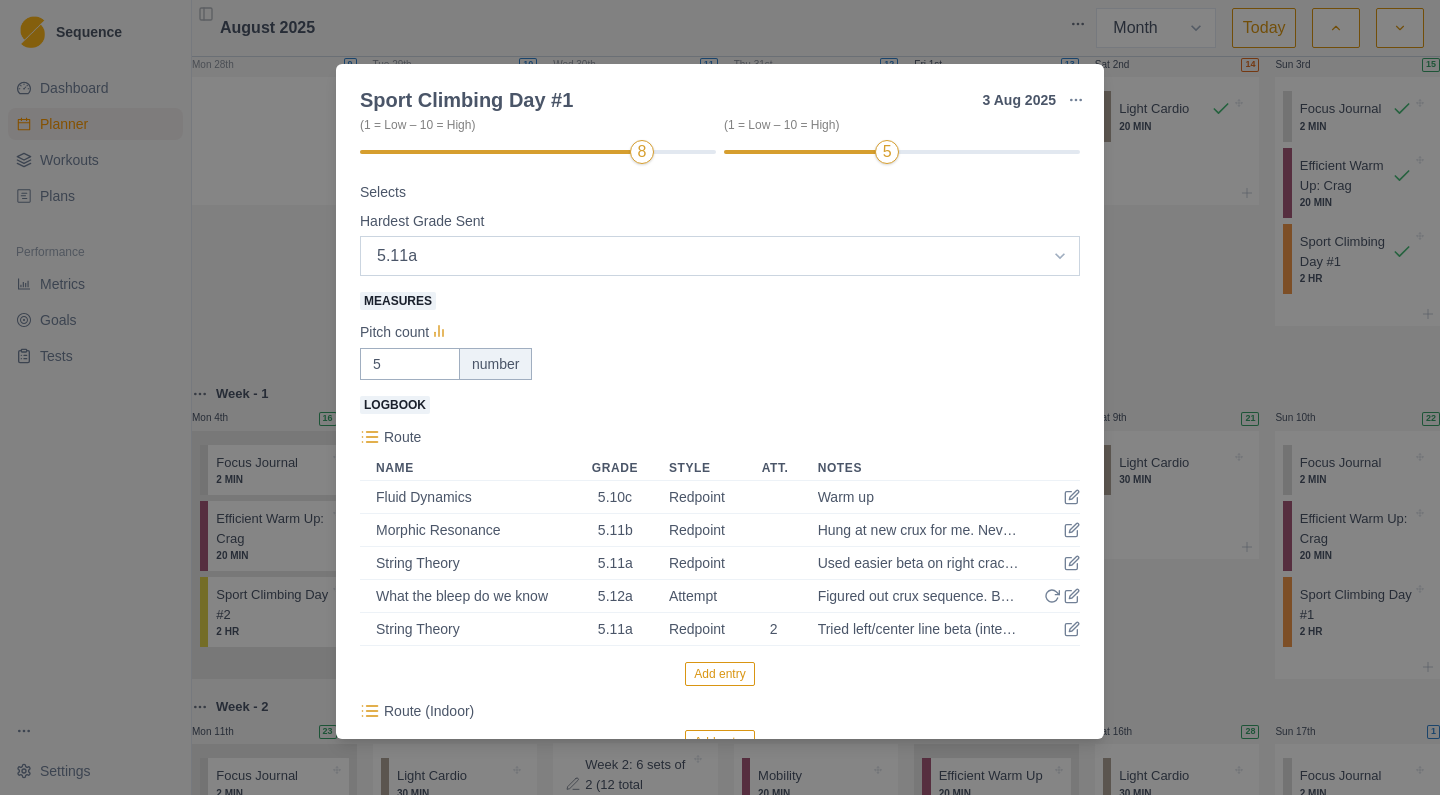 scroll, scrollTop: 310, scrollLeft: 0, axis: vertical 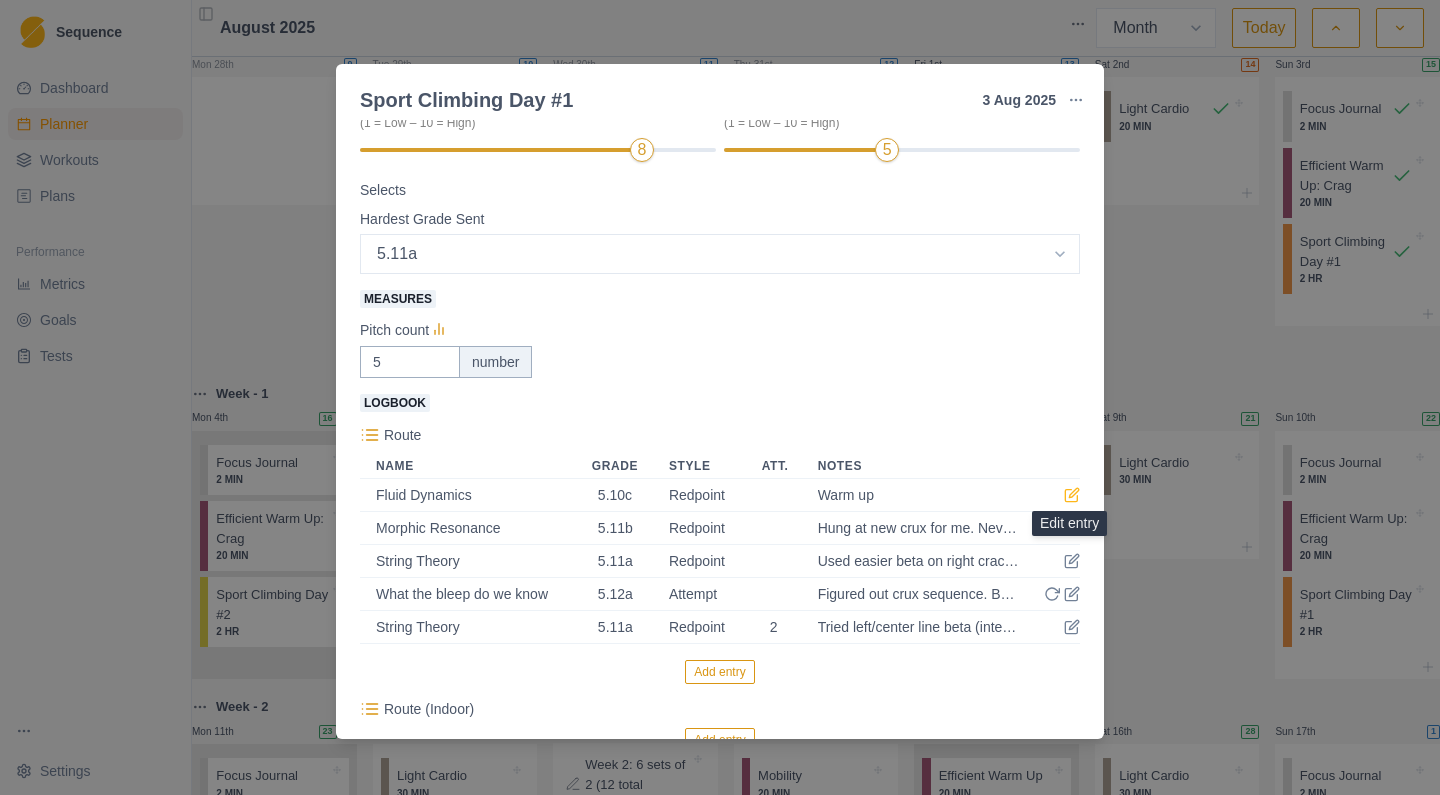 click 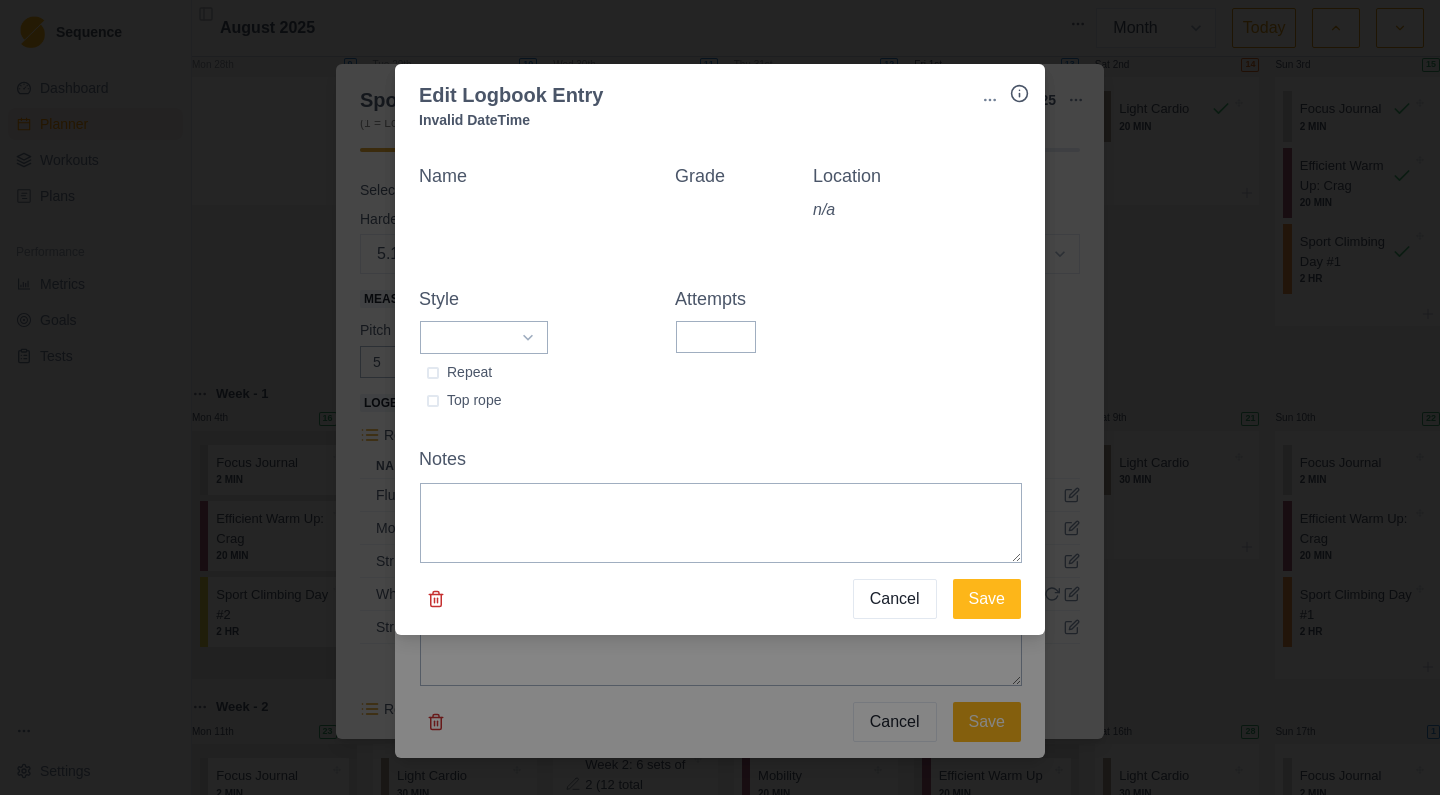click on "Name Grade Location n/a Style   Onsight Flash Redpoint Attempt Work Repeat Top rope Attempts" at bounding box center (720, 288) 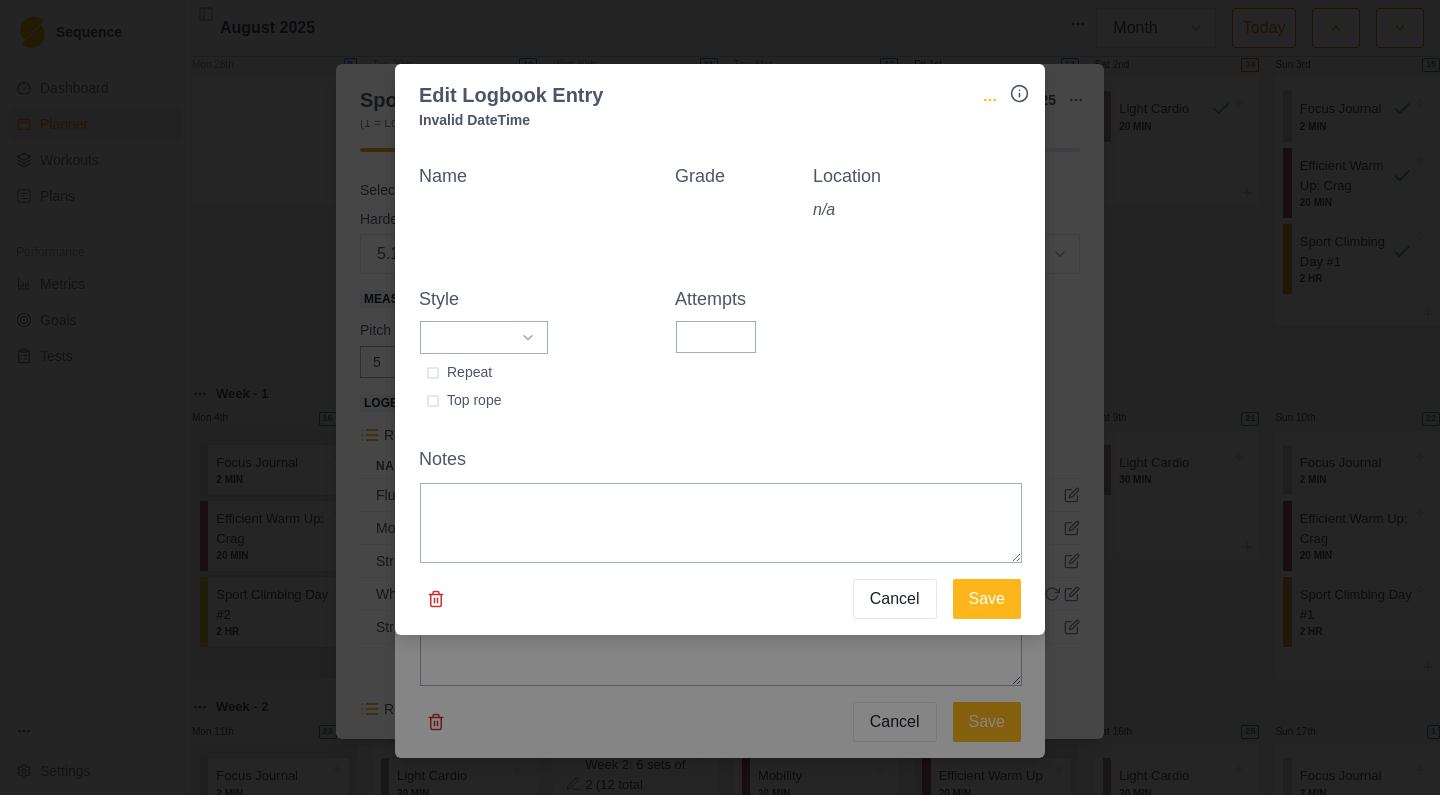 click 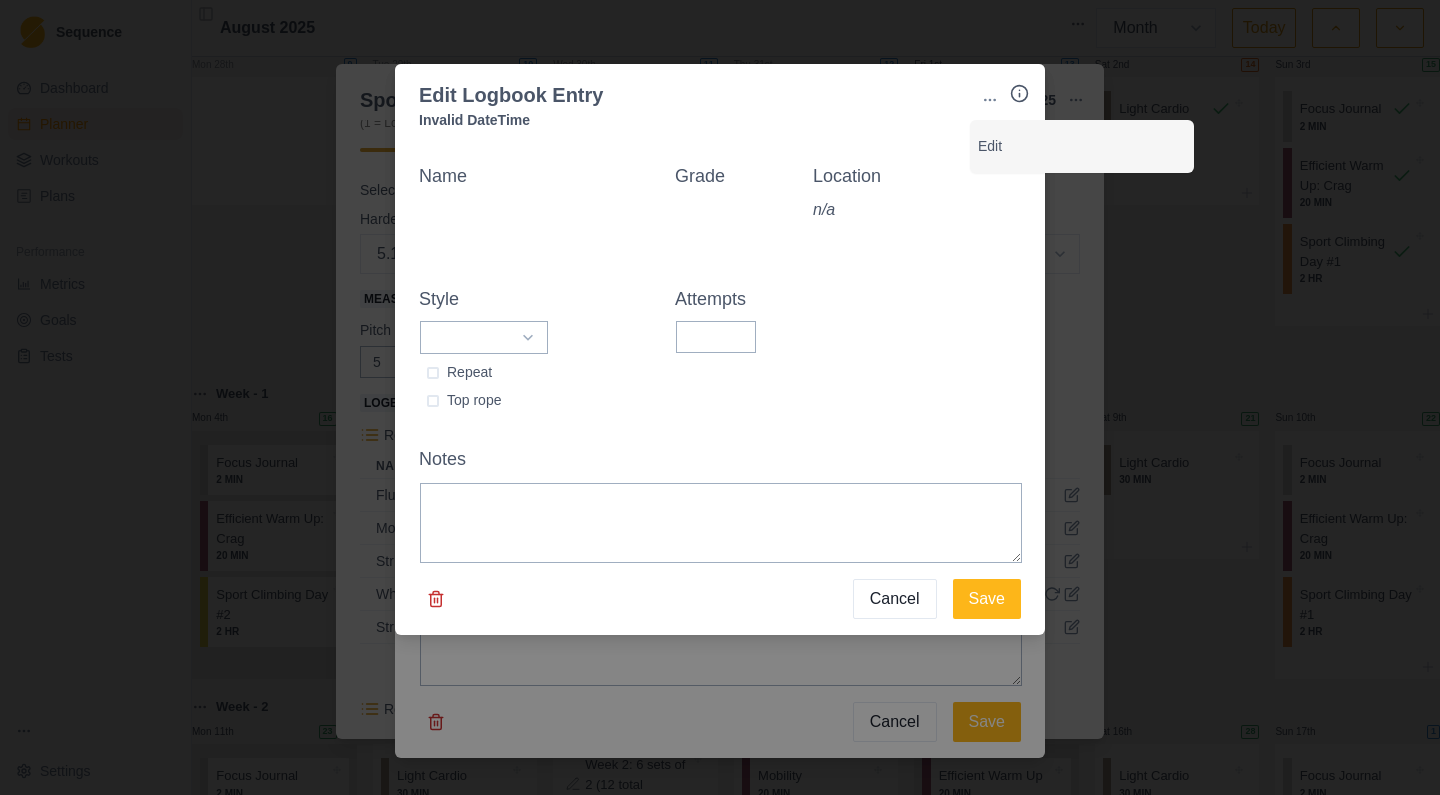 click on "Cancel" at bounding box center [895, 599] 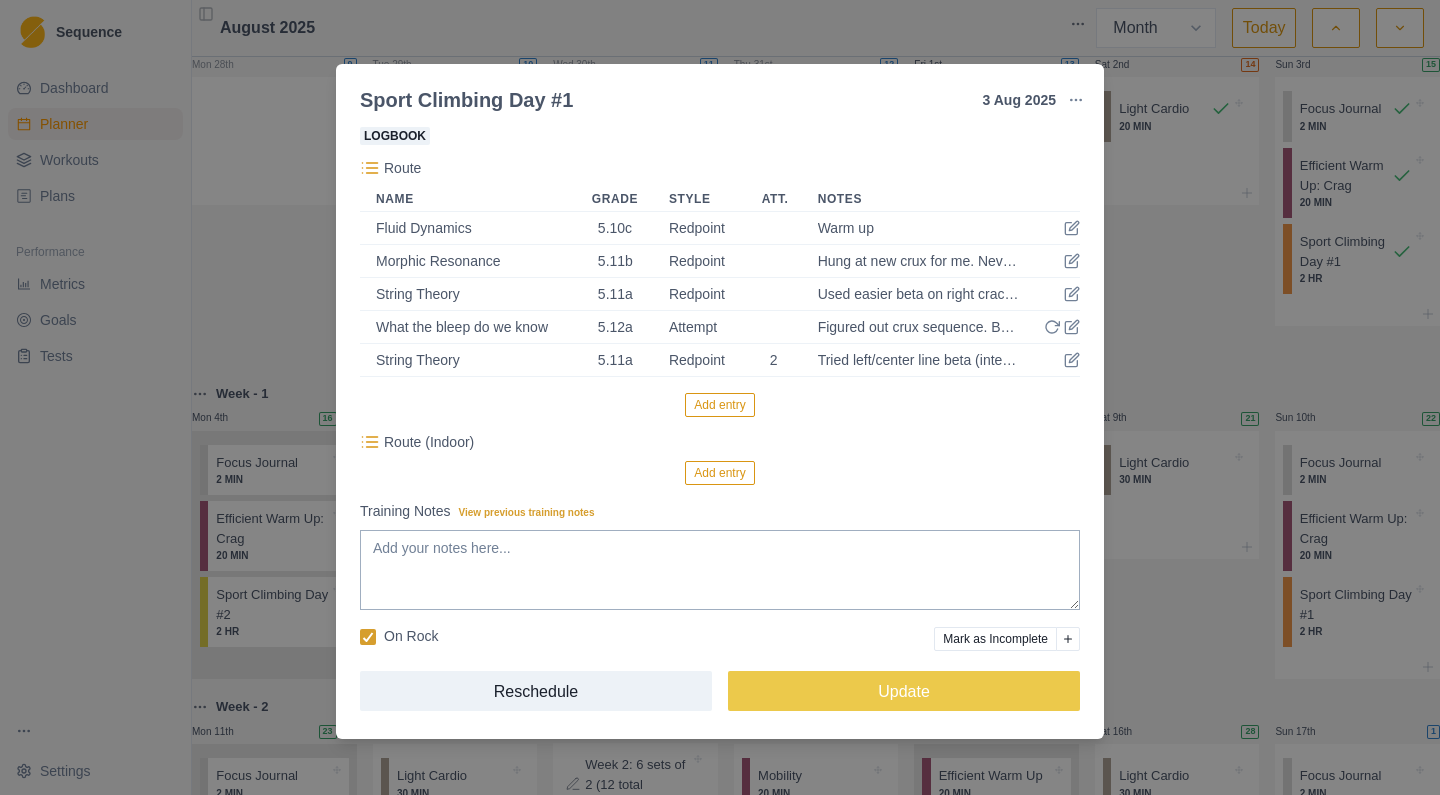 scroll, scrollTop: 578, scrollLeft: 0, axis: vertical 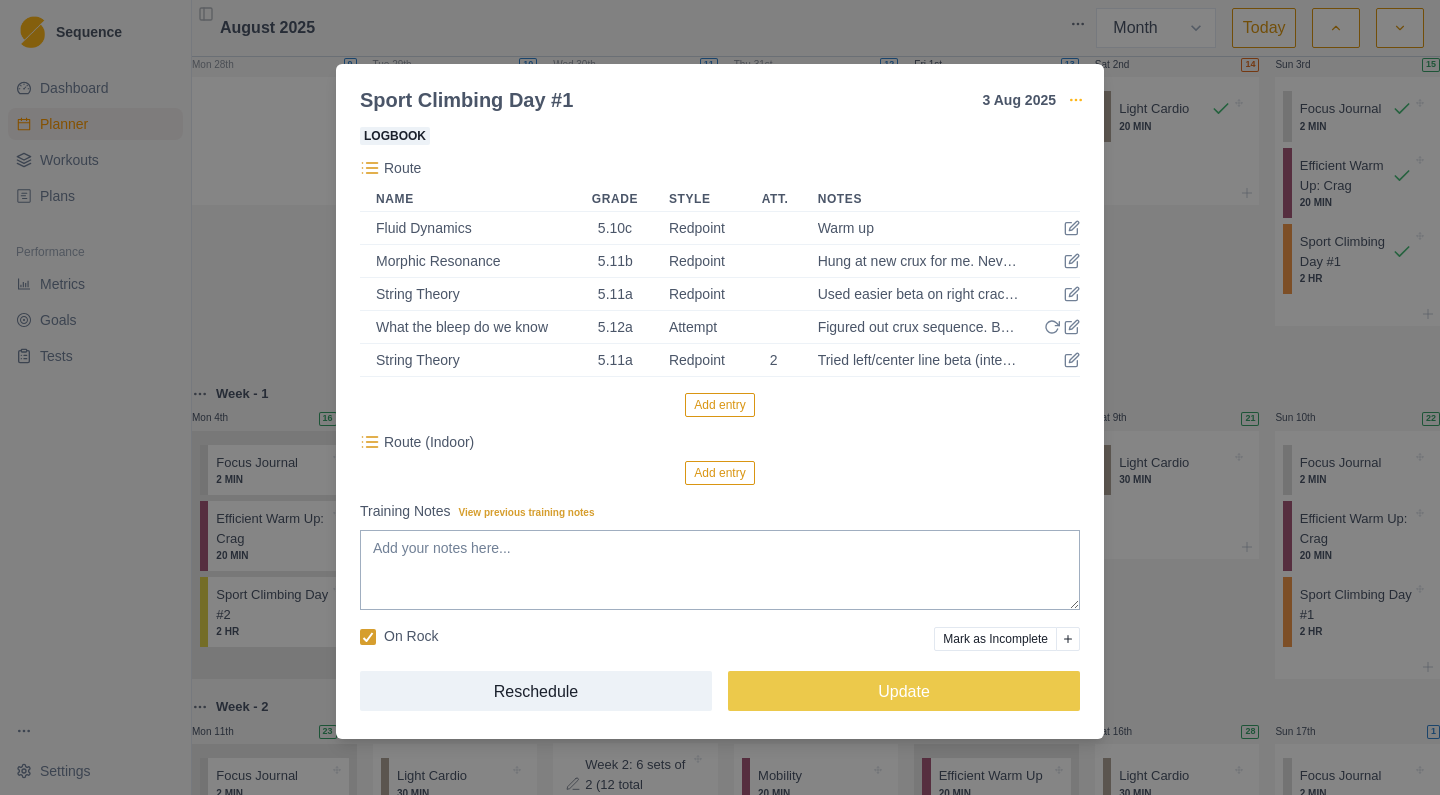 click 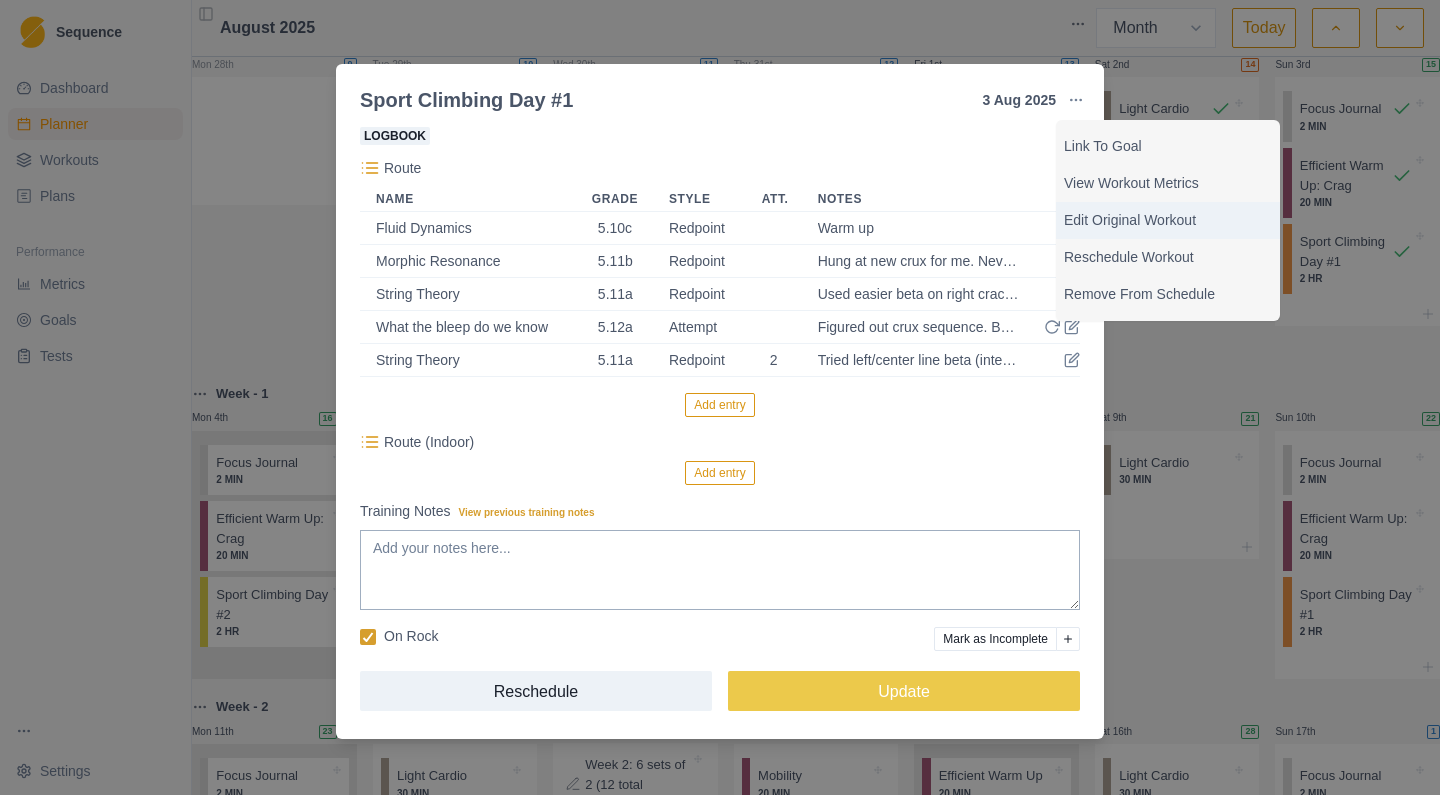 click on "Edit Original Workout" at bounding box center (1168, 220) 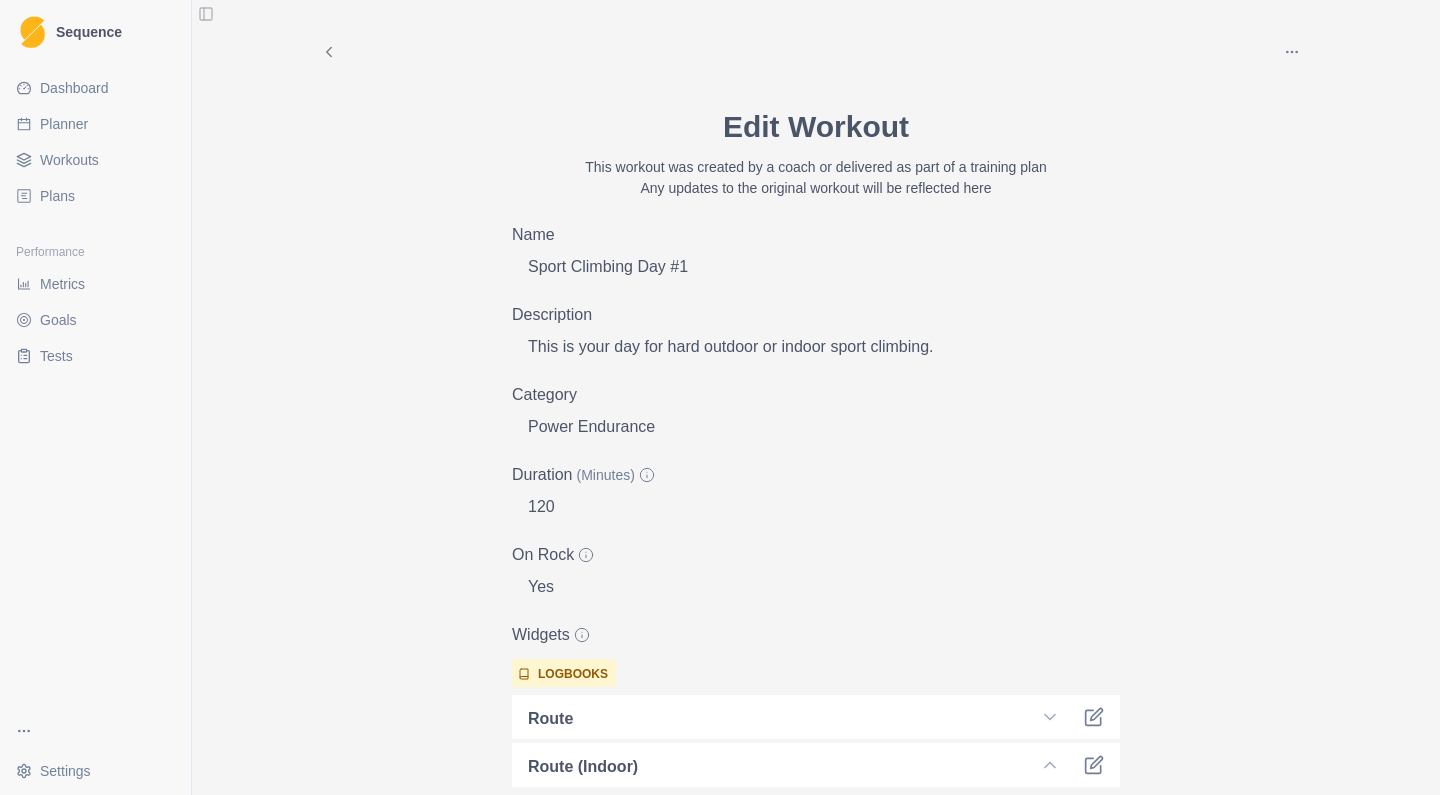 scroll, scrollTop: 0, scrollLeft: 0, axis: both 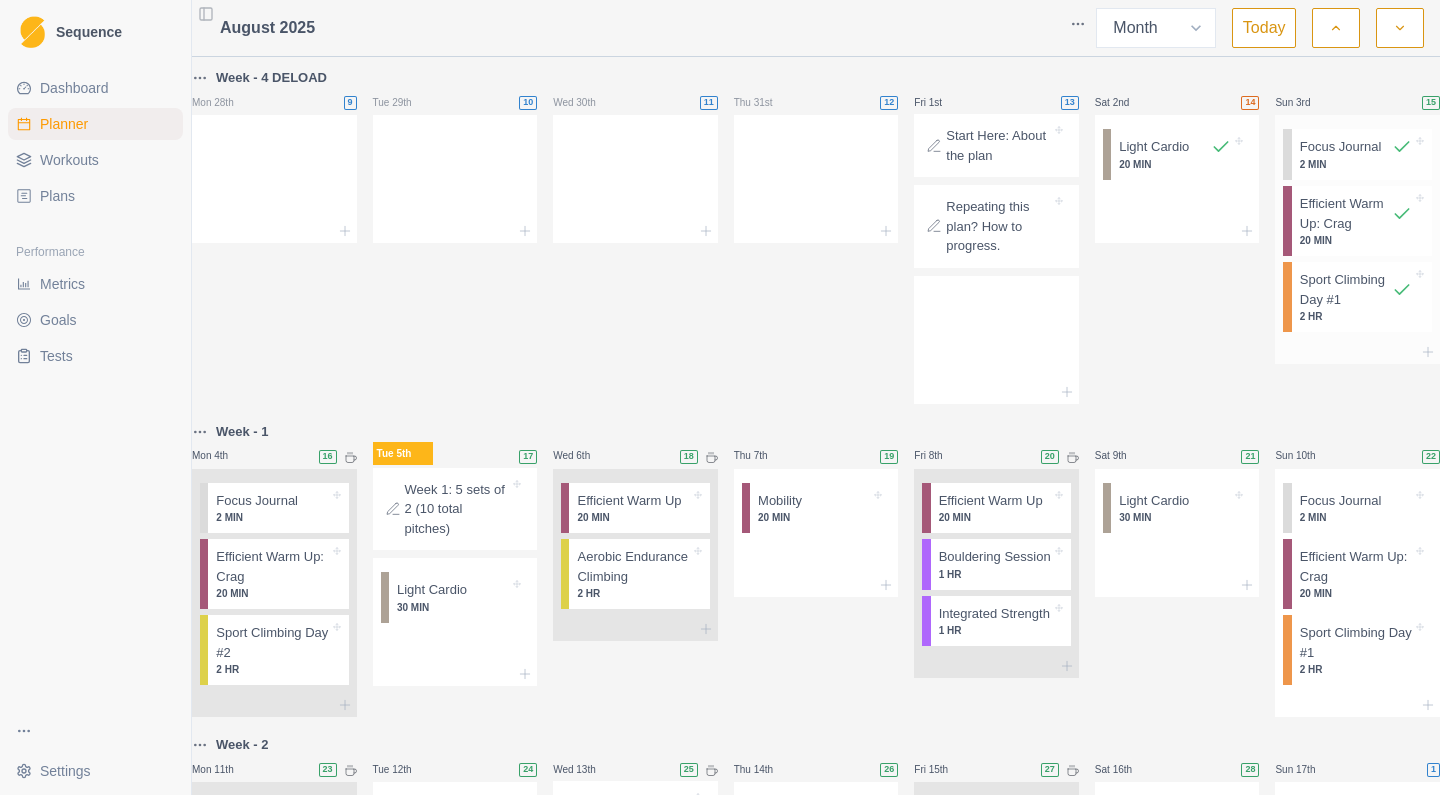click on "Sport Climbing Day #1" at bounding box center [1346, 289] 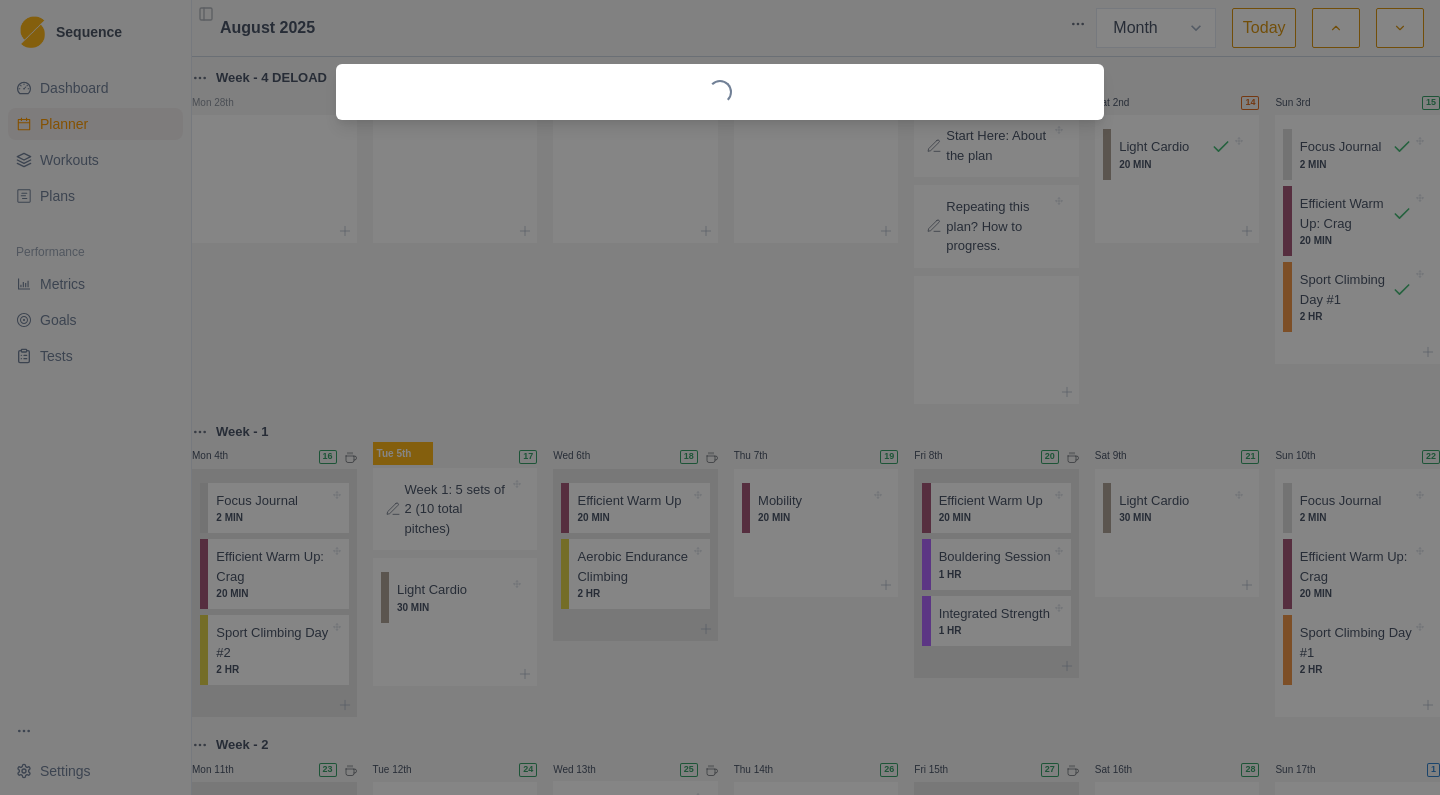 select on "11" 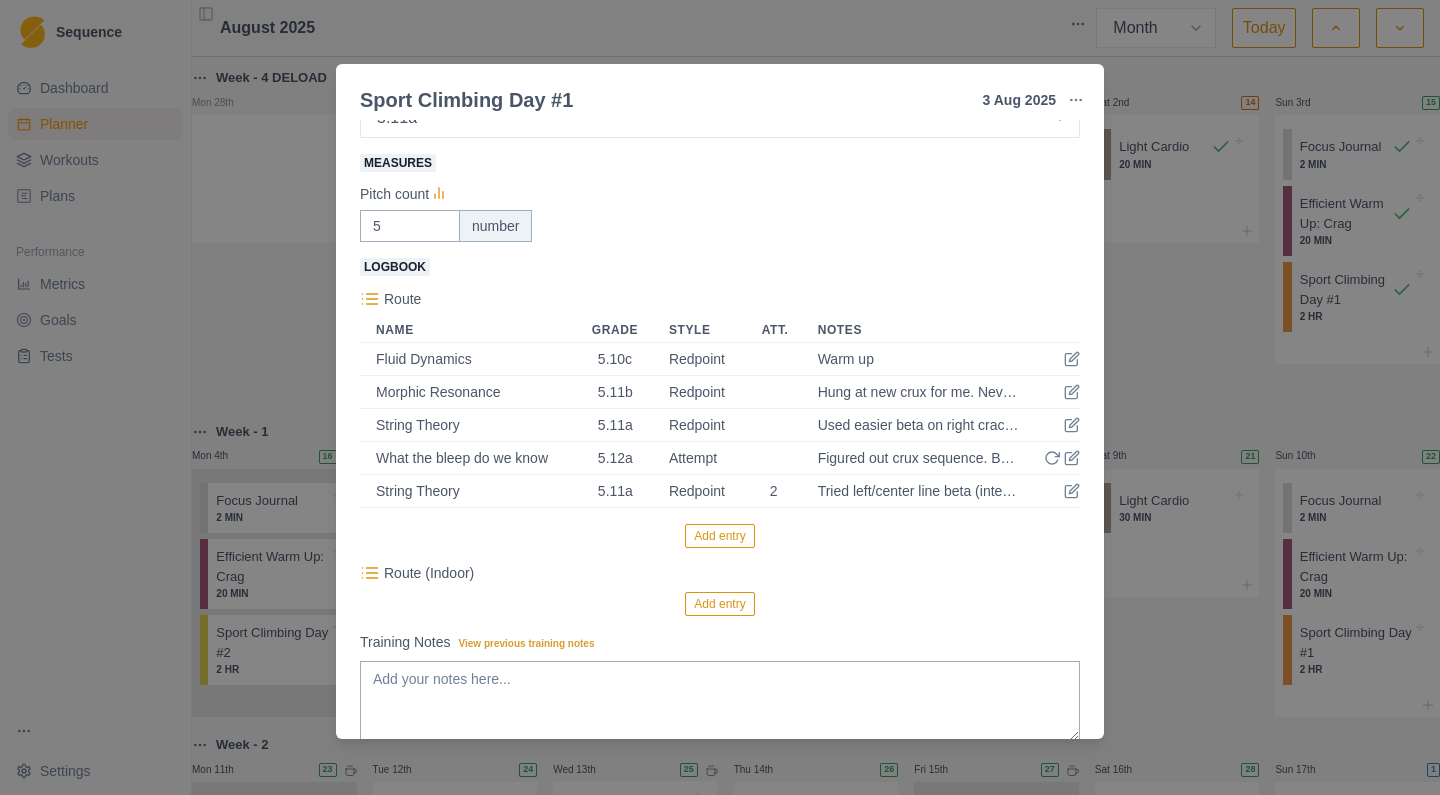 scroll, scrollTop: 456, scrollLeft: 0, axis: vertical 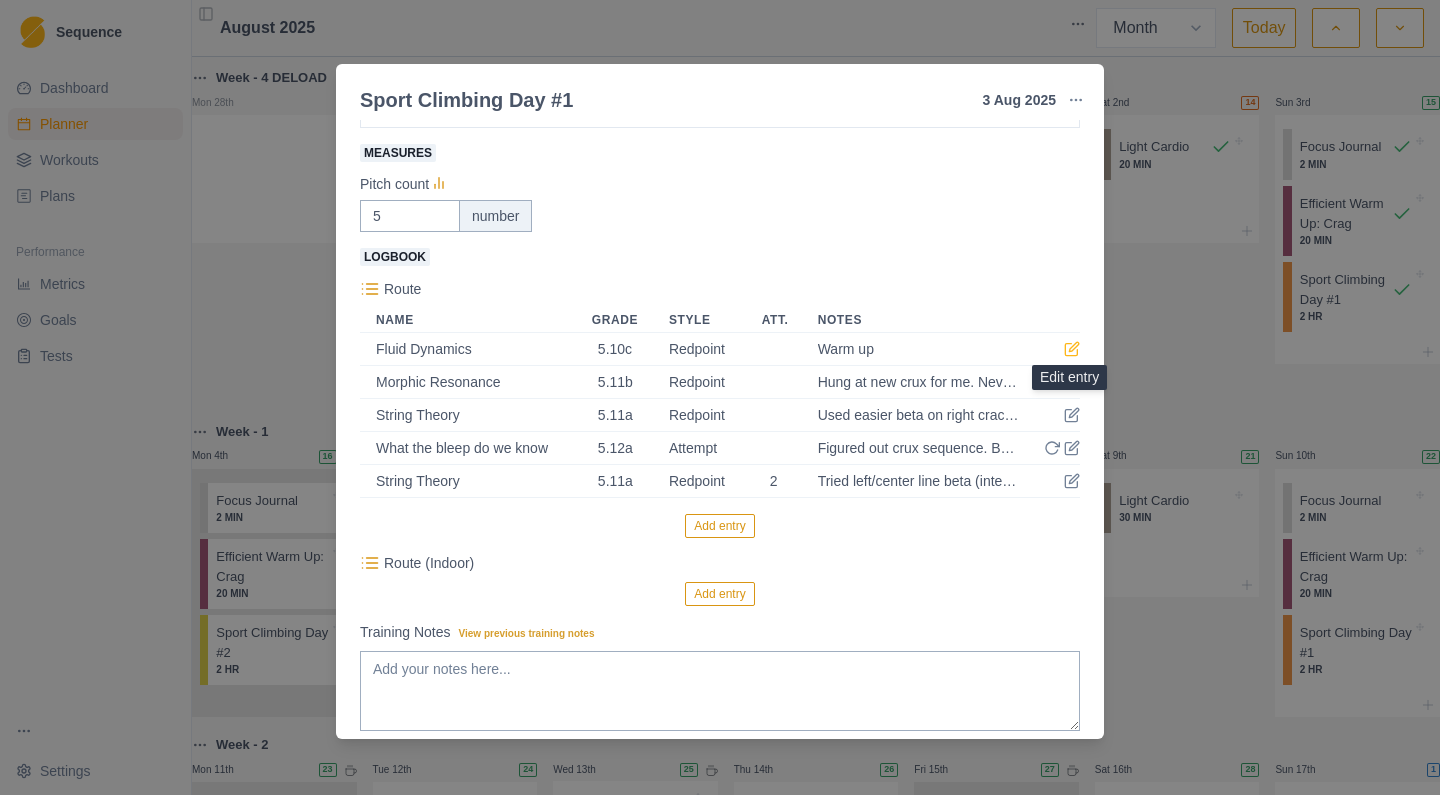 click 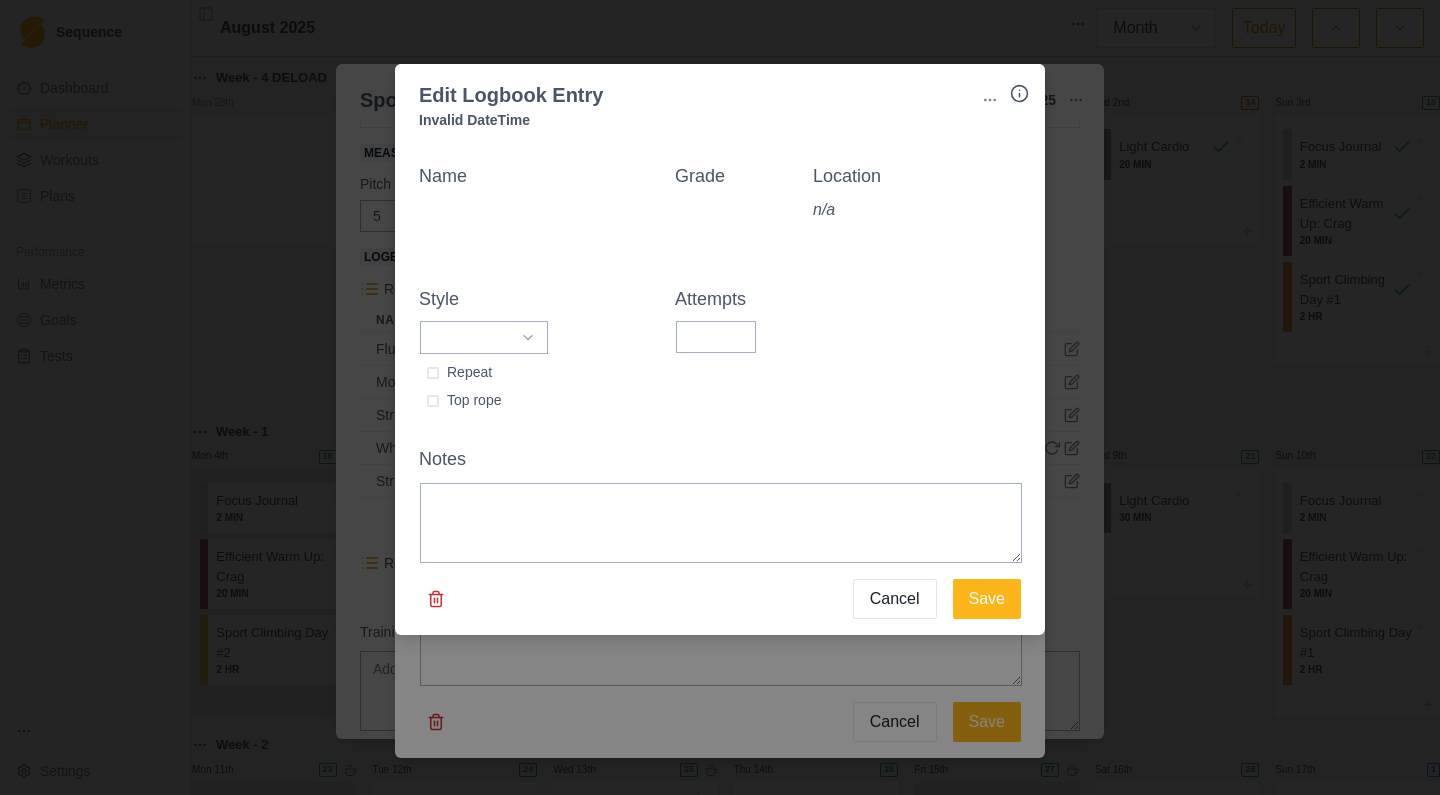 click at bounding box center [433, 373] 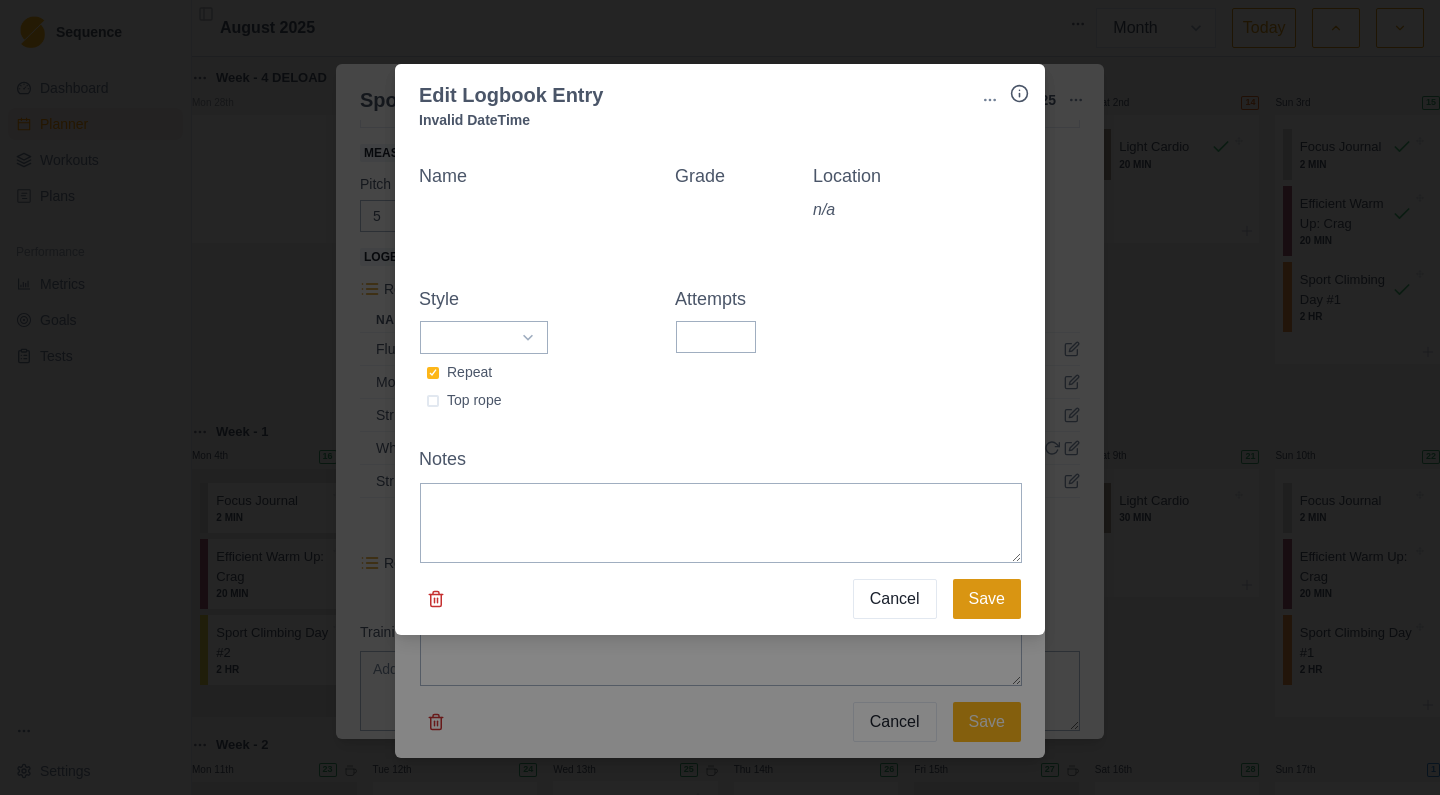 click on "Save" at bounding box center (987, 599) 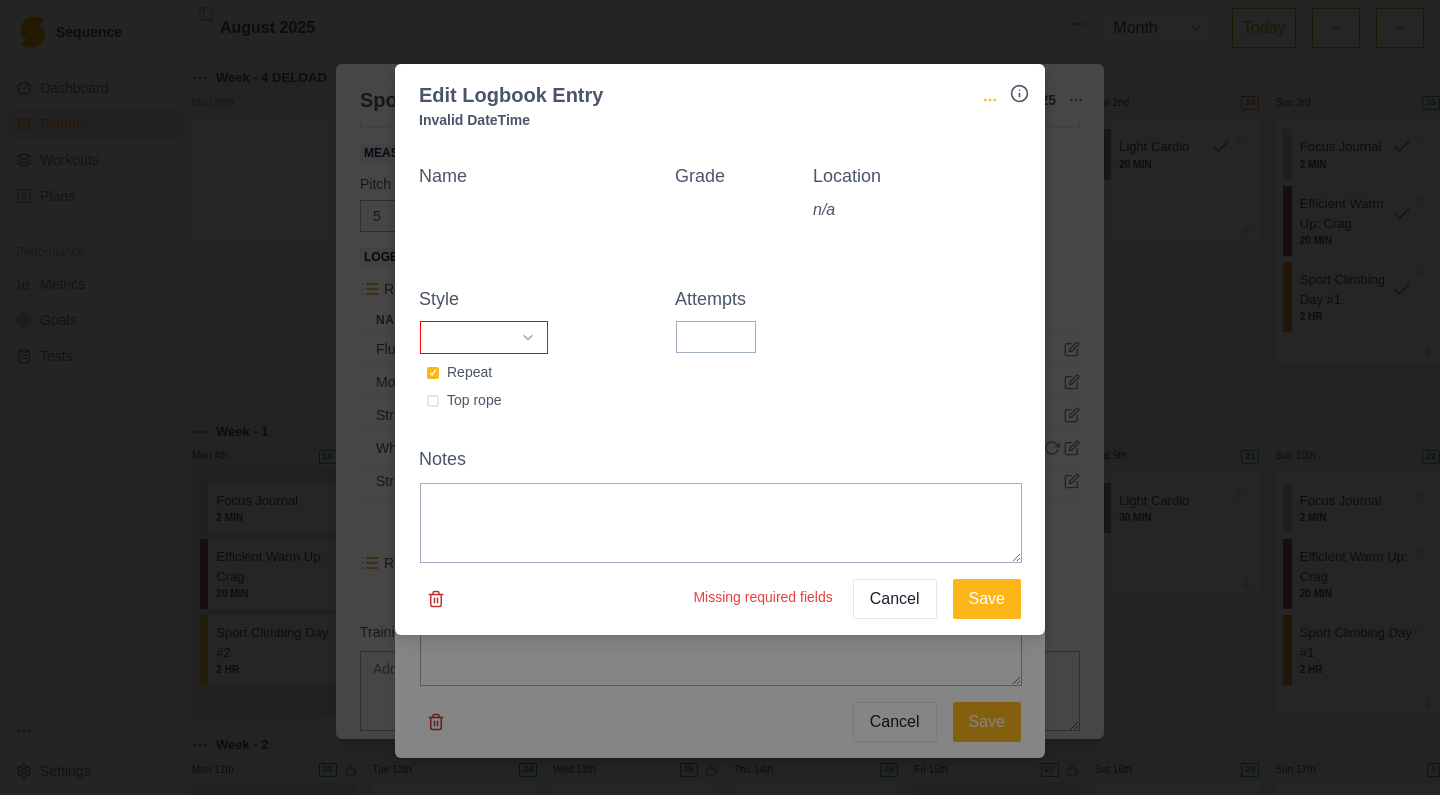 click 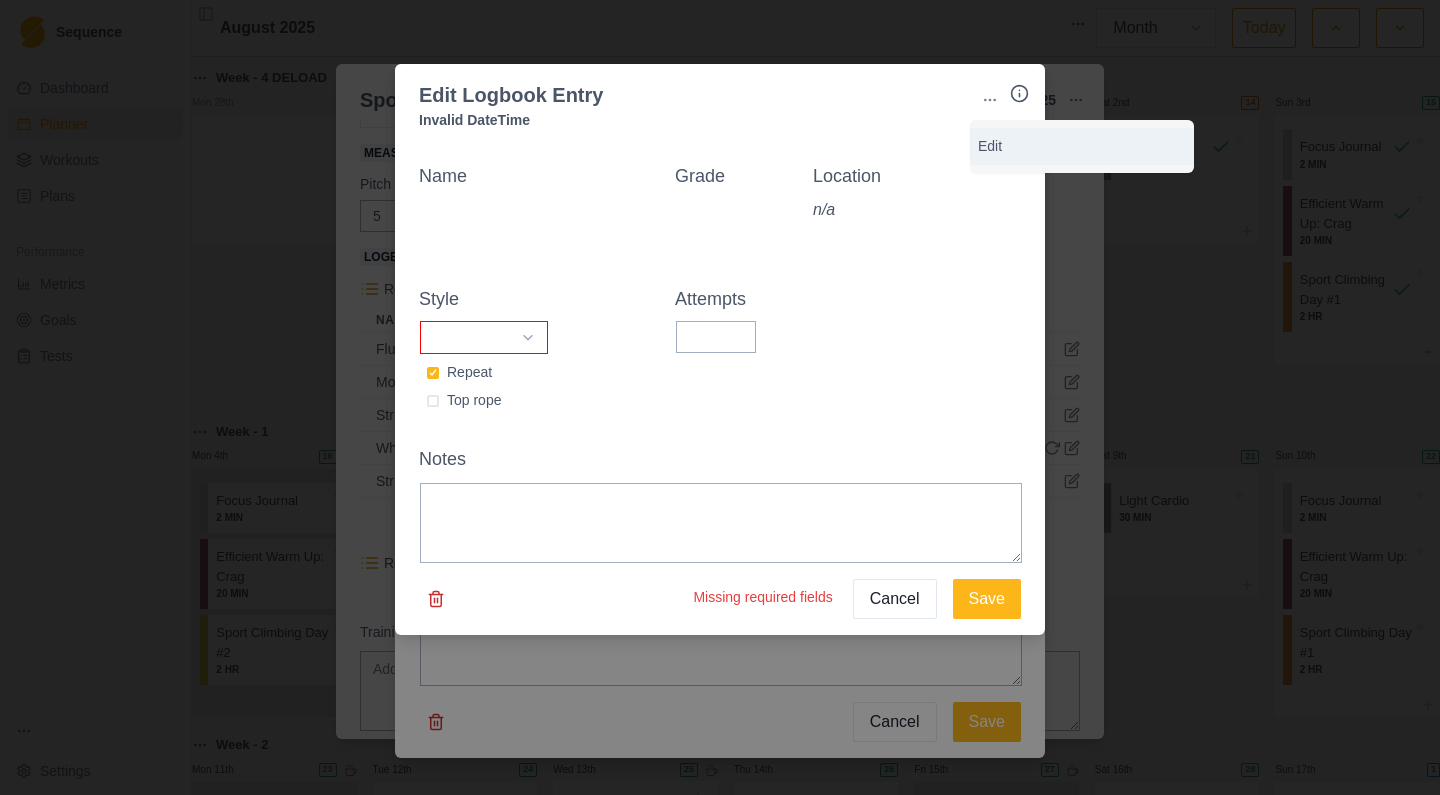 click on "Edit" at bounding box center [1082, 146] 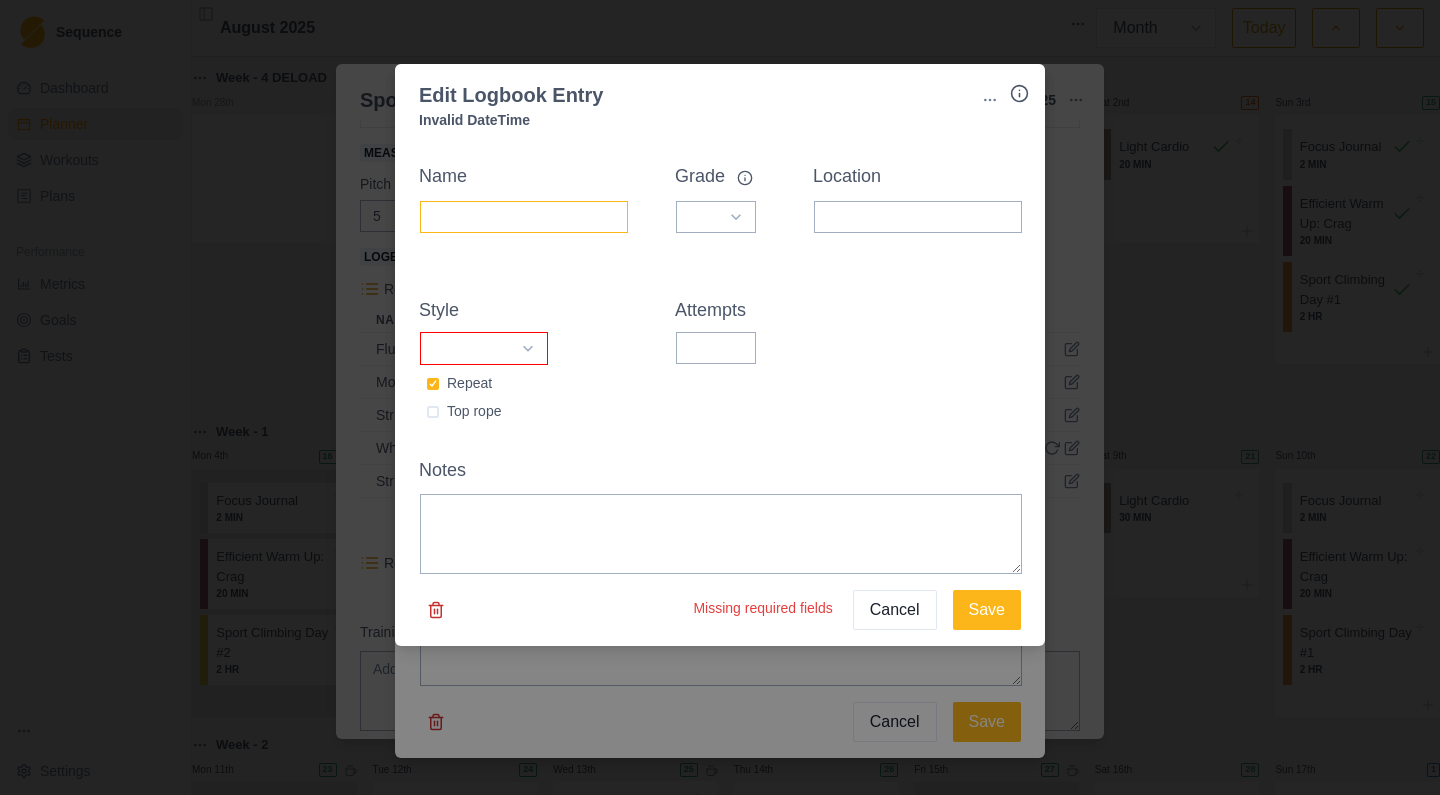 click on "Name" at bounding box center [524, 217] 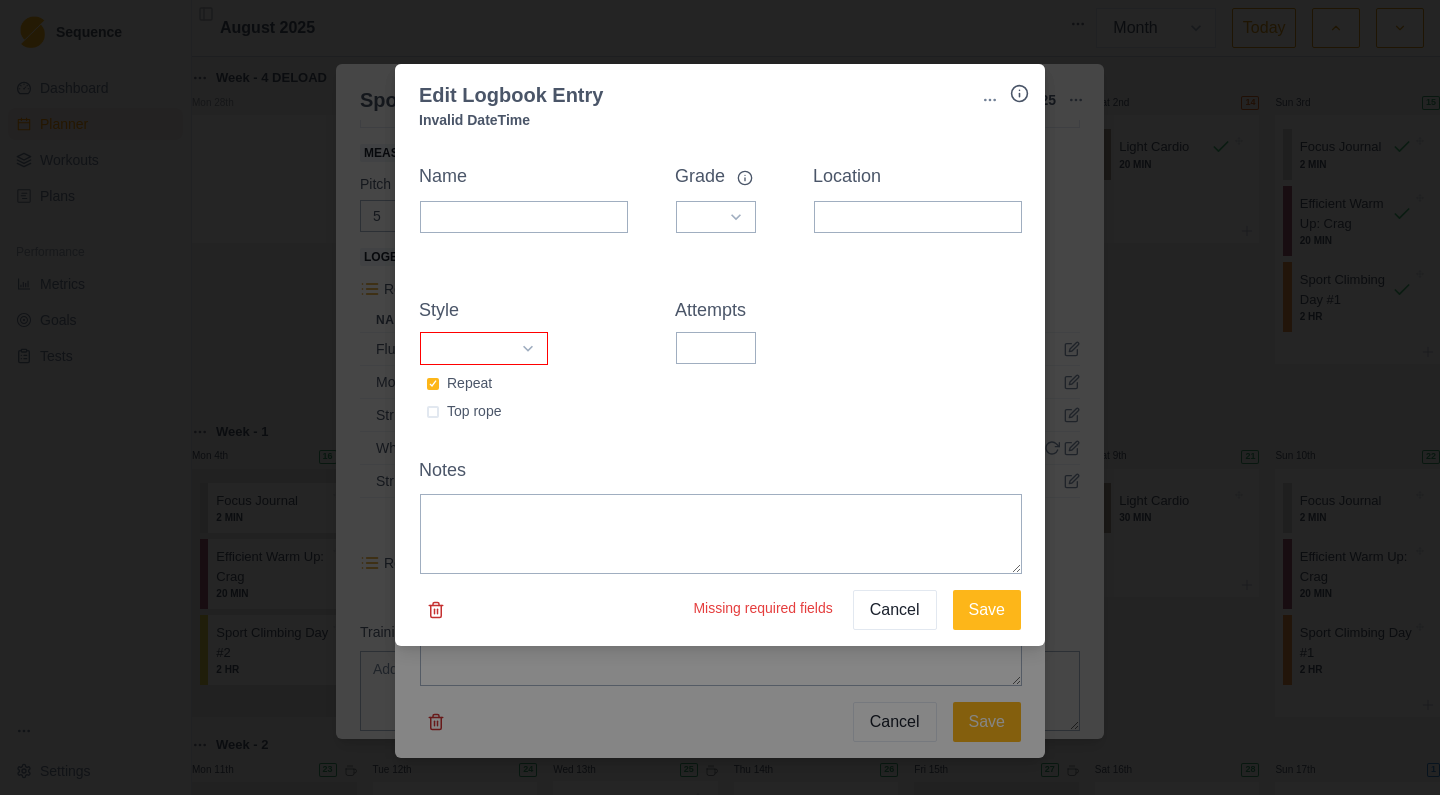 click on "Cancel" at bounding box center [895, 610] 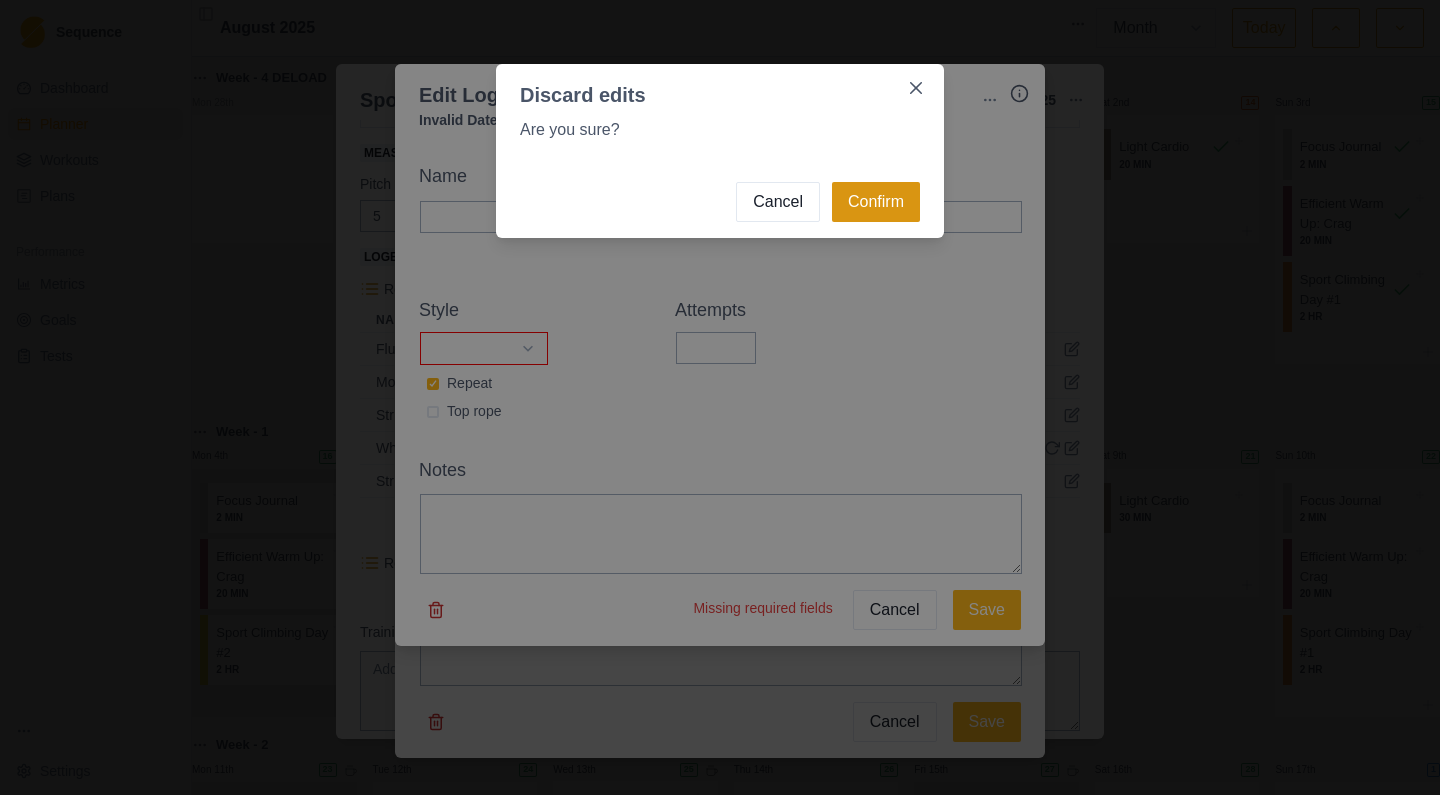 click on "Confirm" at bounding box center (876, 202) 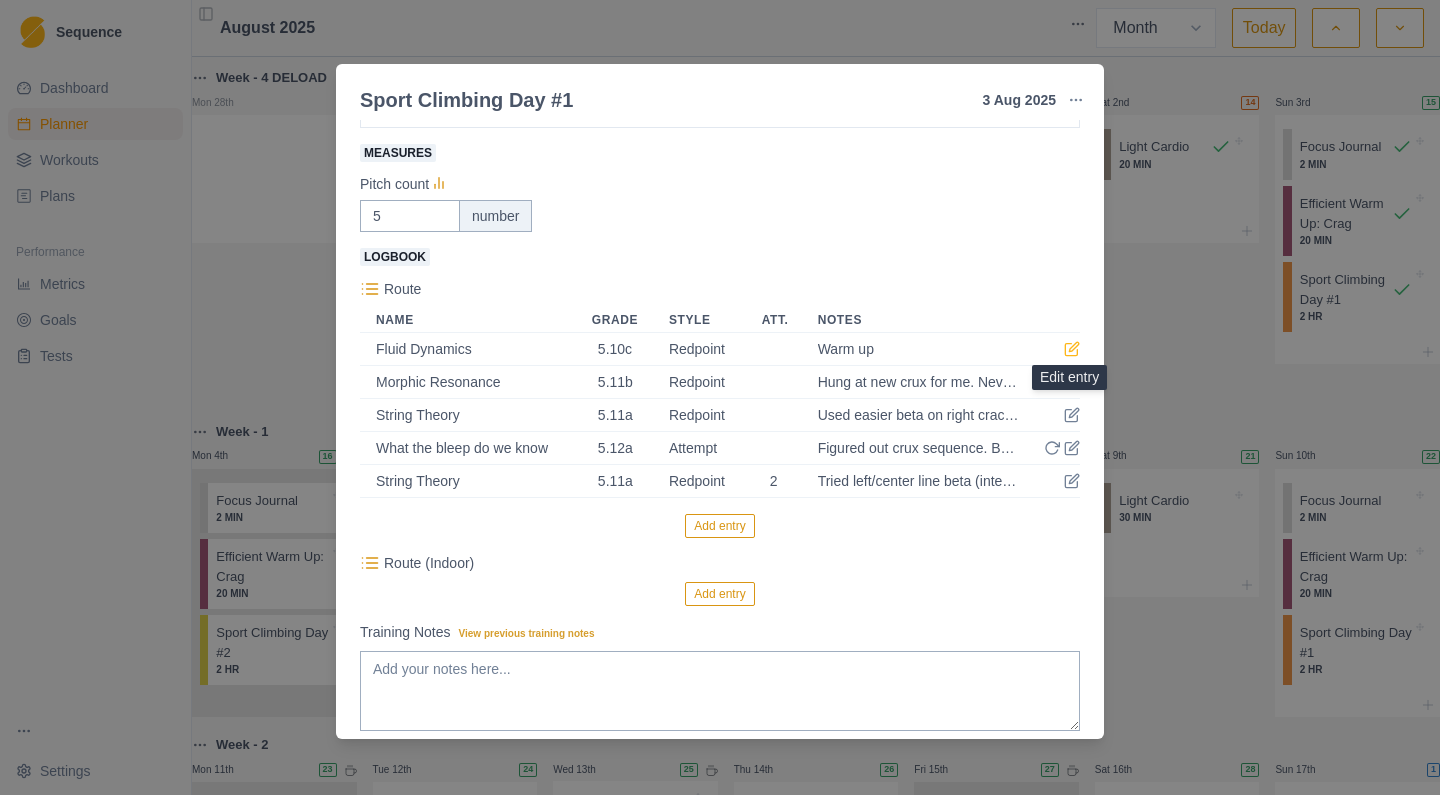 click 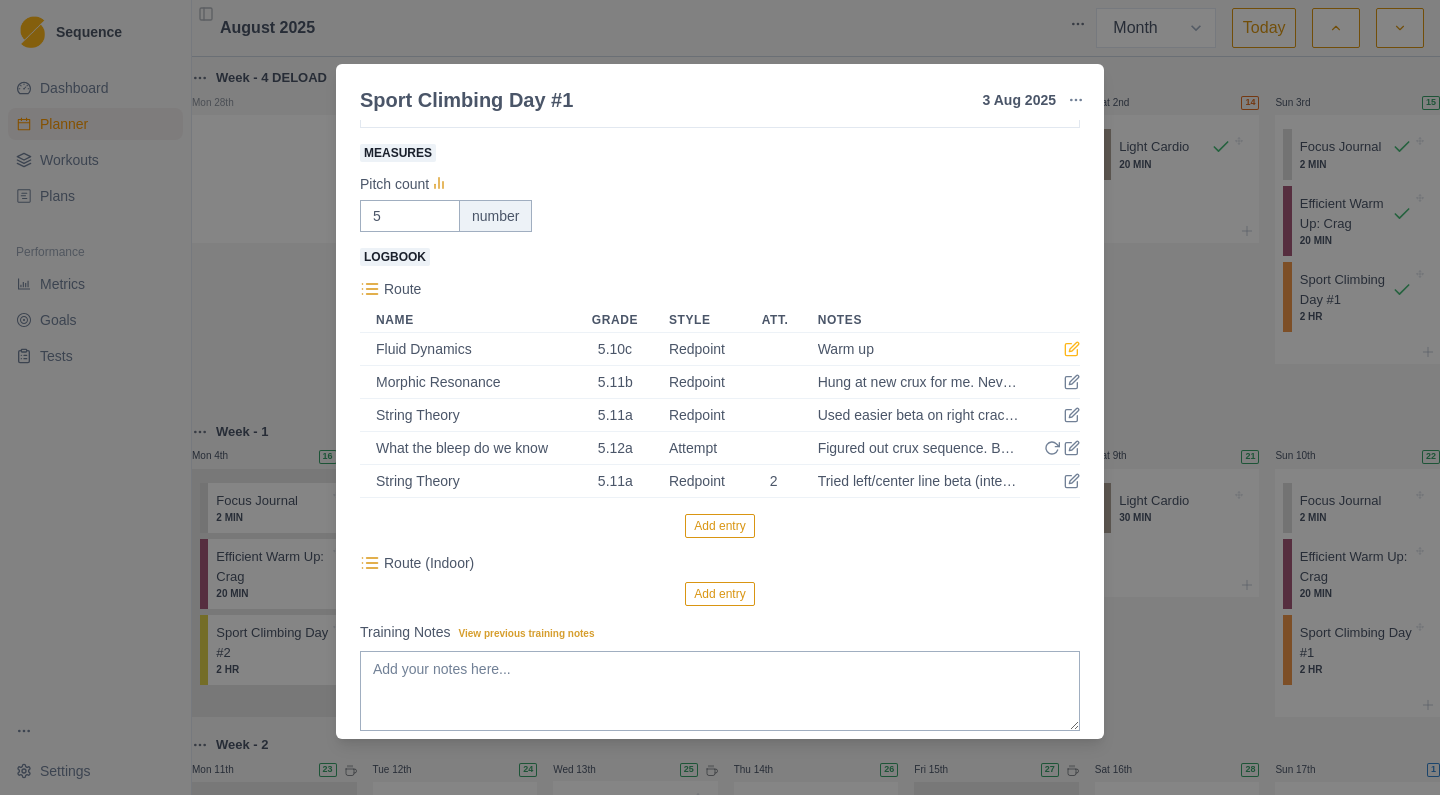 select on "redpoint" 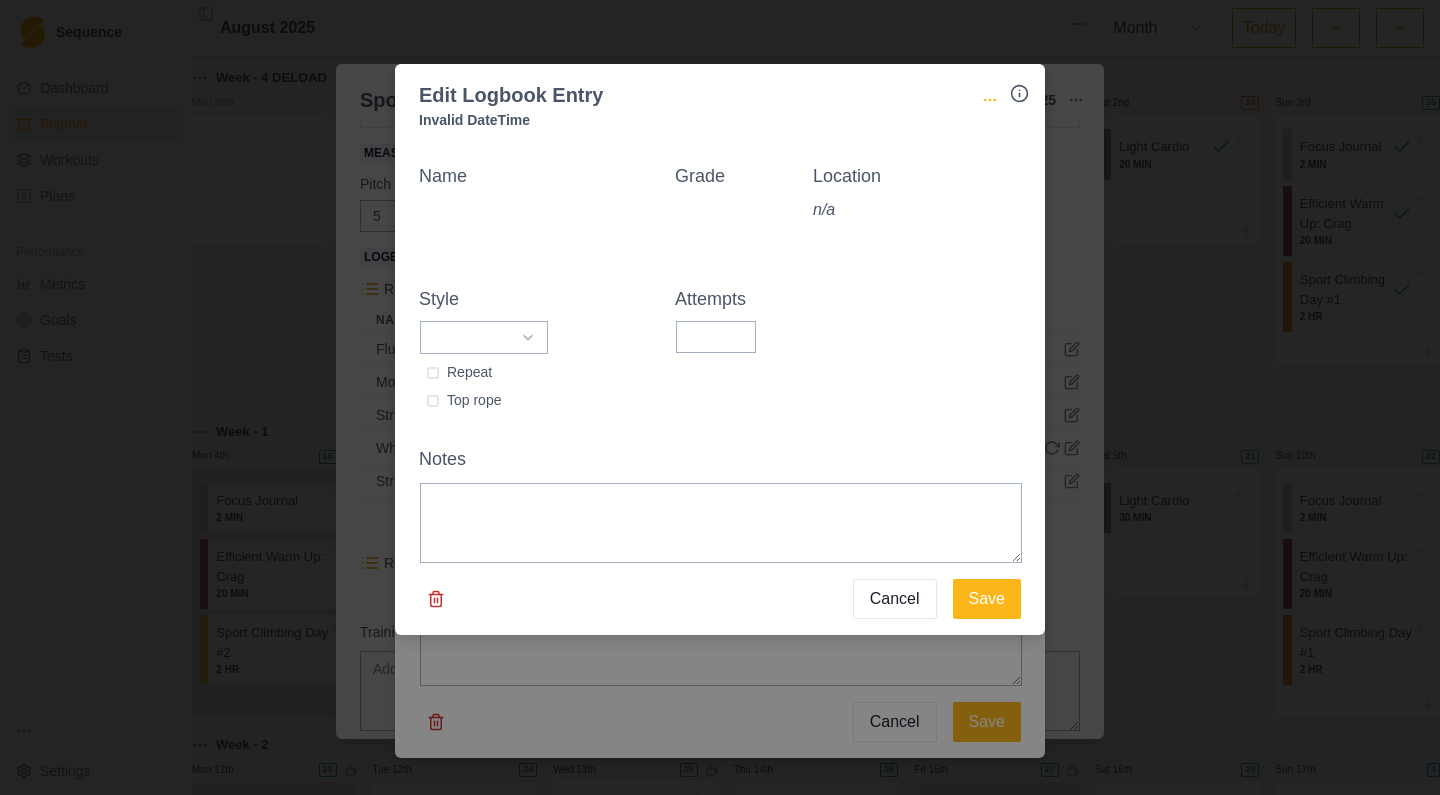click 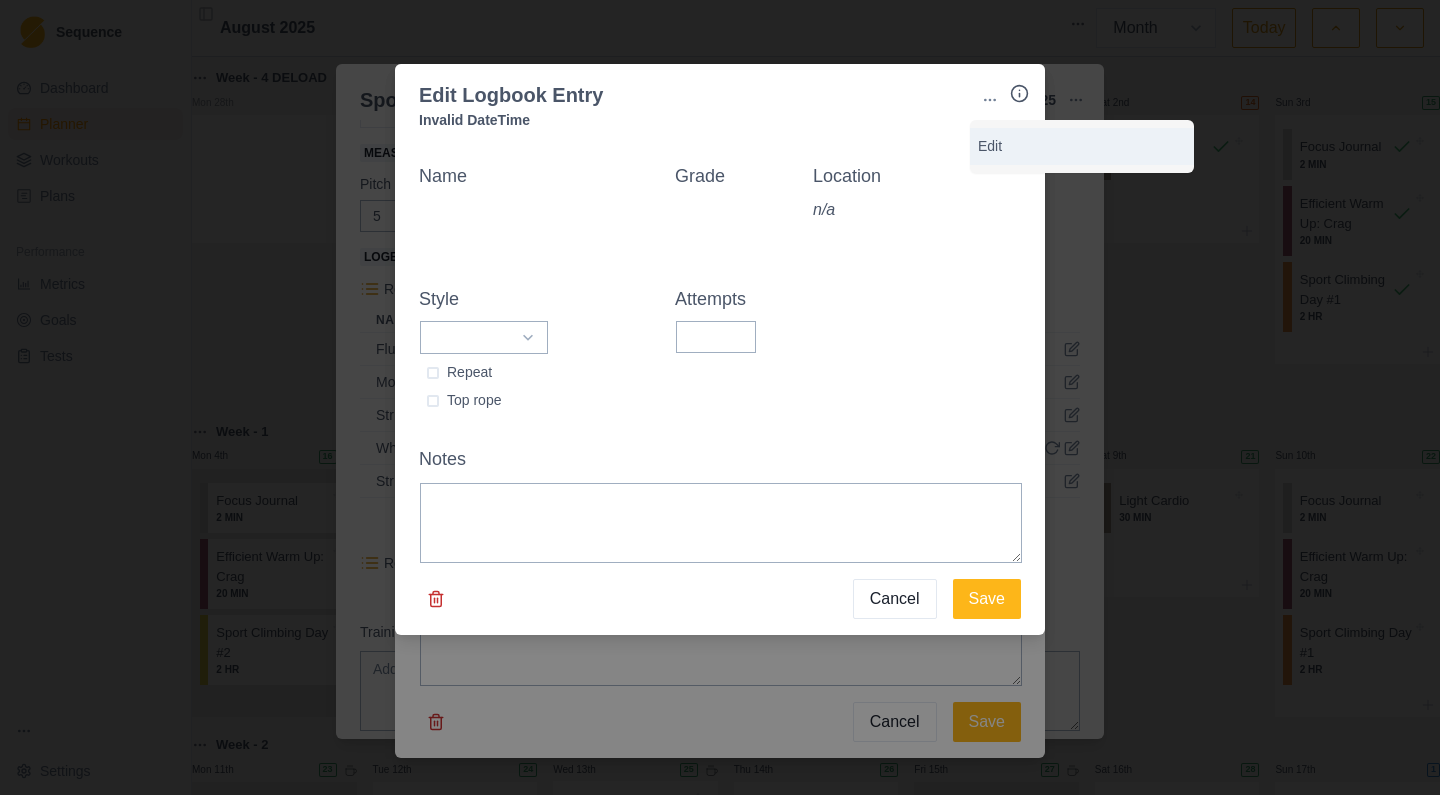click on "Edit" at bounding box center [1082, 146] 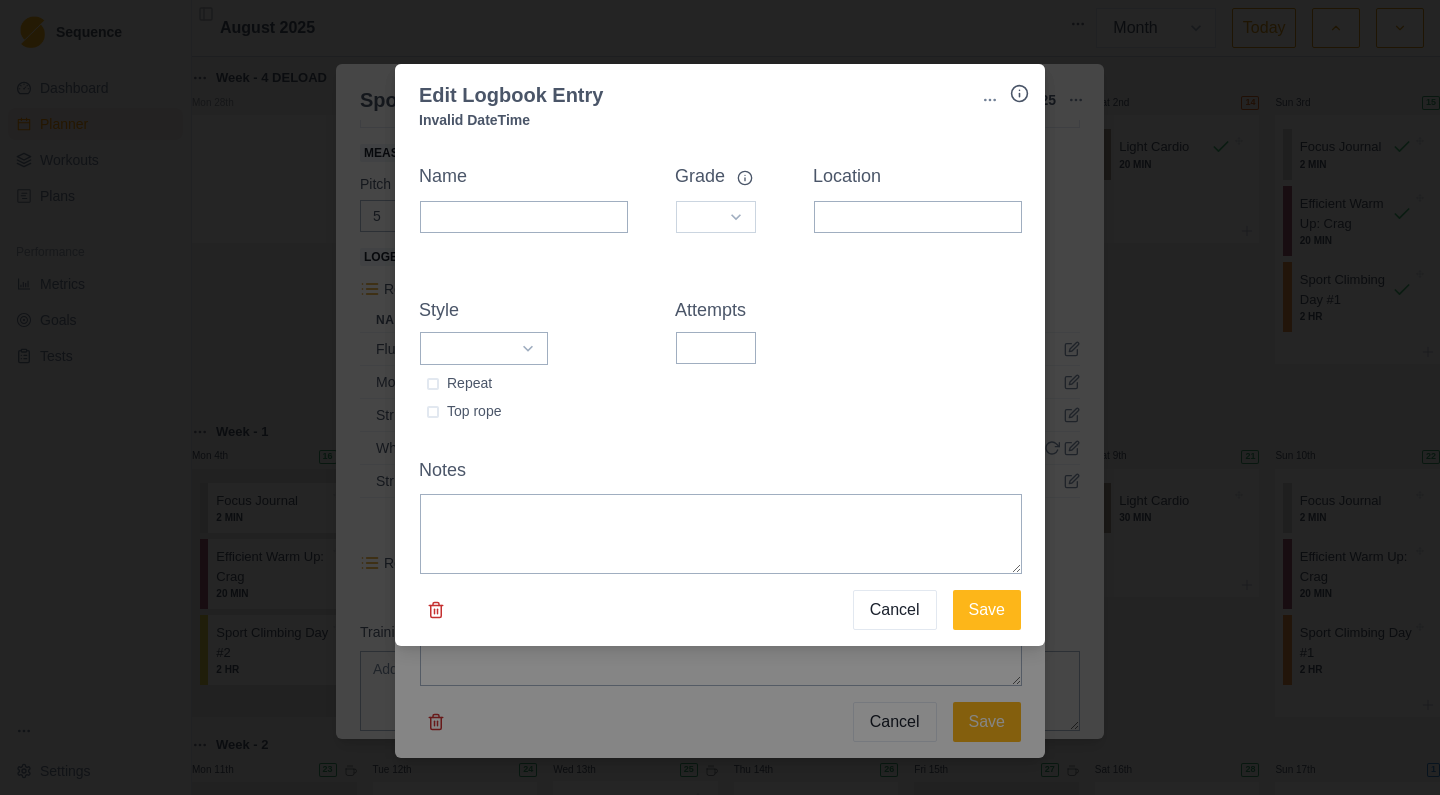 select on "23ce206a-86d7-4db7-8dae-053c7bb456b6" 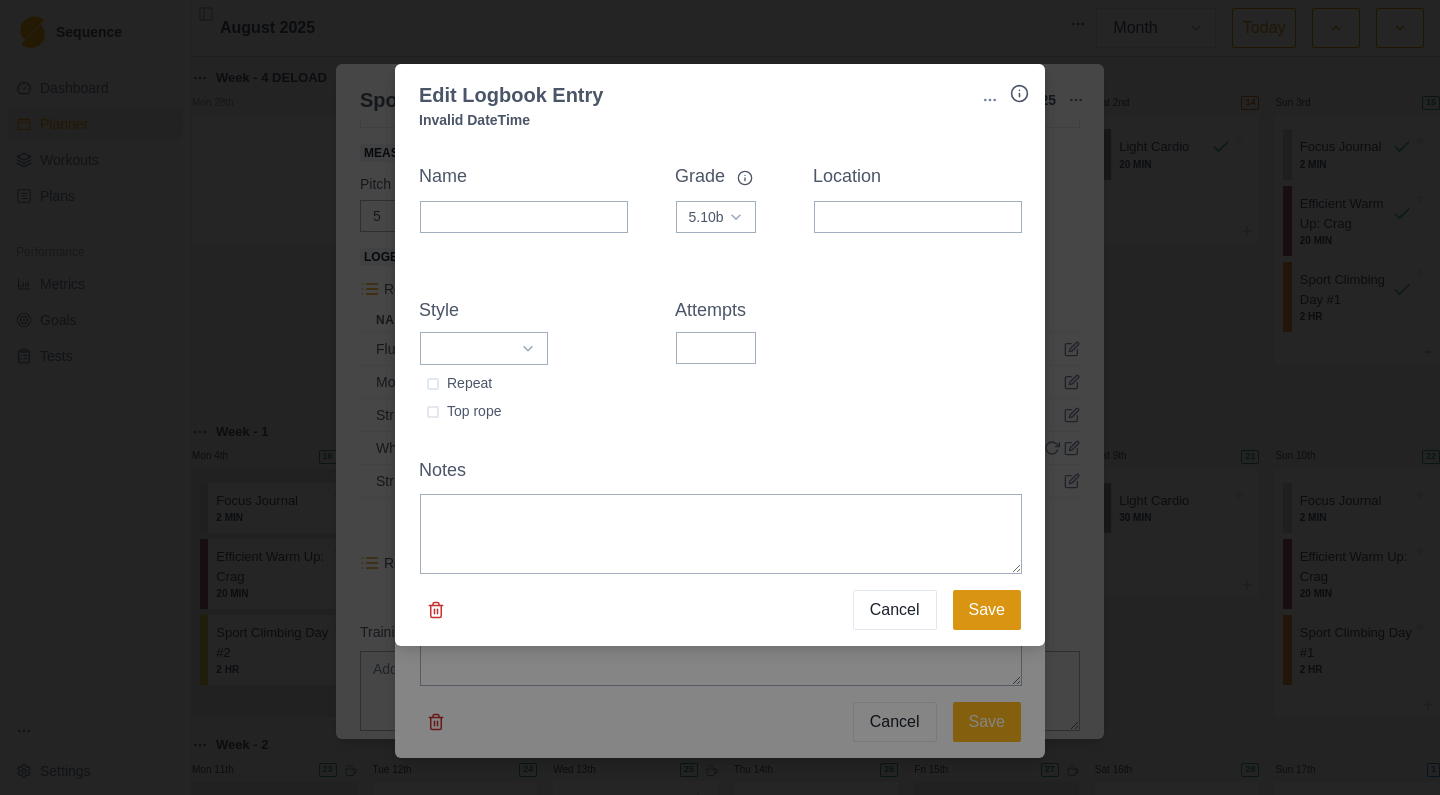 click on "Save" at bounding box center [987, 610] 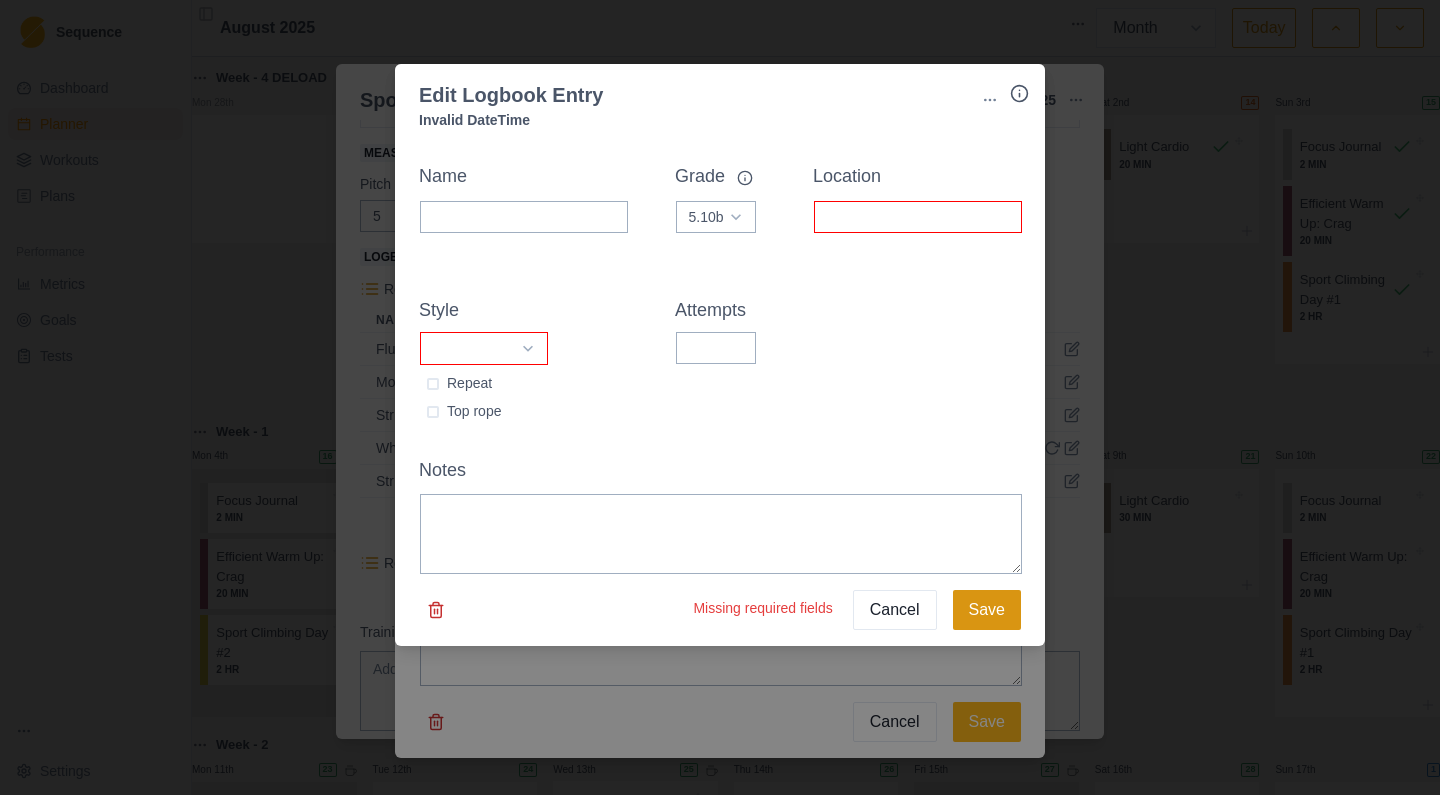 click on "Save" at bounding box center (987, 610) 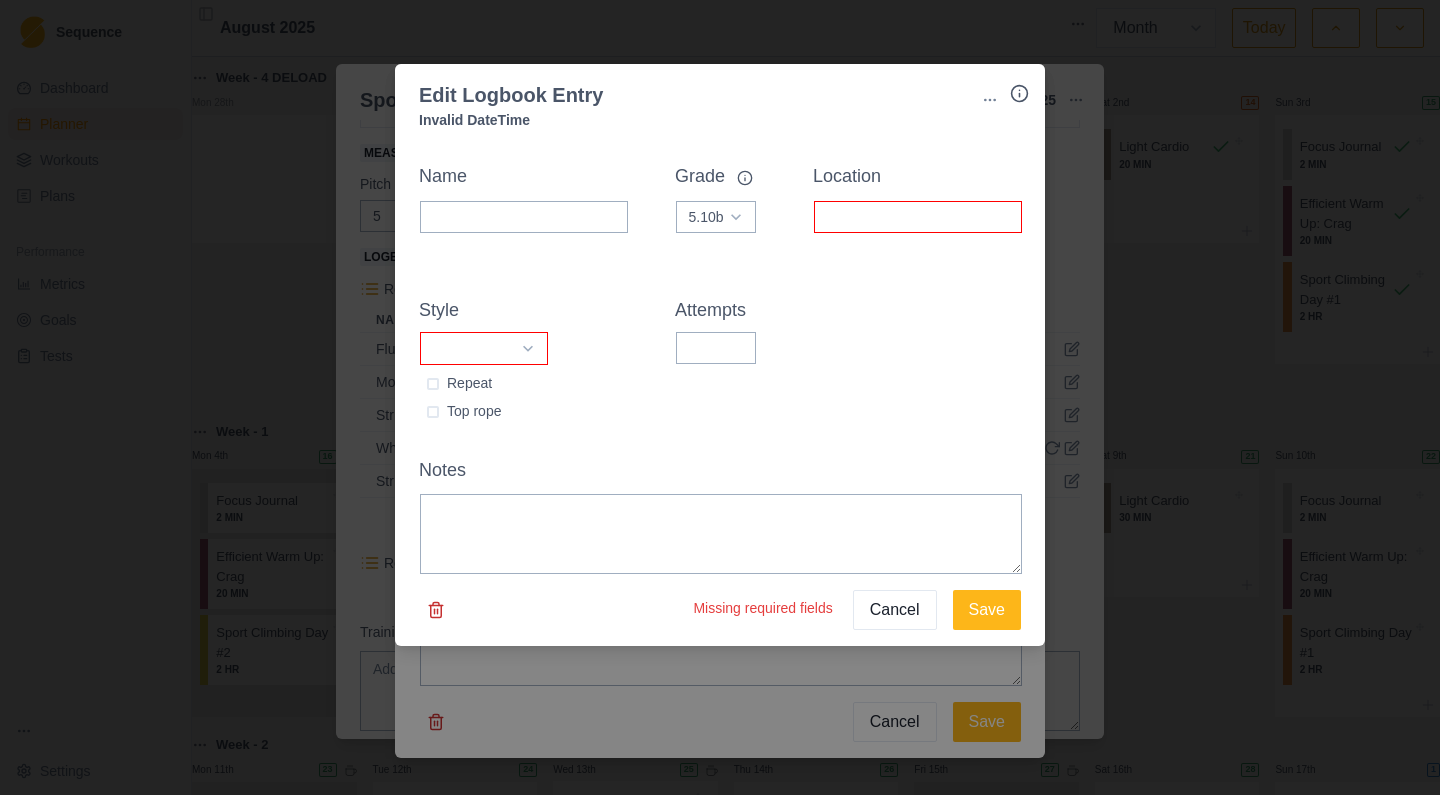 click on "Cancel" at bounding box center (895, 610) 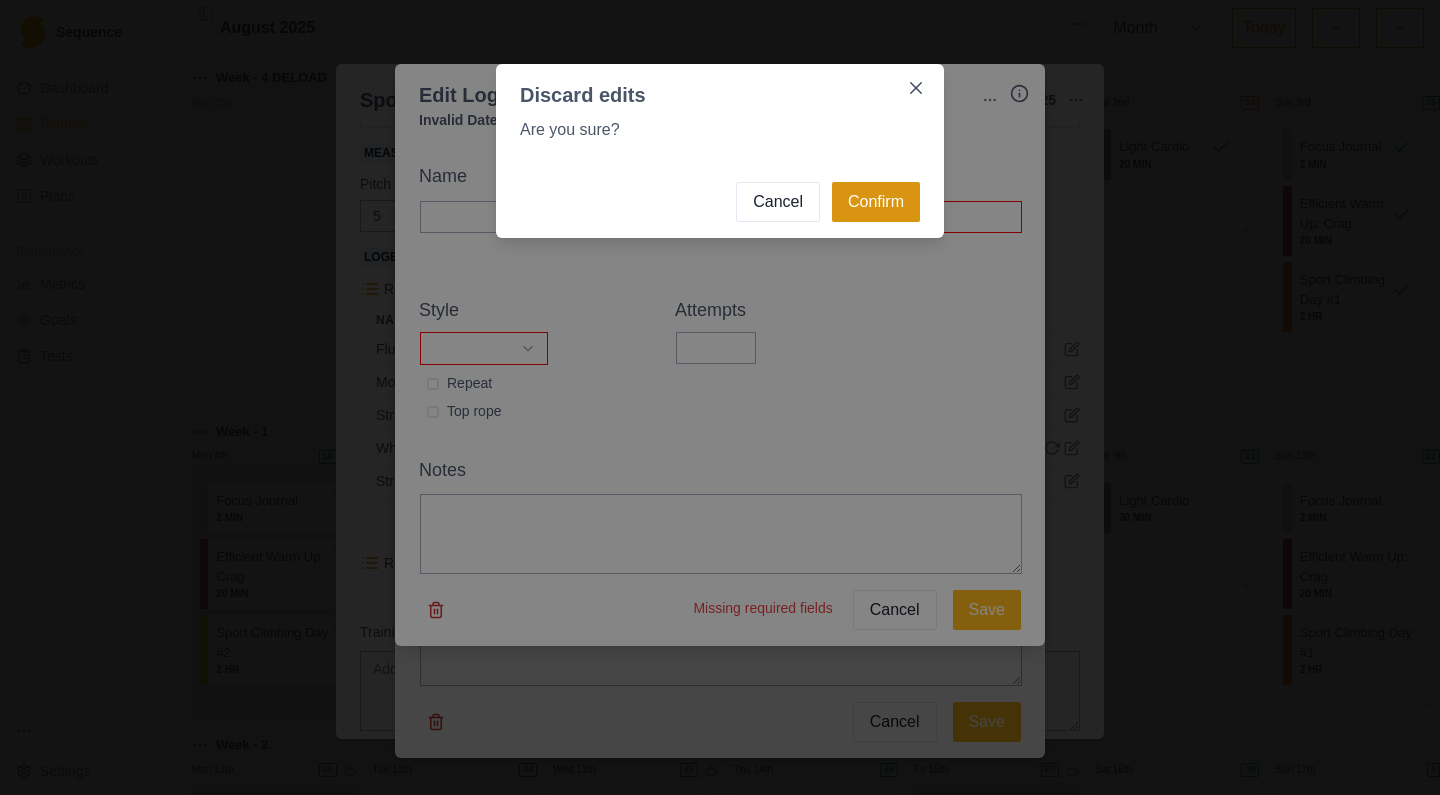 click on "Confirm" at bounding box center [876, 202] 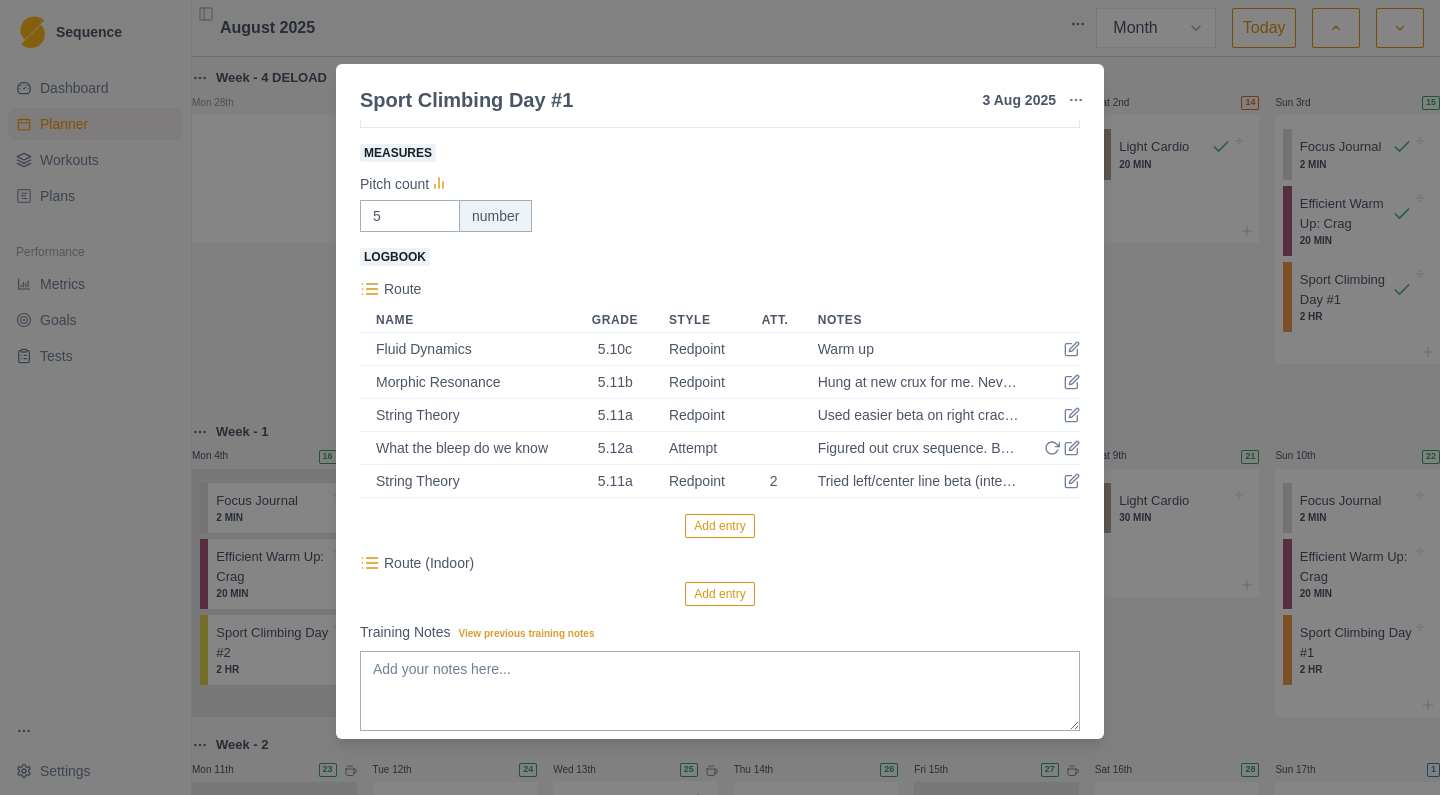 click on "Sport Climbing Day #1 3 Aug 2025 Link To Goal View Workout Metrics Edit Original Workout Reschedule Workout Remove From Schedule Power Endurance Duration:  2 HR This is your day for hard outdoor or indoor sport climbing. View workout details Actual Workout Duration 120 minutes Feeling Clear (1 = Low – 10 = High) 7 RPE Clear (1 = Low – 10 = High) 8 Motivation Clear (1 = Low – 10 = High) 8 Performance Clear (1 = Low – 10 = High) 5 Selects Hardest Grade Sent Select option 5.4 5.5 5.6 5.7 5.8 5.9 5.10a 5.10b 5.10c 5.10d 5.11a 5.11b 5.11c 5.11d 5.12a 5.12b 5.12c 5.12d 5.13a 5.13b 5.13c 5.13d 5.14a 5.14b 5.14c 5.14d 5.15a 5.15b 5.15c 5.15d Measures Pitch count 5 number Logbook Route Name Grade Style Att. Notes Fluid Dynamics 5.10c Redpoint   Warm up Morphic Resonance 5.11b Redpoint   Hung at new crux for me. Never really figured out beta cause I got back on at a different spot. Crux was figuring out move as route splits from Spooky Action String Theory 5.11a Redpoint   What the bleep do we know 5.12a" at bounding box center [720, 397] 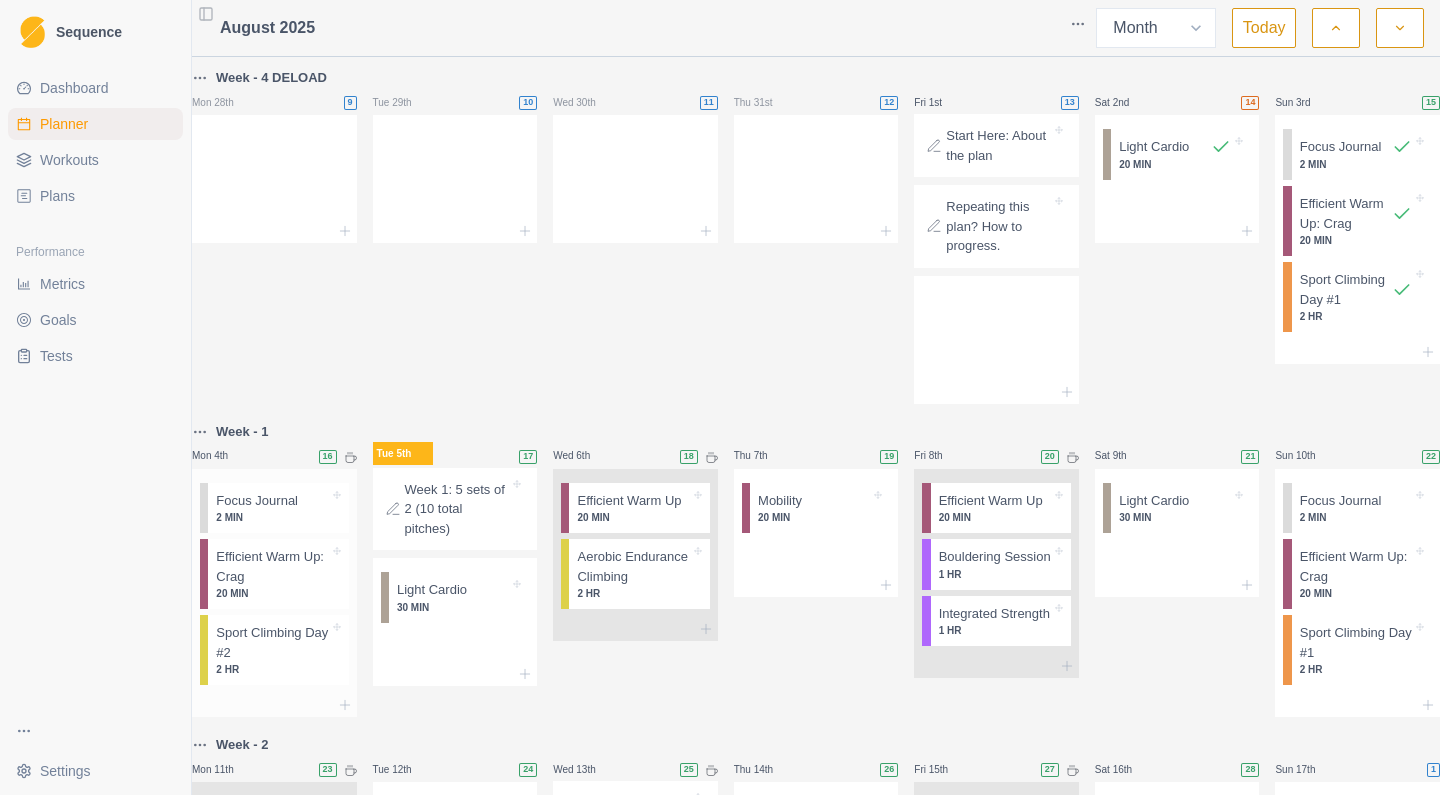 click on "Efficient Warm Up: Crag" at bounding box center (272, 566) 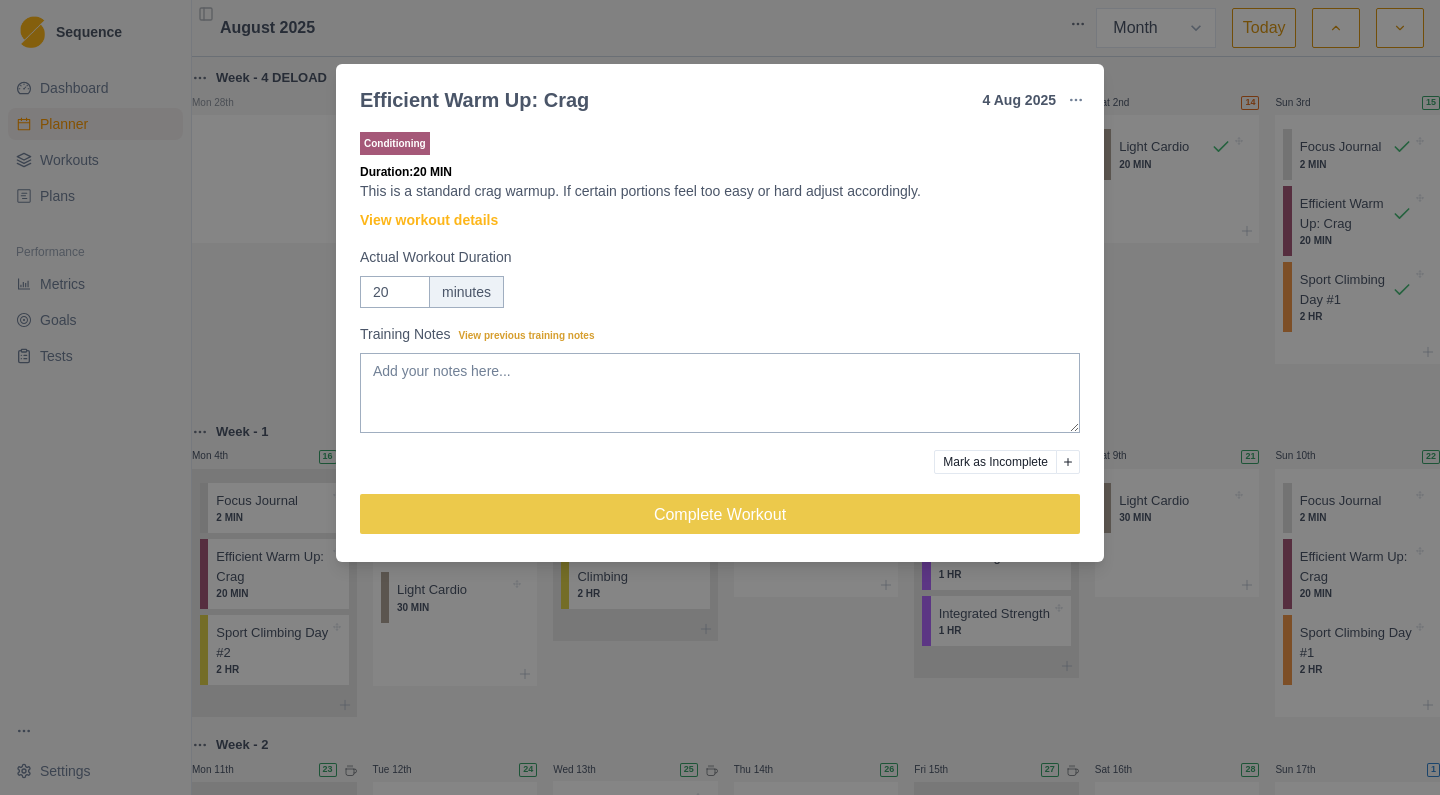 click on "Mark as Incomplete" at bounding box center (995, 462) 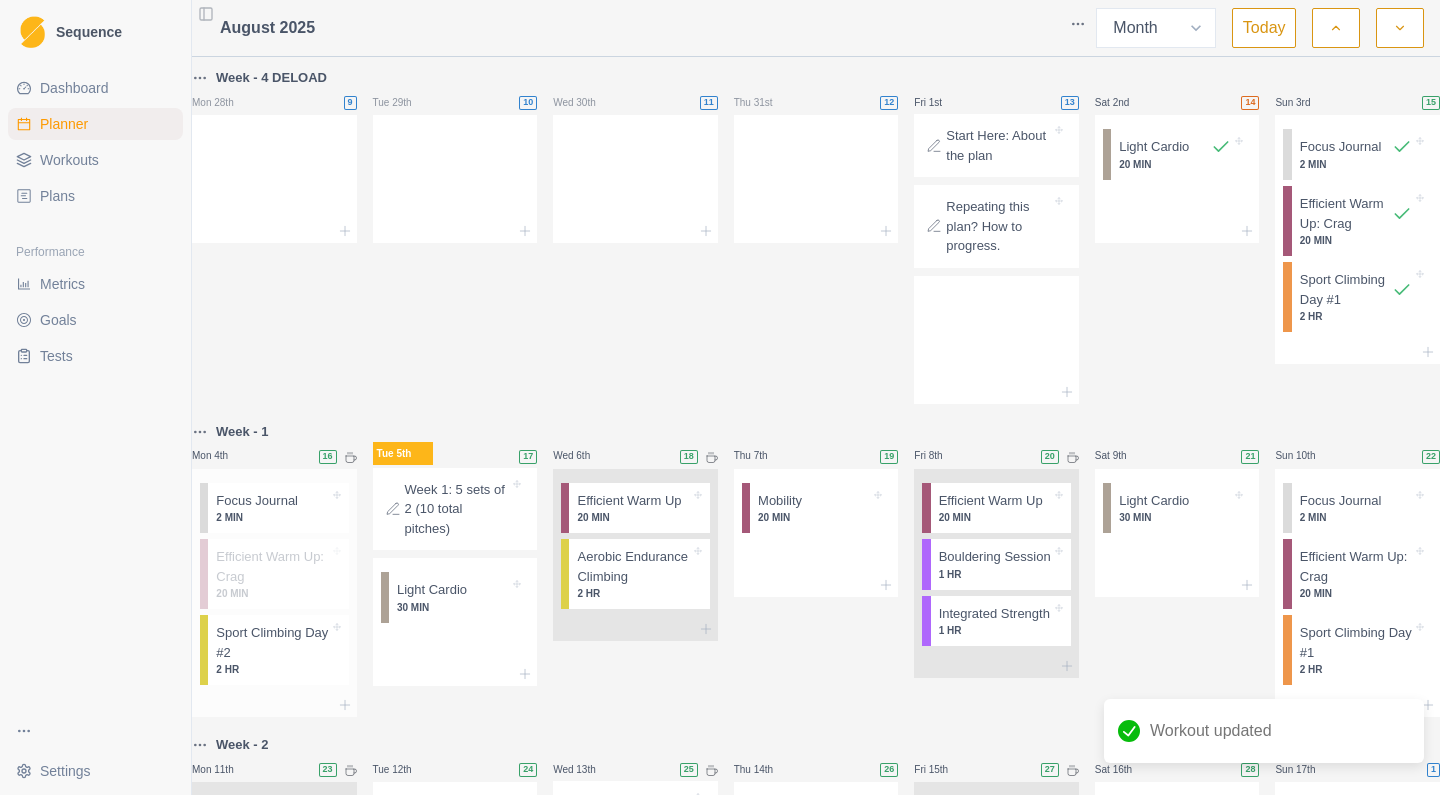 click on "Sport Climbing Day #2" at bounding box center (272, 642) 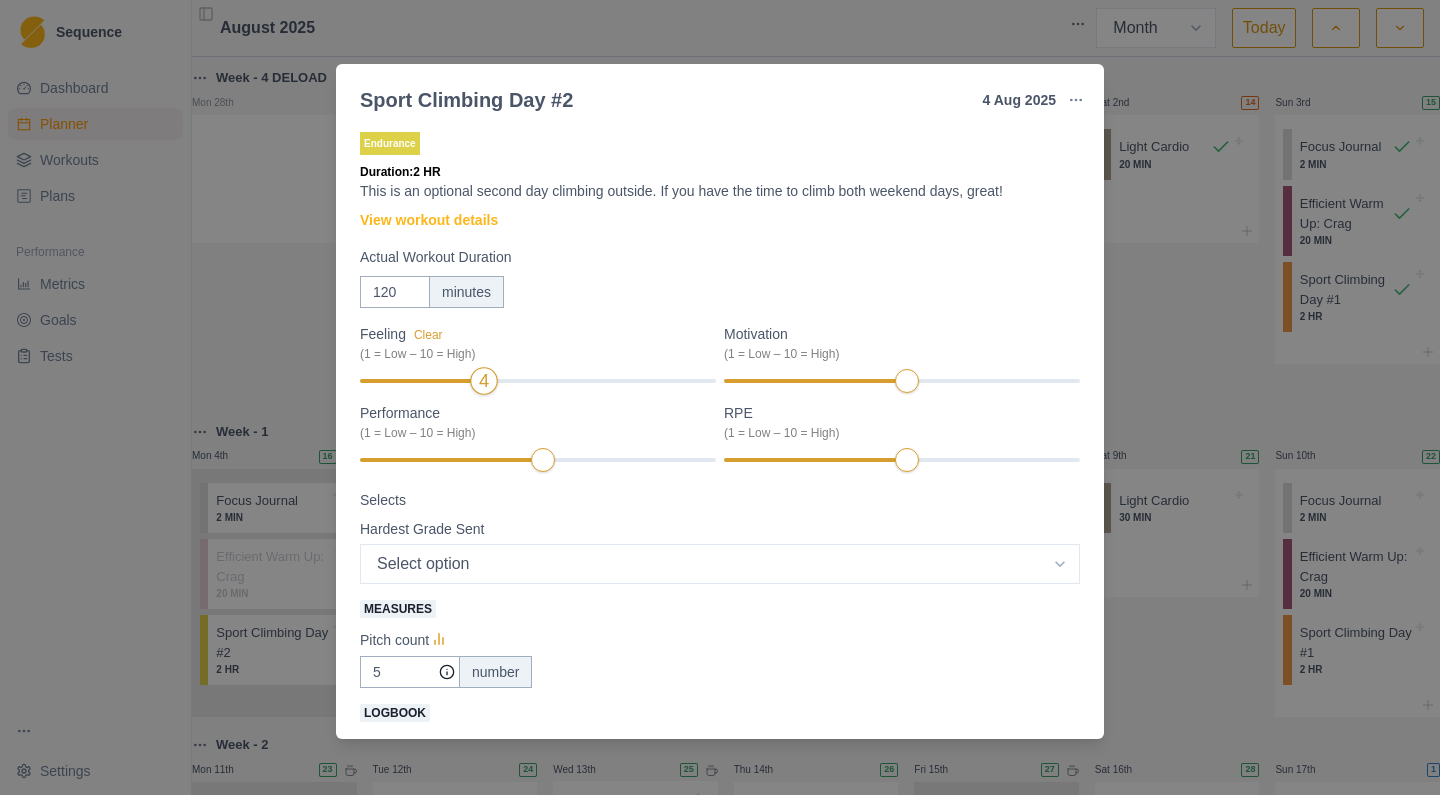 click on "4" at bounding box center (484, 381) 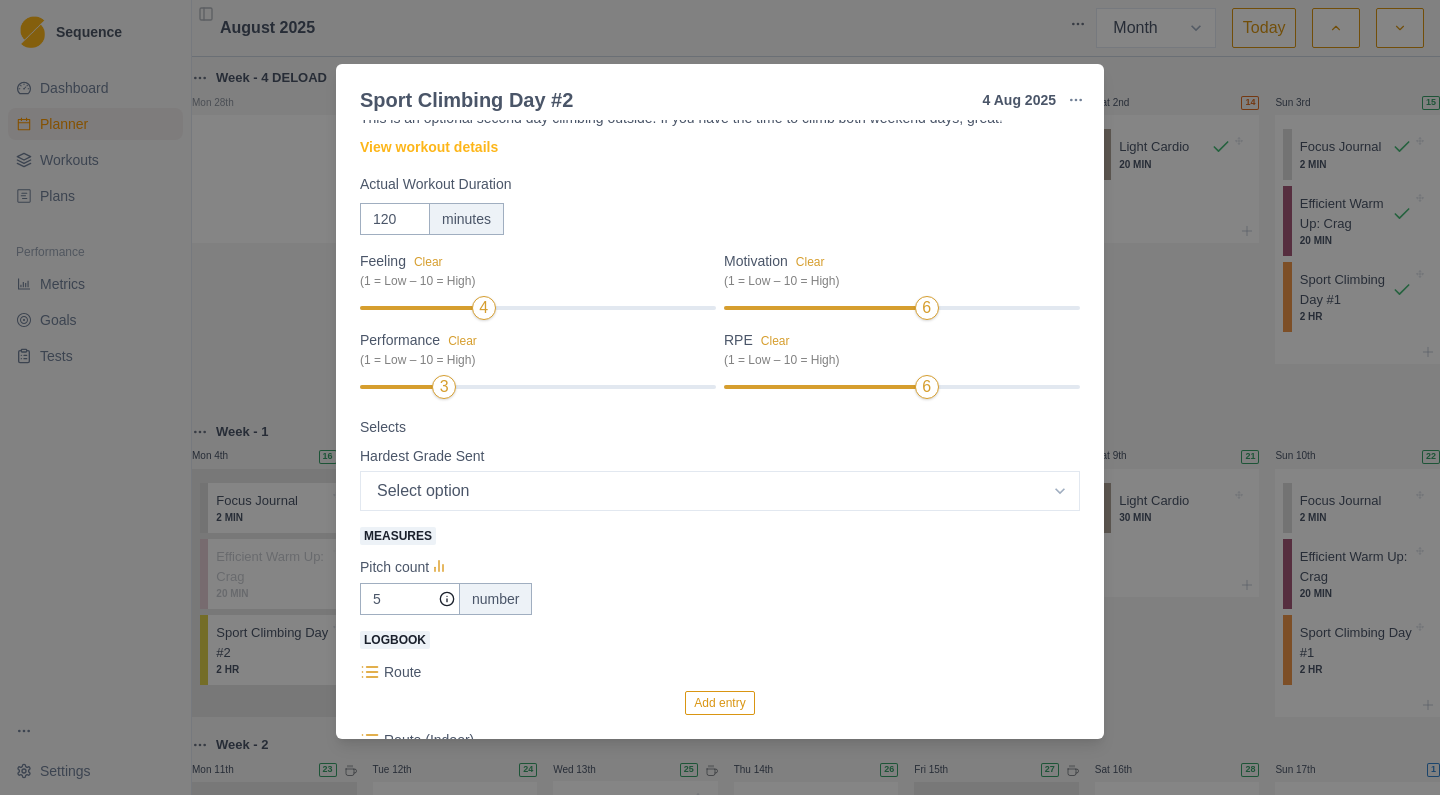 scroll, scrollTop: 72, scrollLeft: 0, axis: vertical 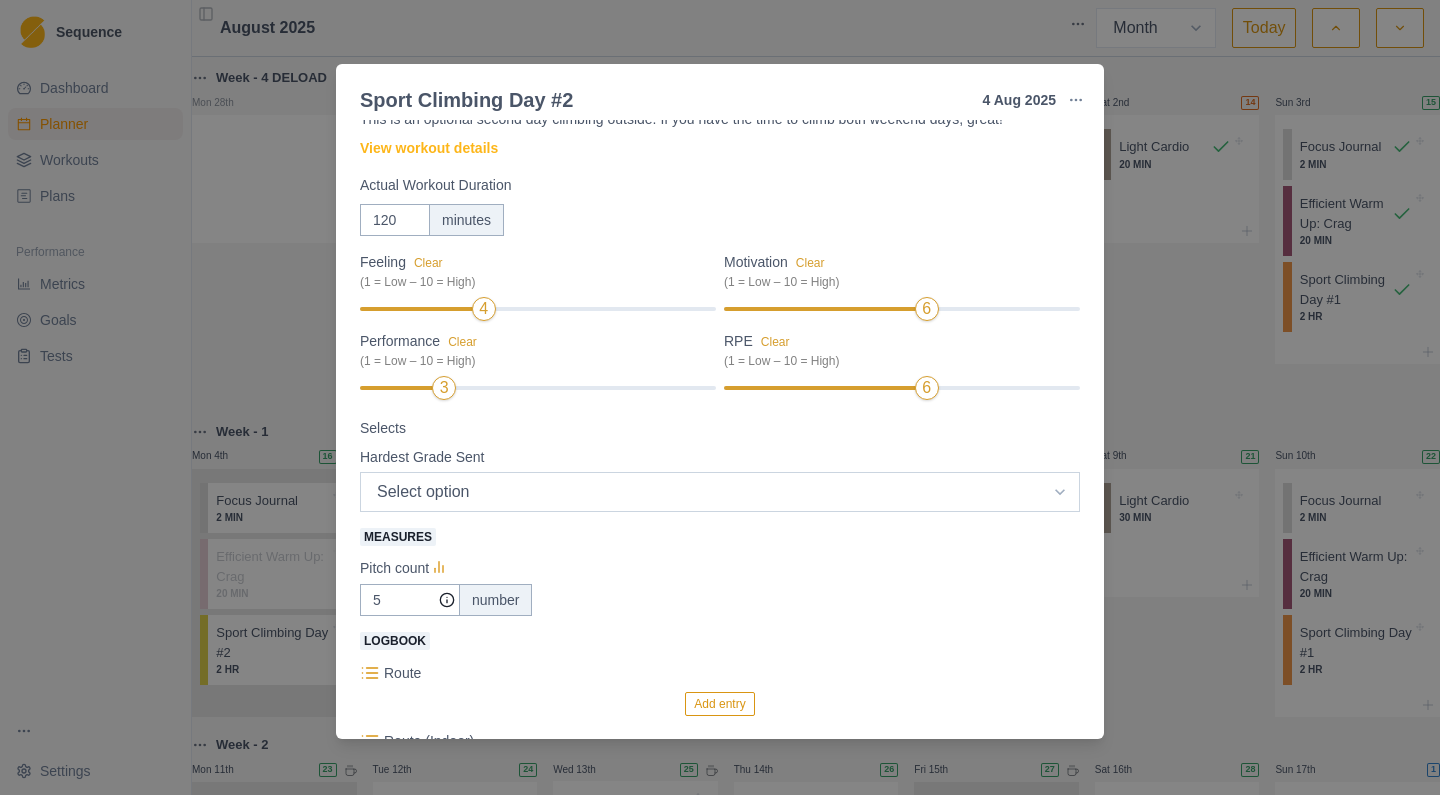 select on "7" 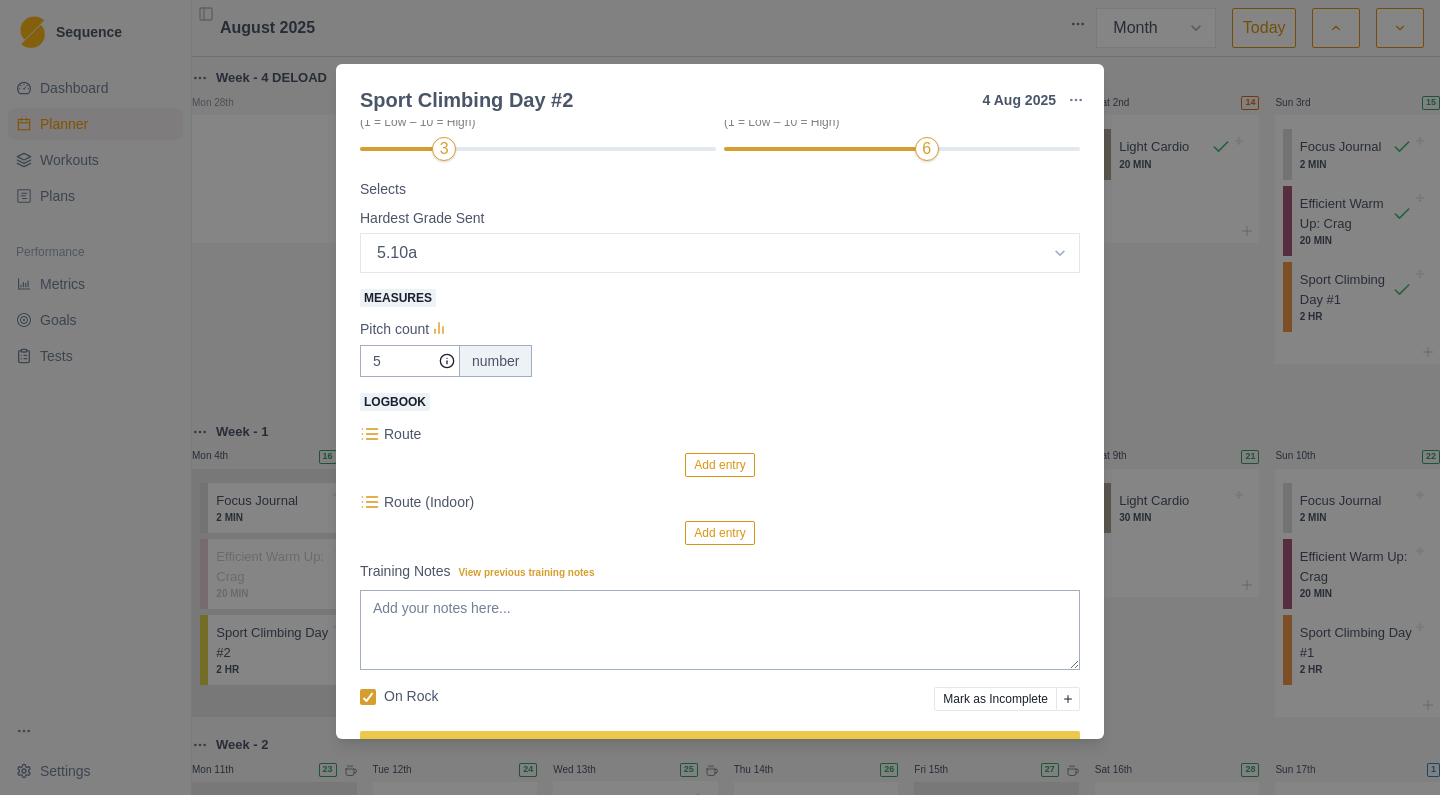 scroll, scrollTop: 312, scrollLeft: 0, axis: vertical 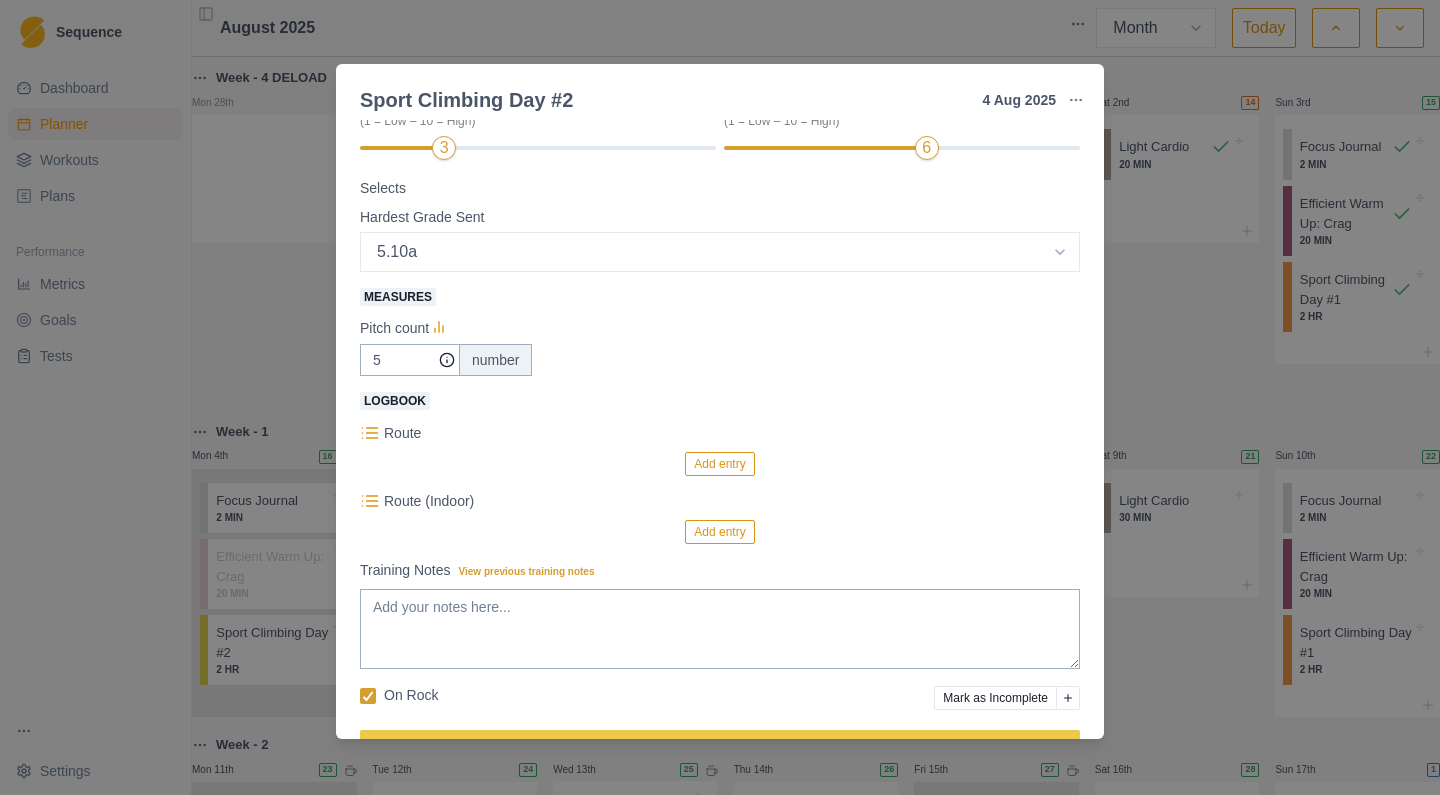 click on "Add entry" at bounding box center [719, 464] 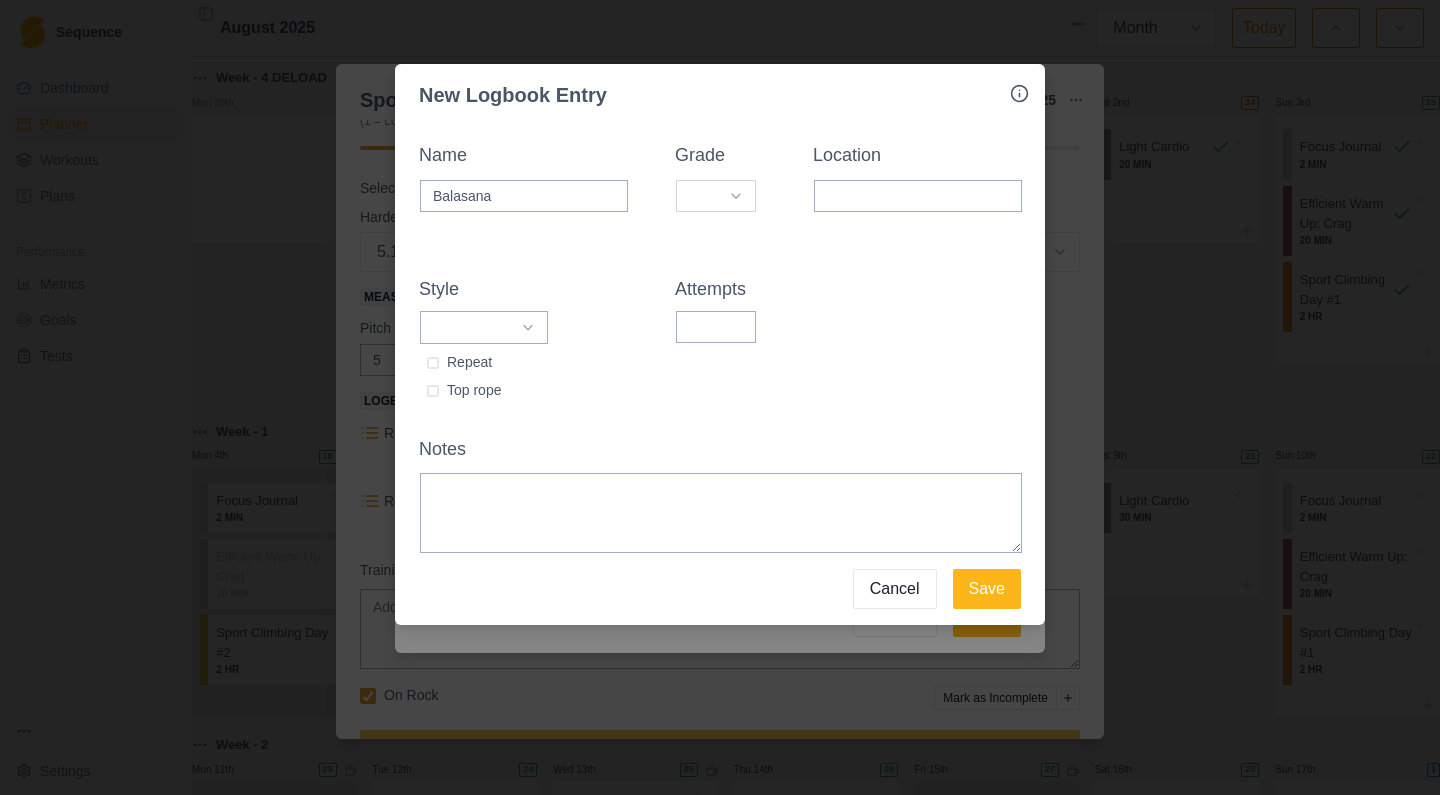 type on "Balasana" 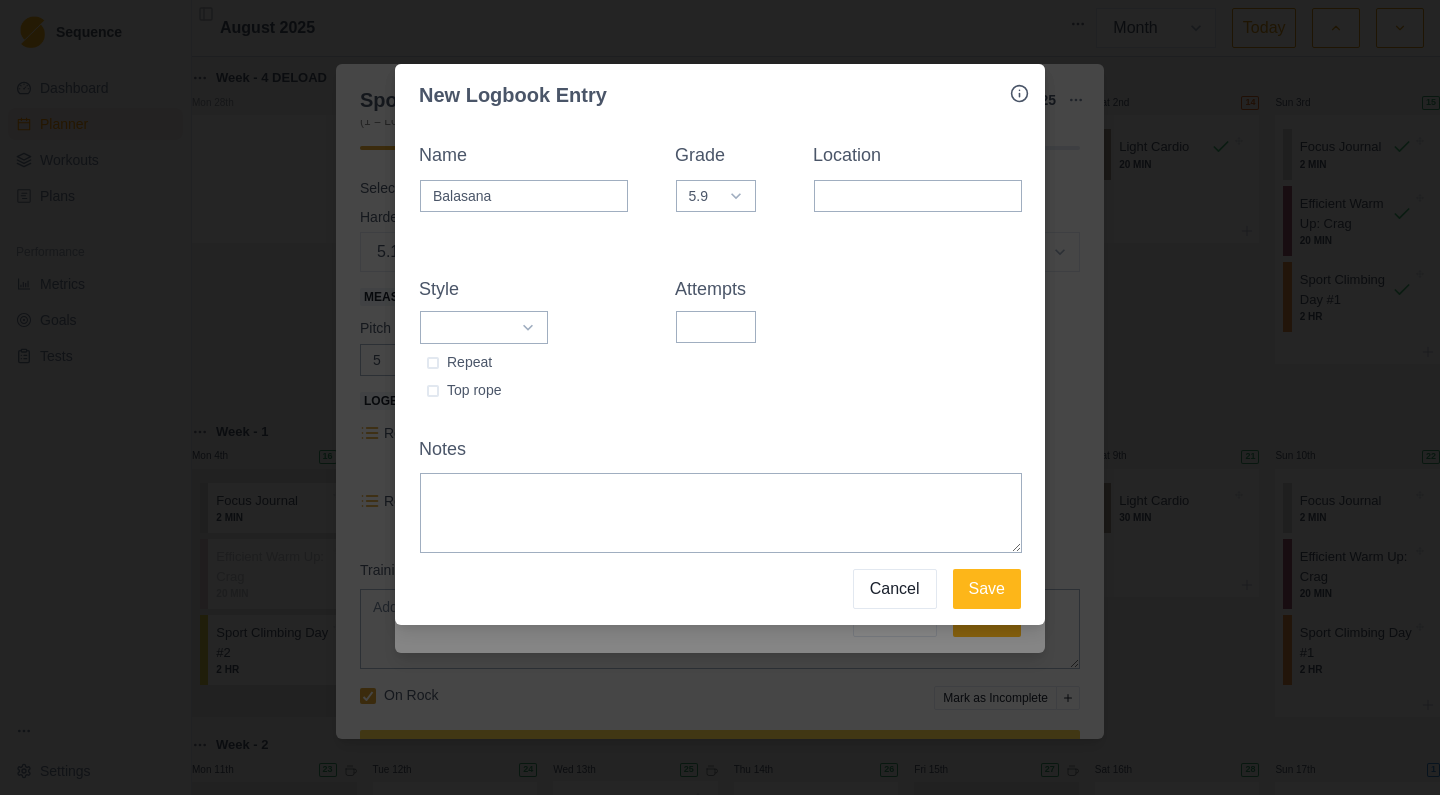 click at bounding box center [433, 363] 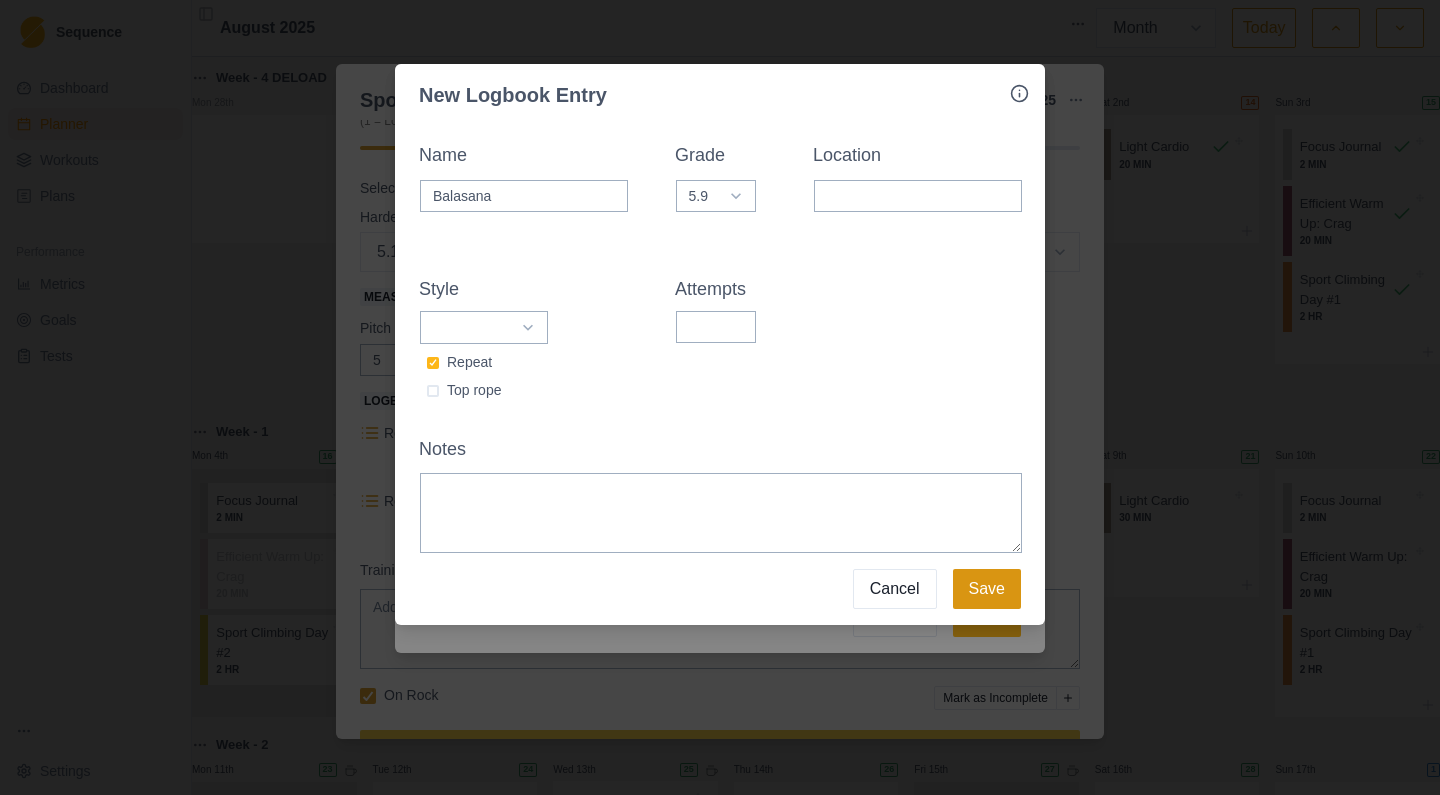 click on "Save" at bounding box center (987, 589) 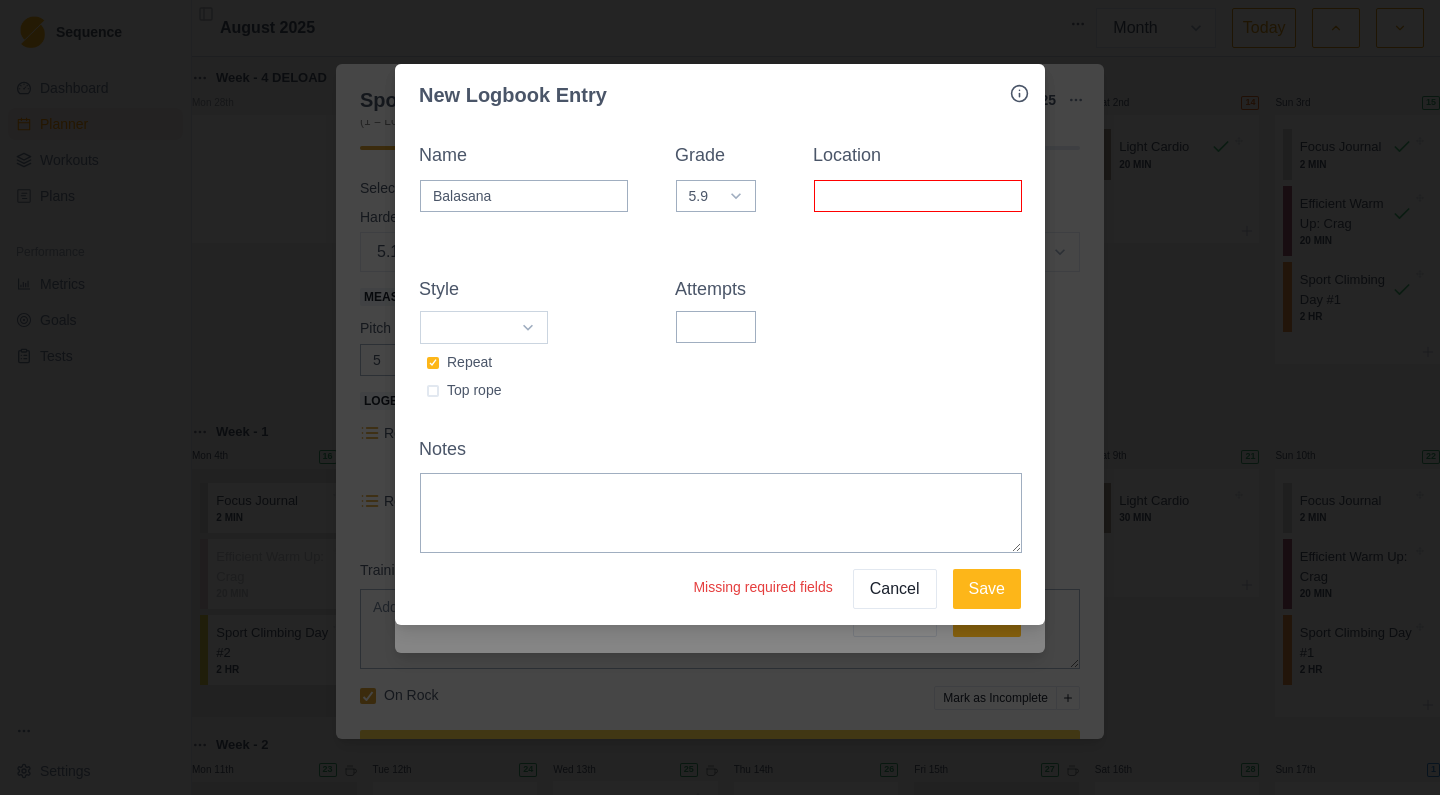 select on "redpoint" 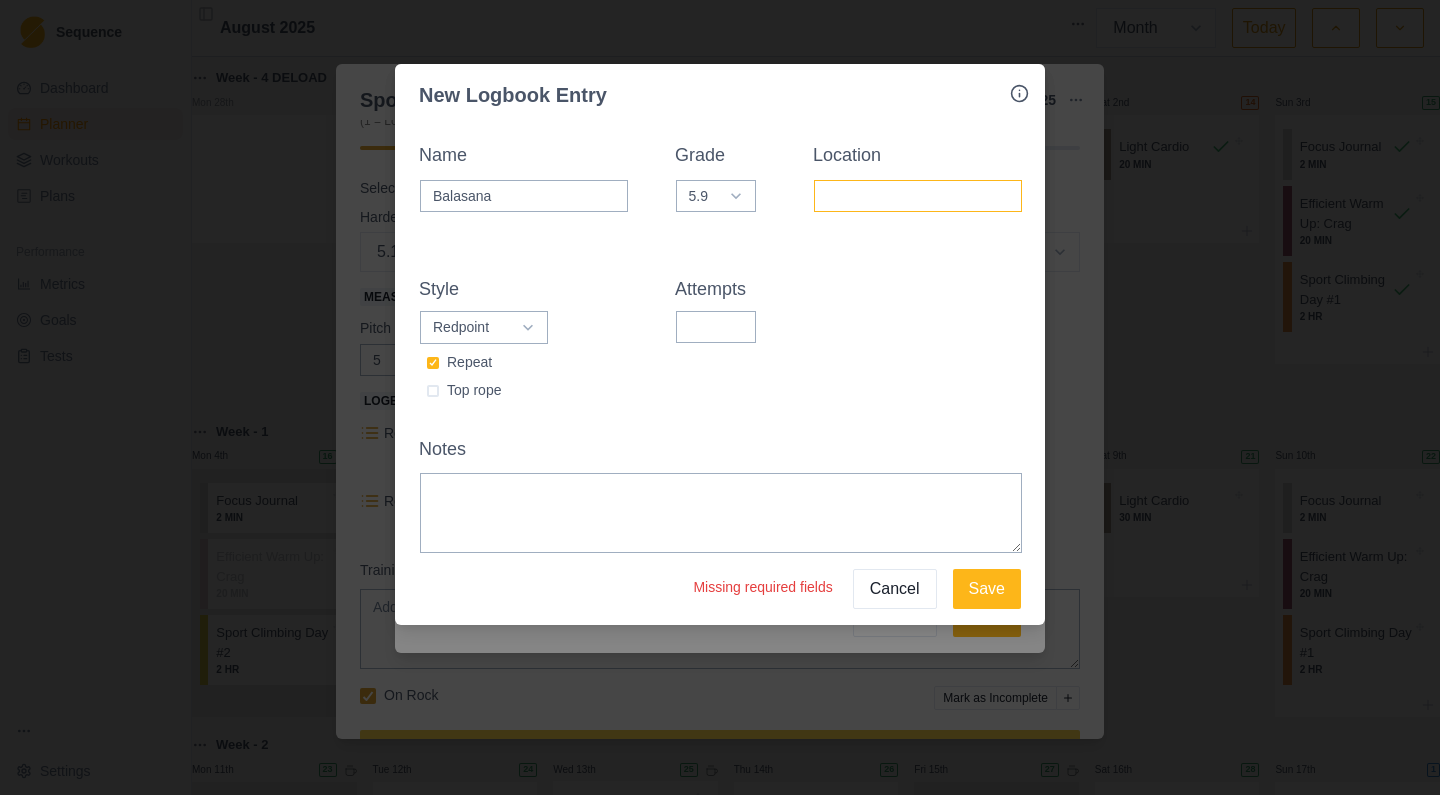click on "Location" at bounding box center (918, 196) 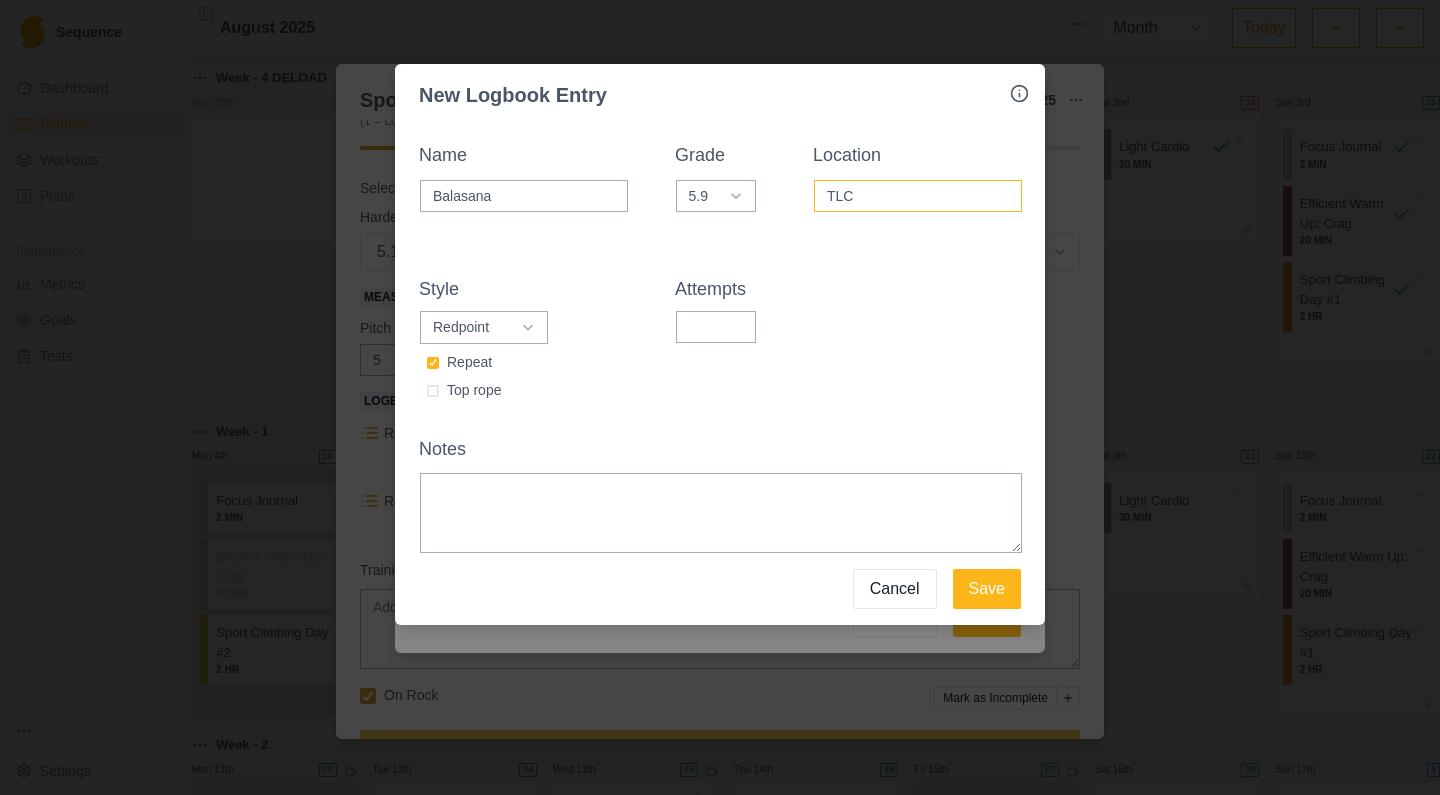 type on "TLC" 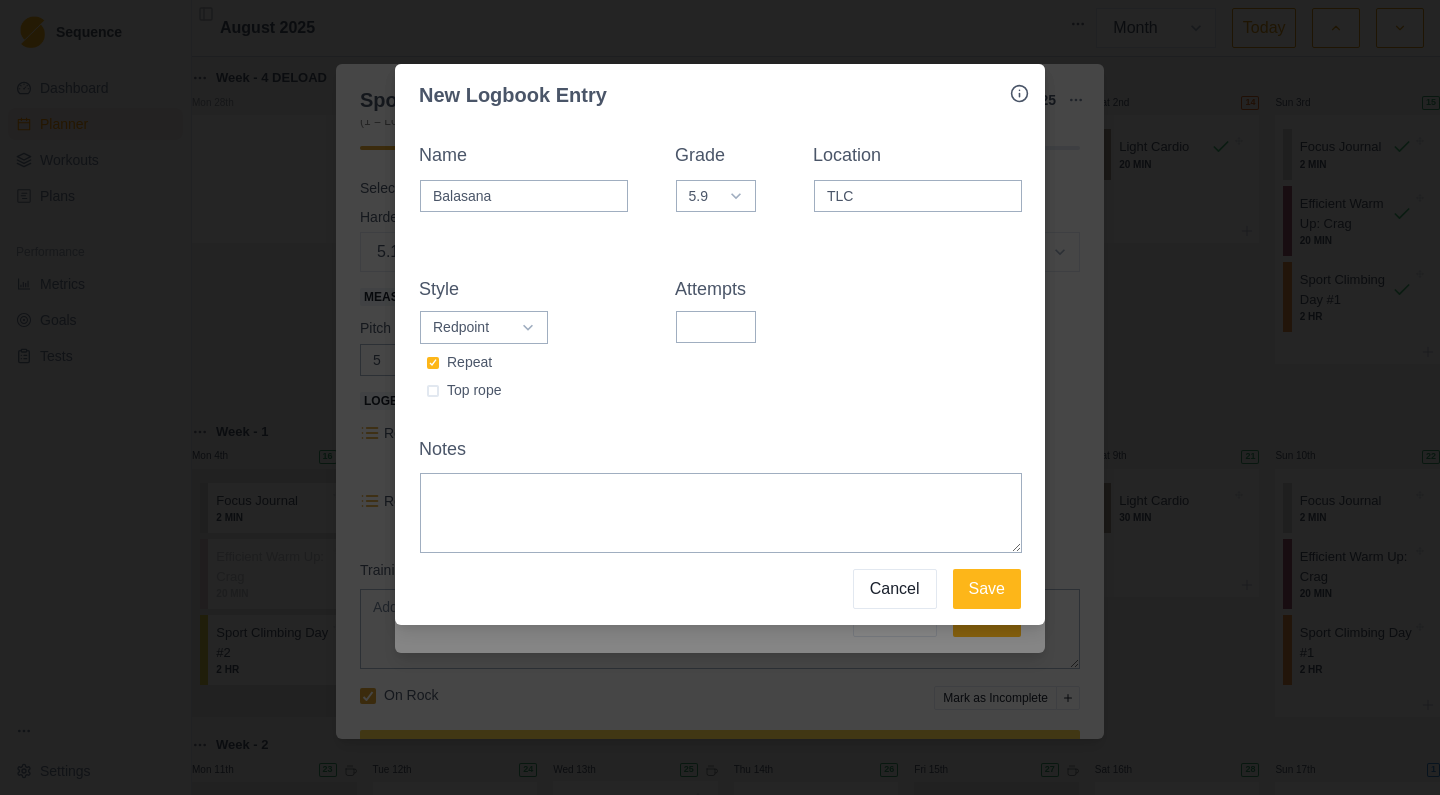click at bounding box center [919, 340] 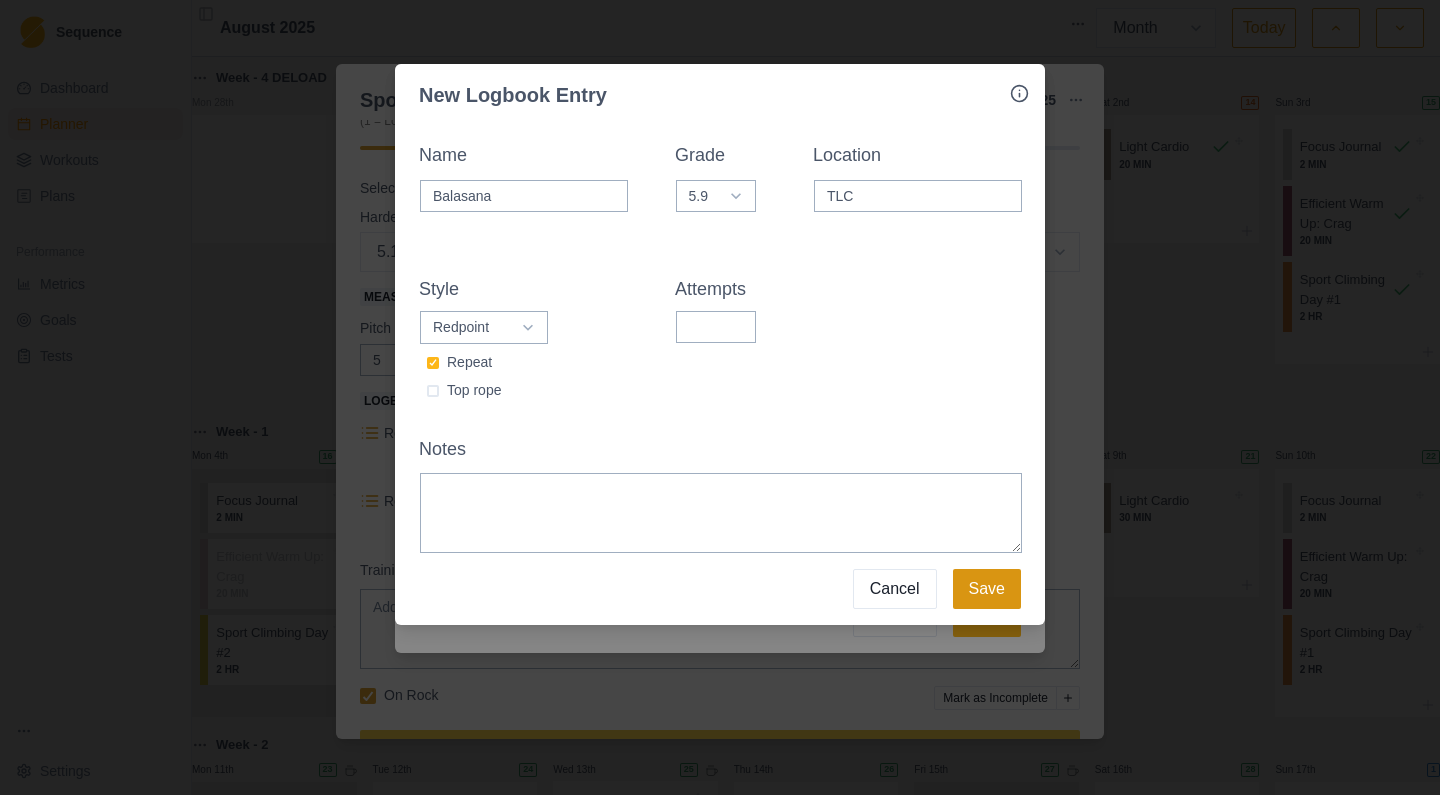 click on "Save" at bounding box center [987, 589] 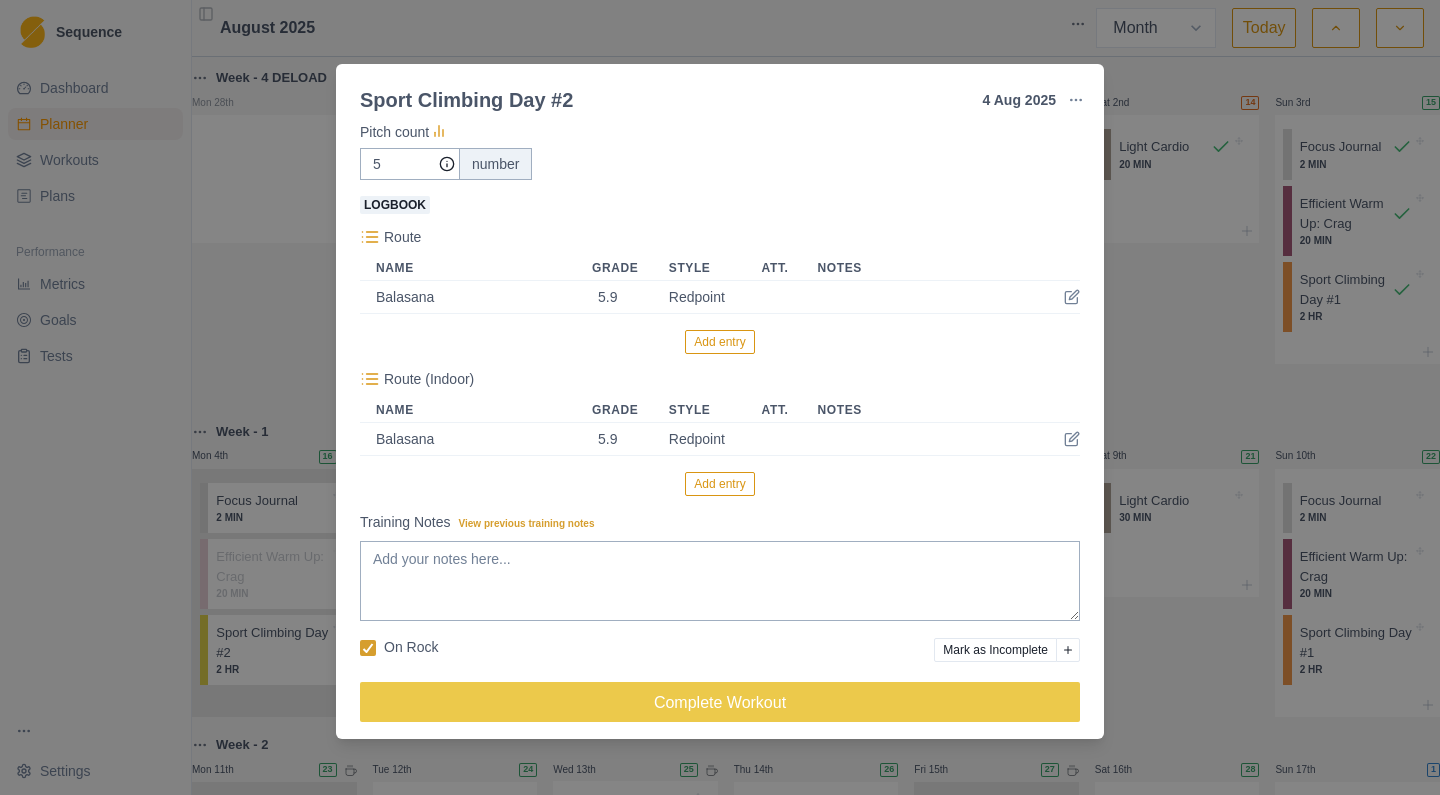 scroll, scrollTop: 512, scrollLeft: 0, axis: vertical 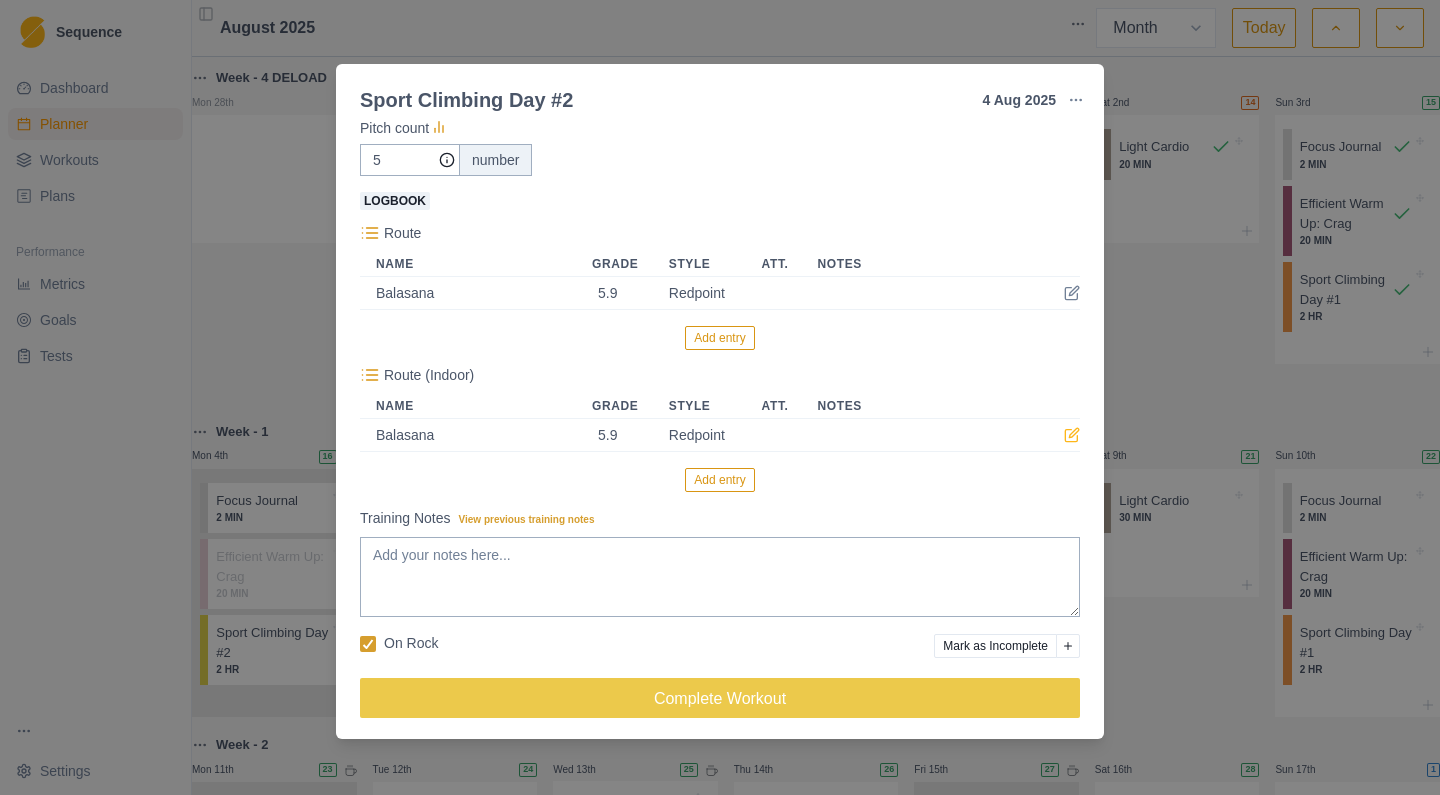 click 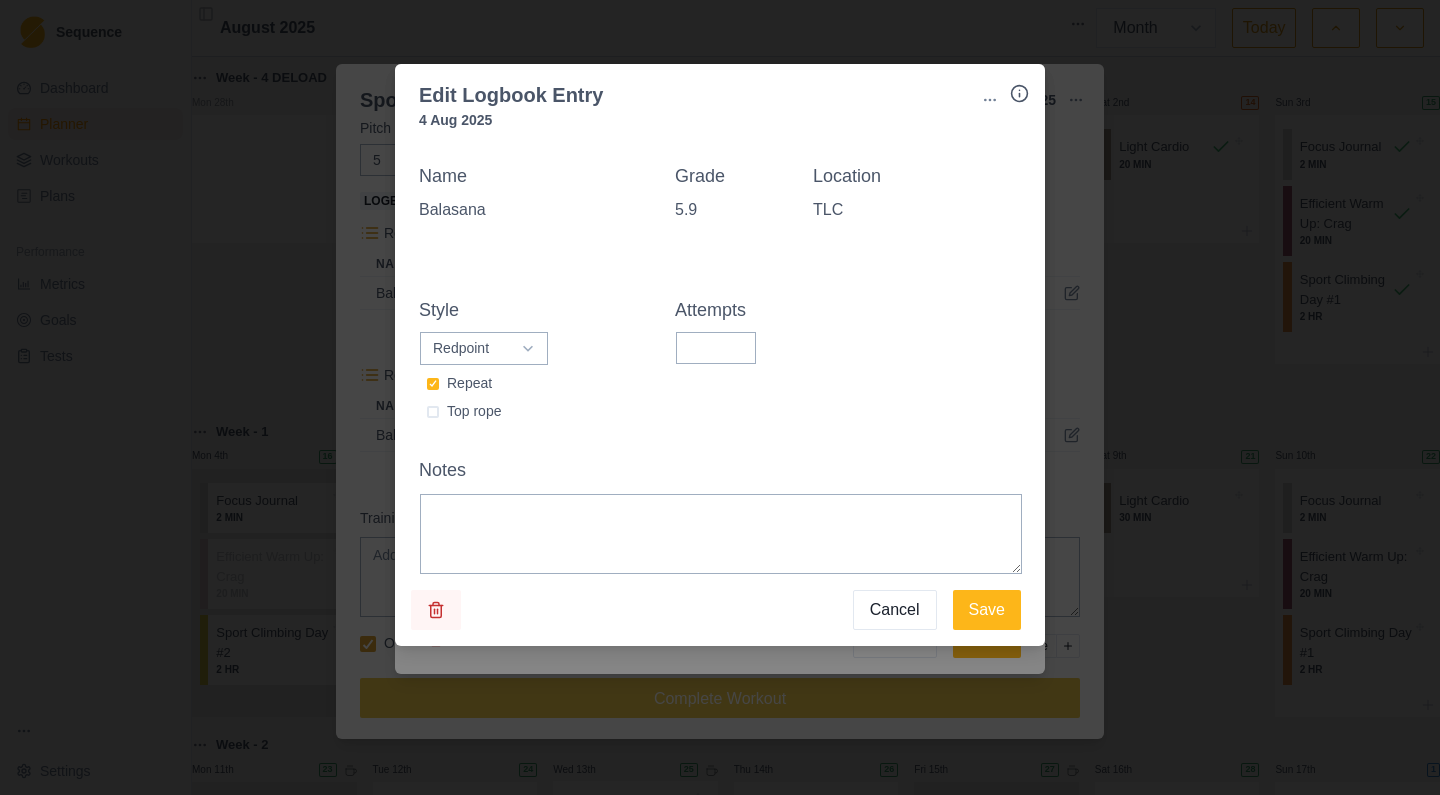 click 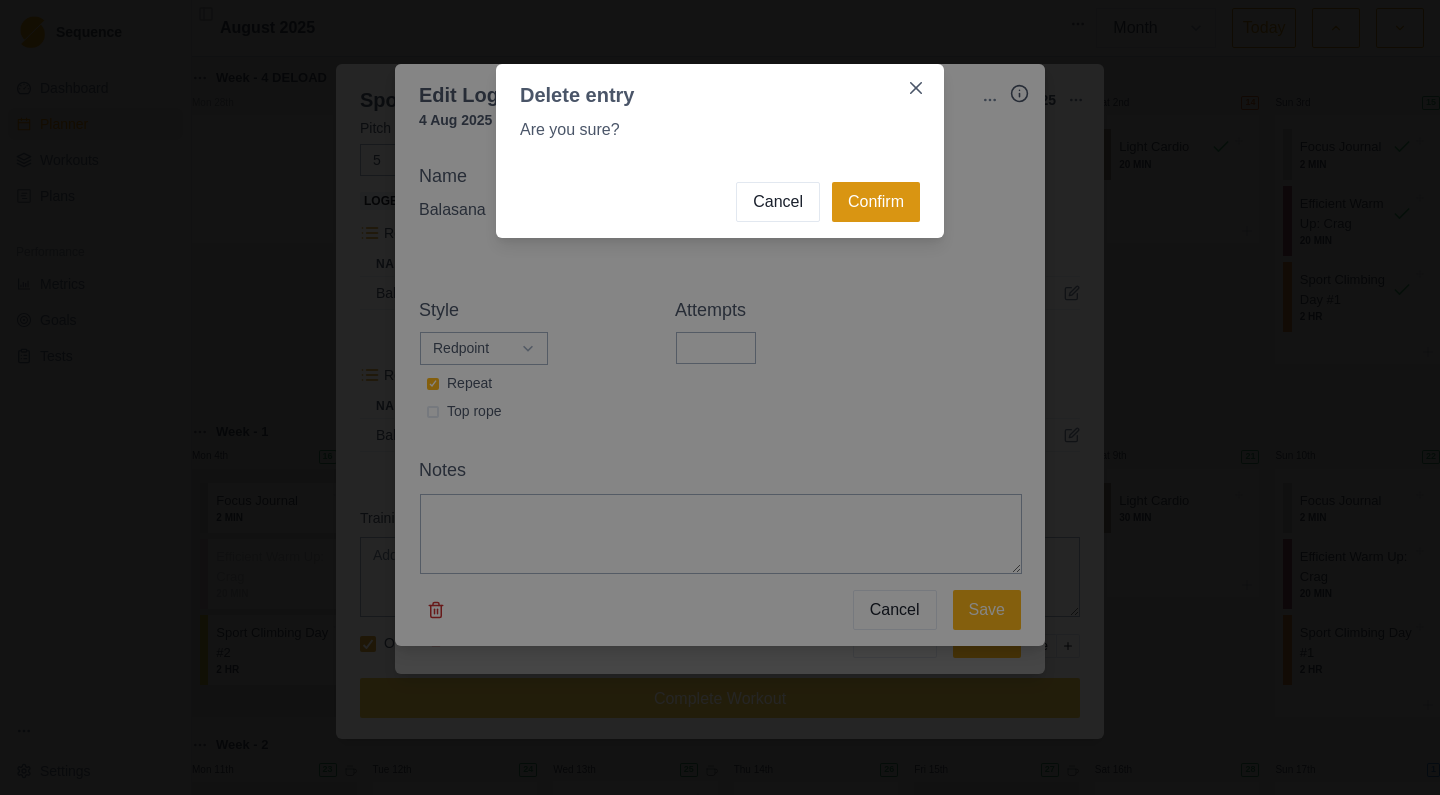 click on "Confirm" at bounding box center [876, 202] 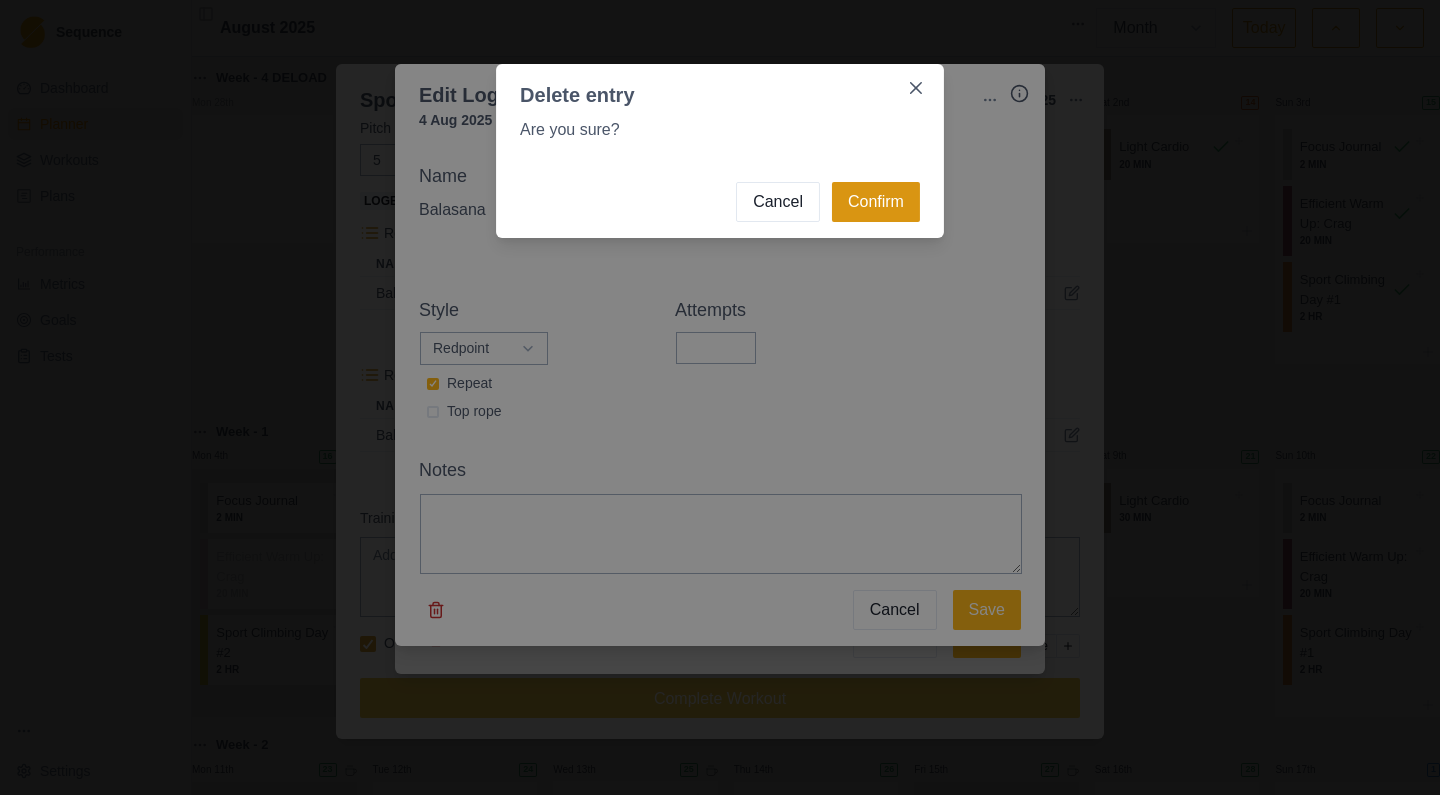 scroll, scrollTop: 372, scrollLeft: 0, axis: vertical 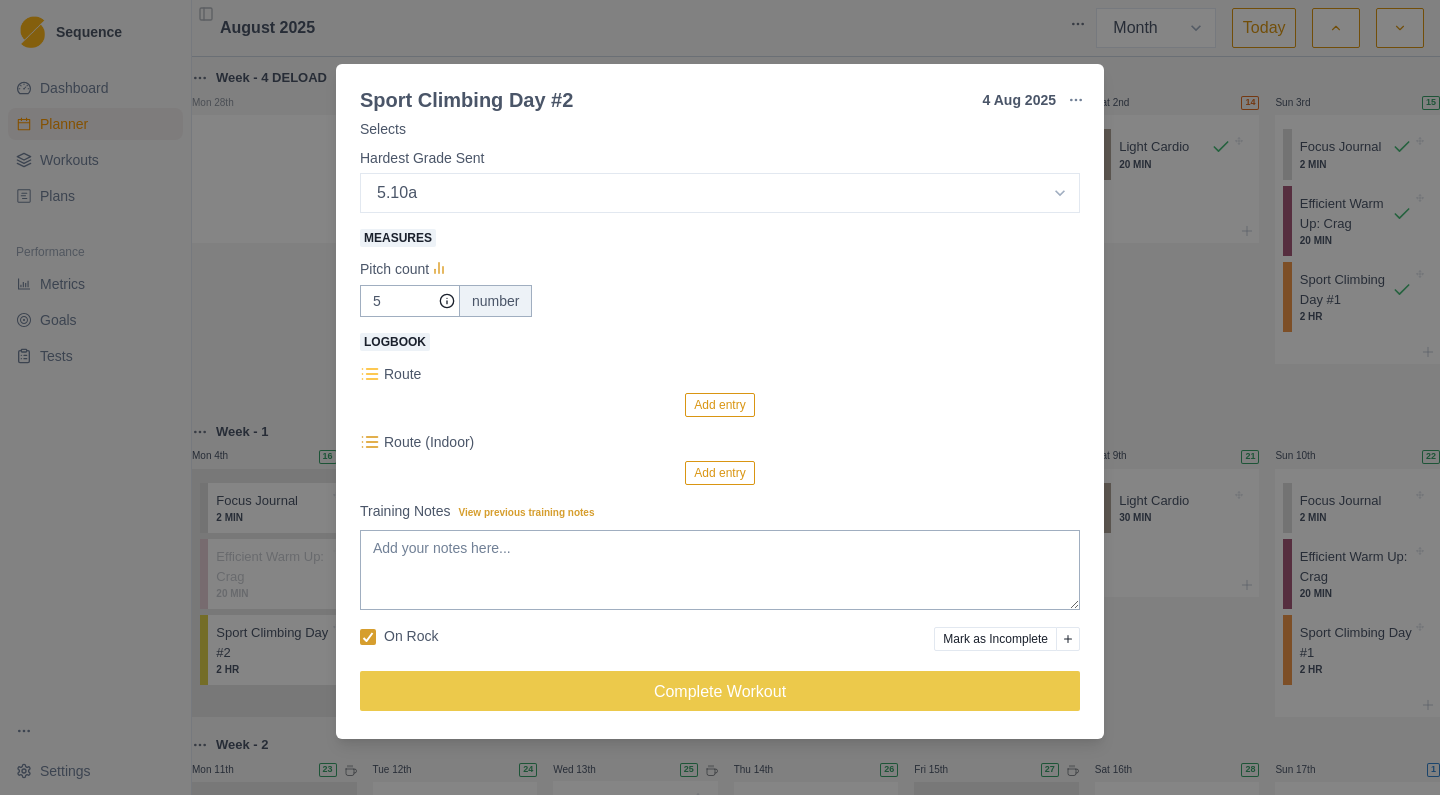 click 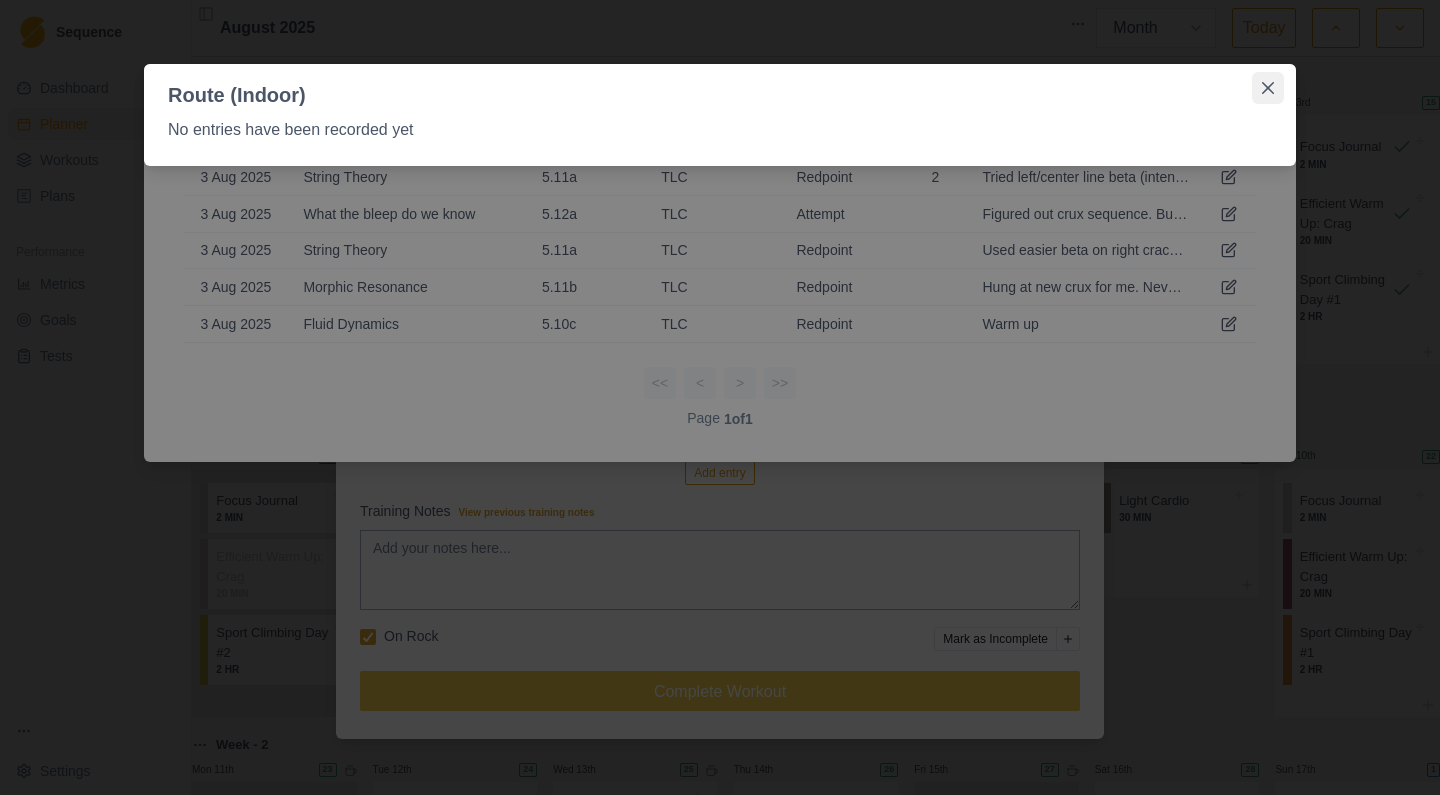 click 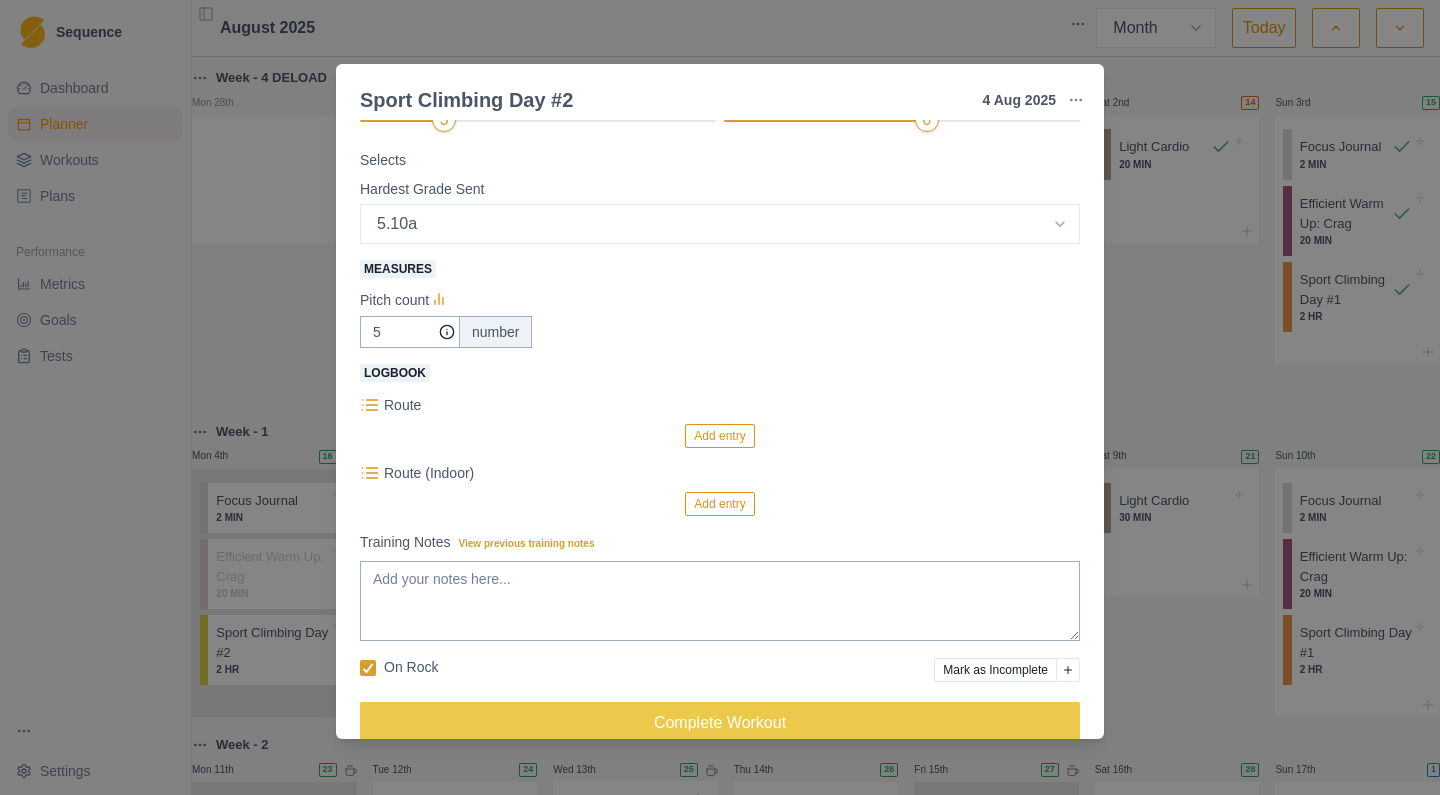 click on "Add entry" at bounding box center [719, 436] 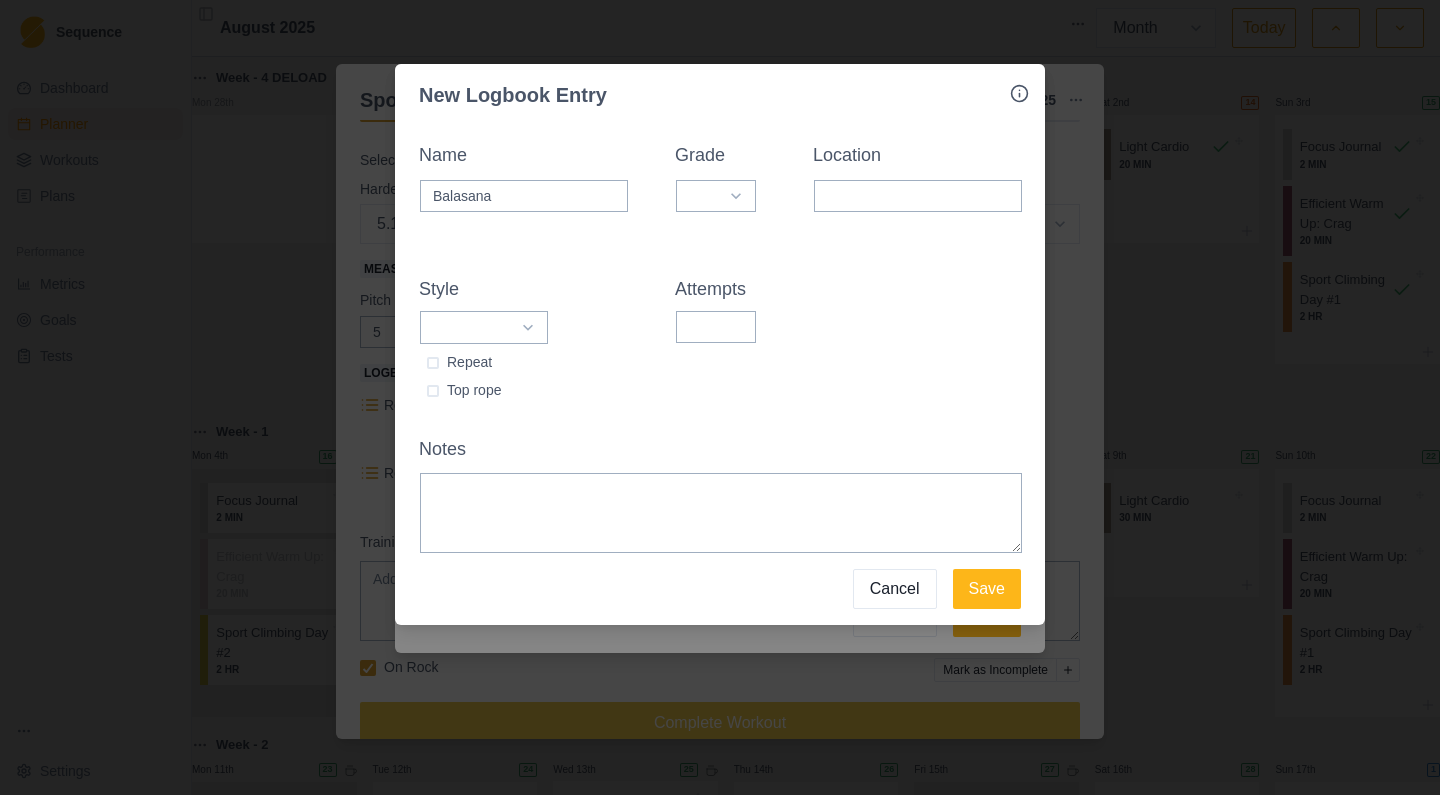 type on "Balasana" 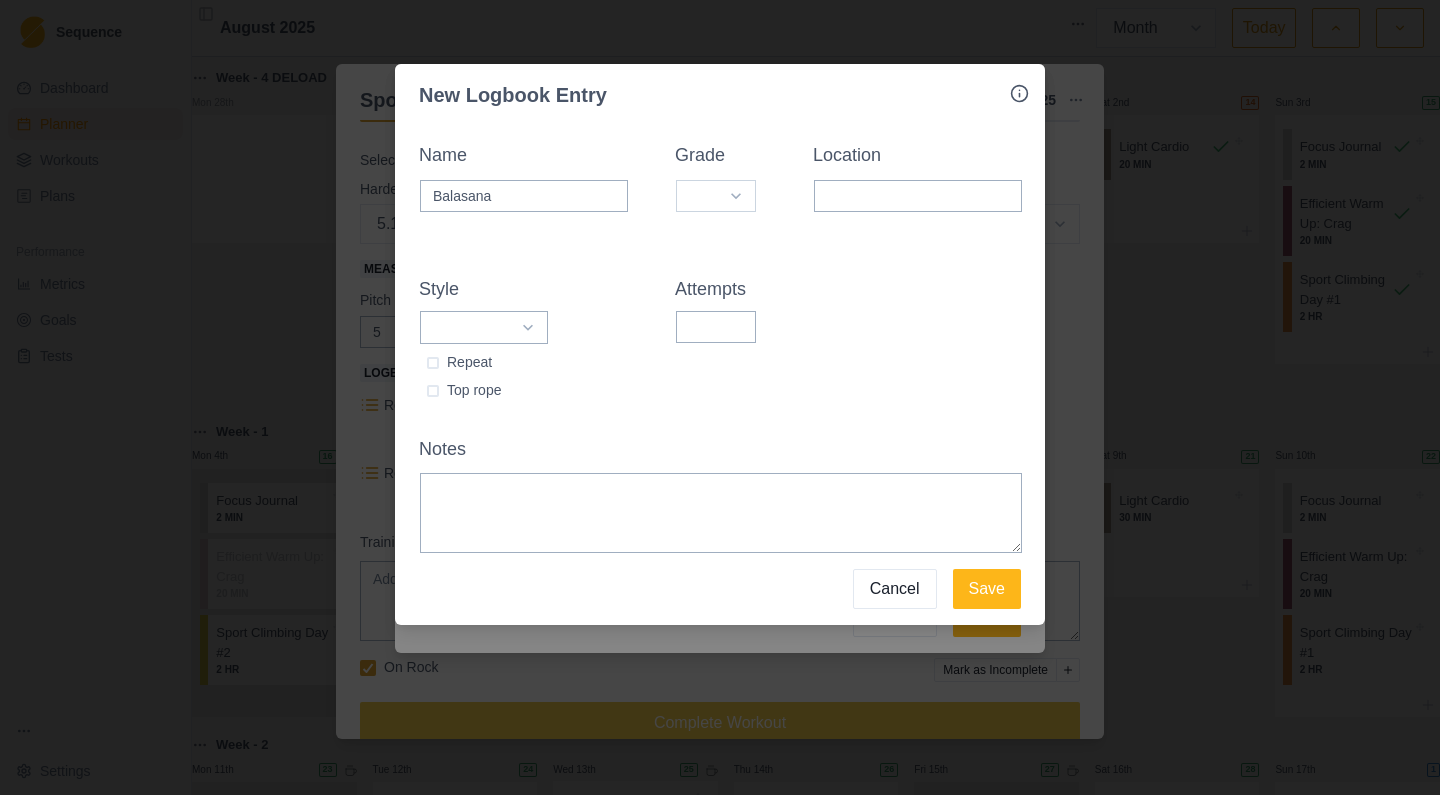 select on "a6710177-d529-4de8-9daa-fd2de67eba40" 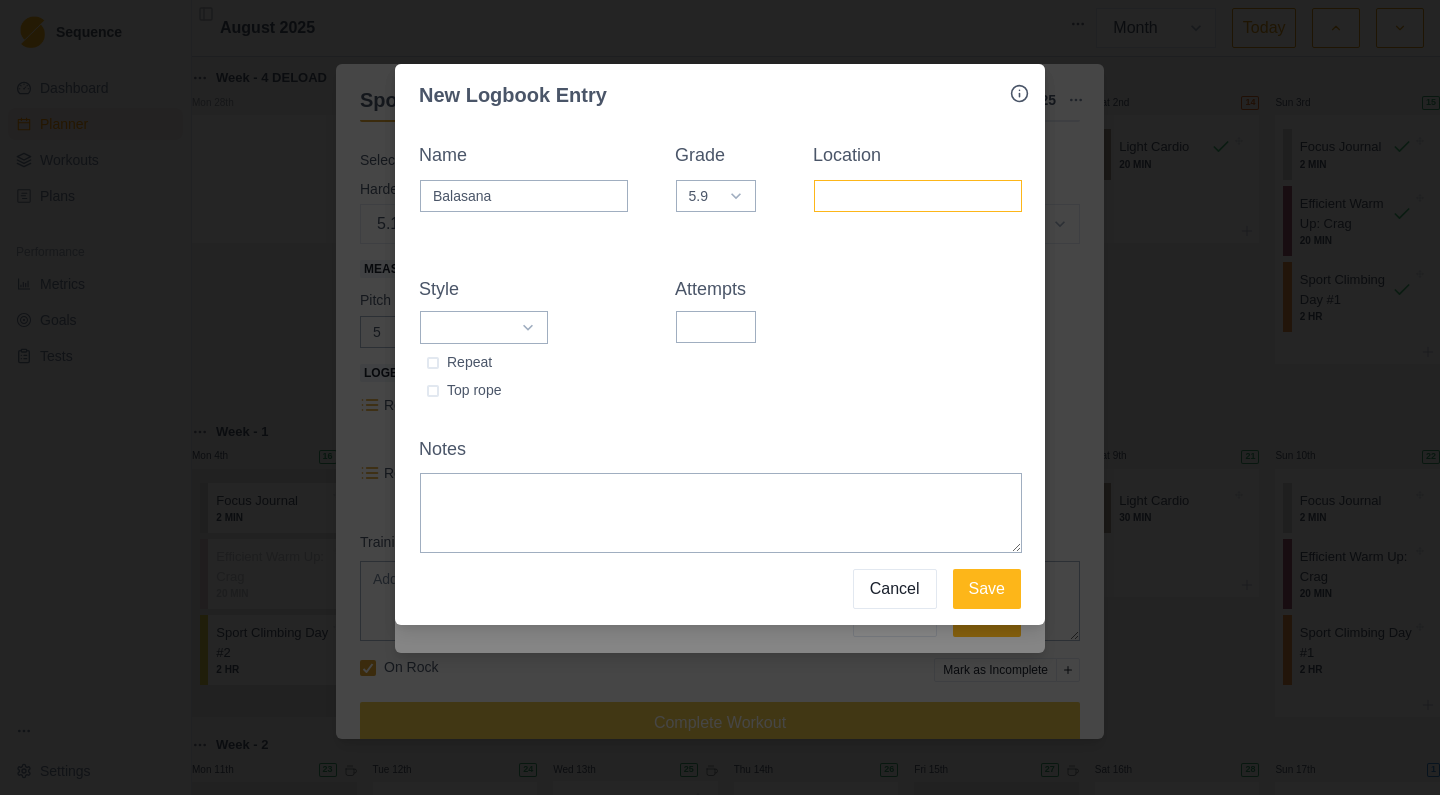 click on "Location" at bounding box center (918, 196) 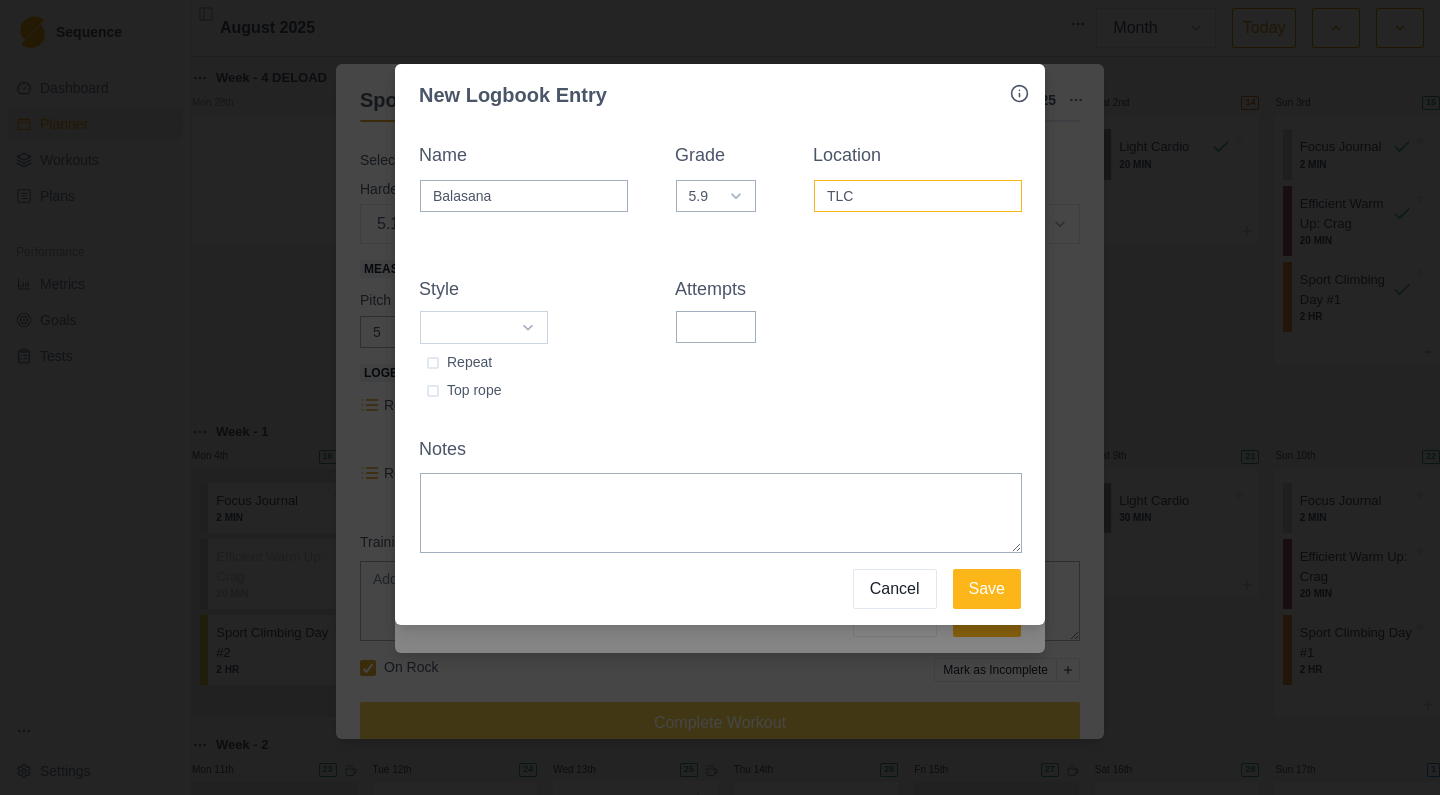 type on "TLC" 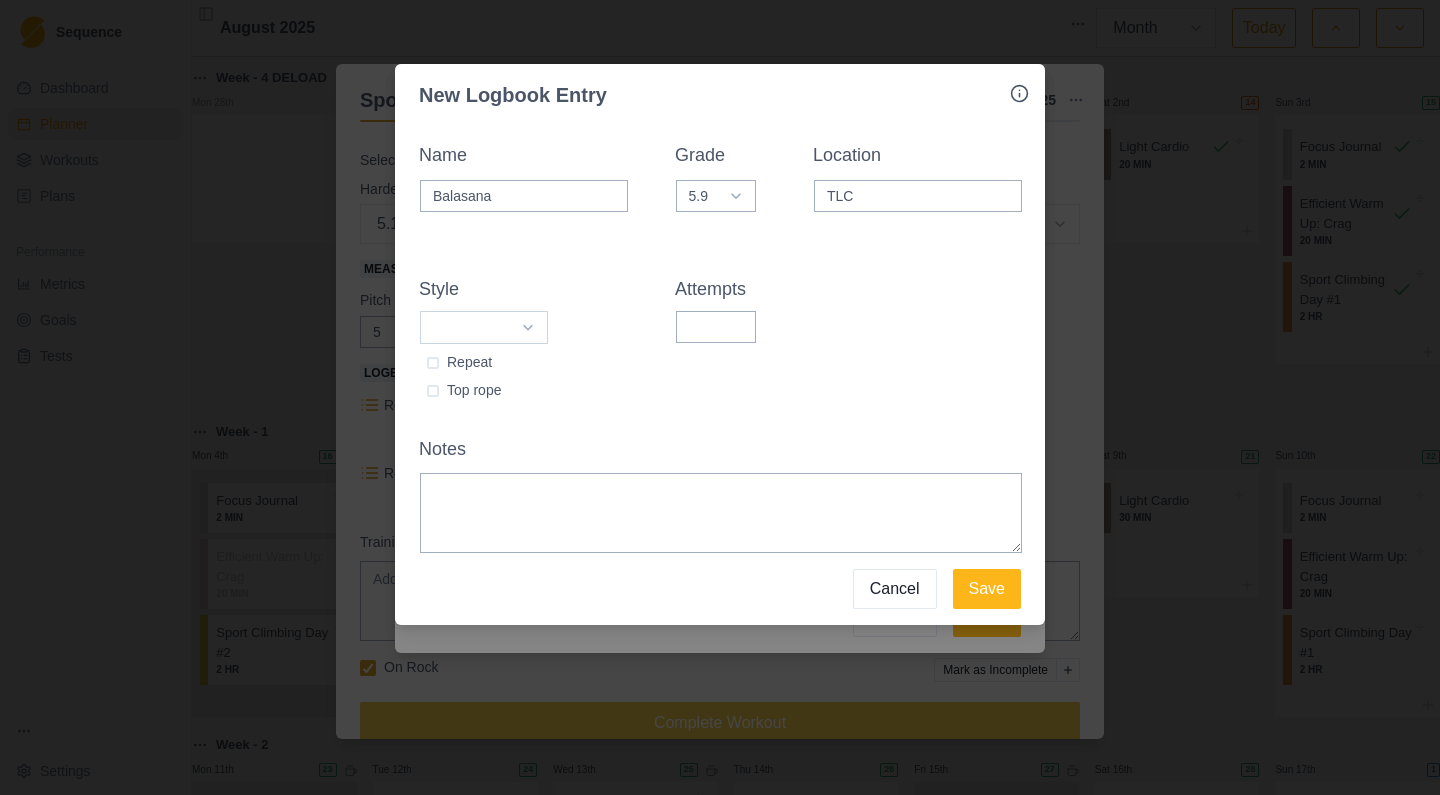 select on "redpoint" 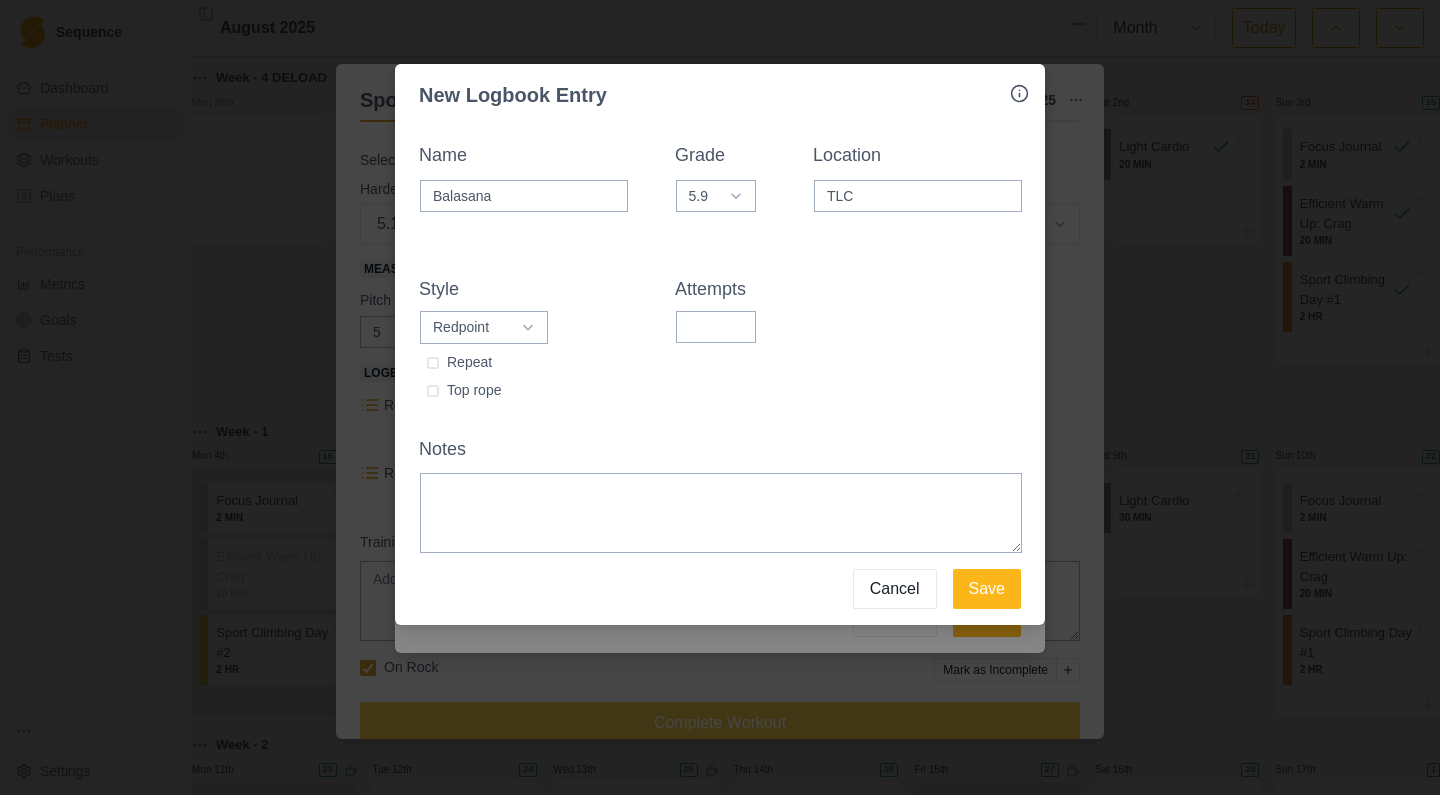 click at bounding box center [433, 363] 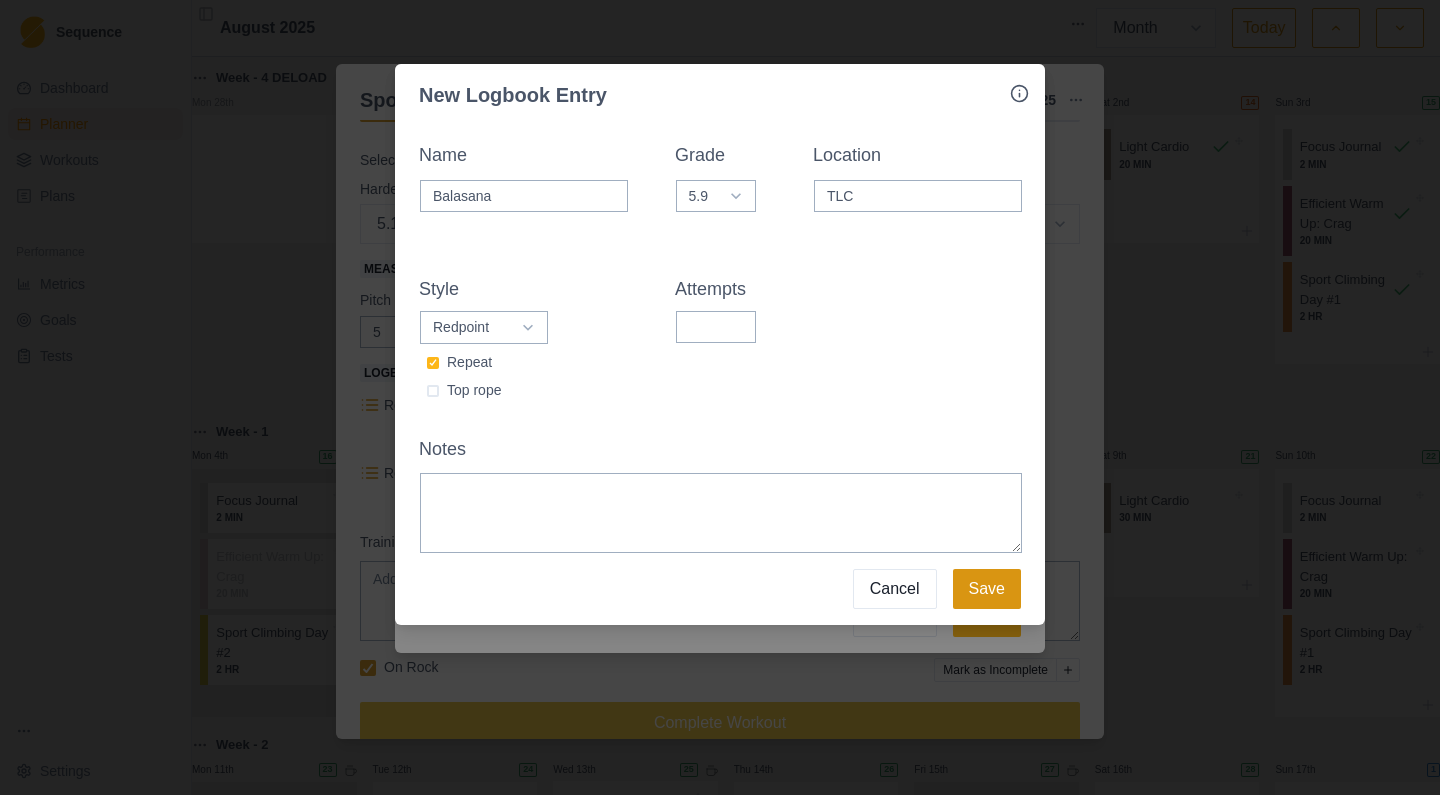 click on "Save" at bounding box center [987, 589] 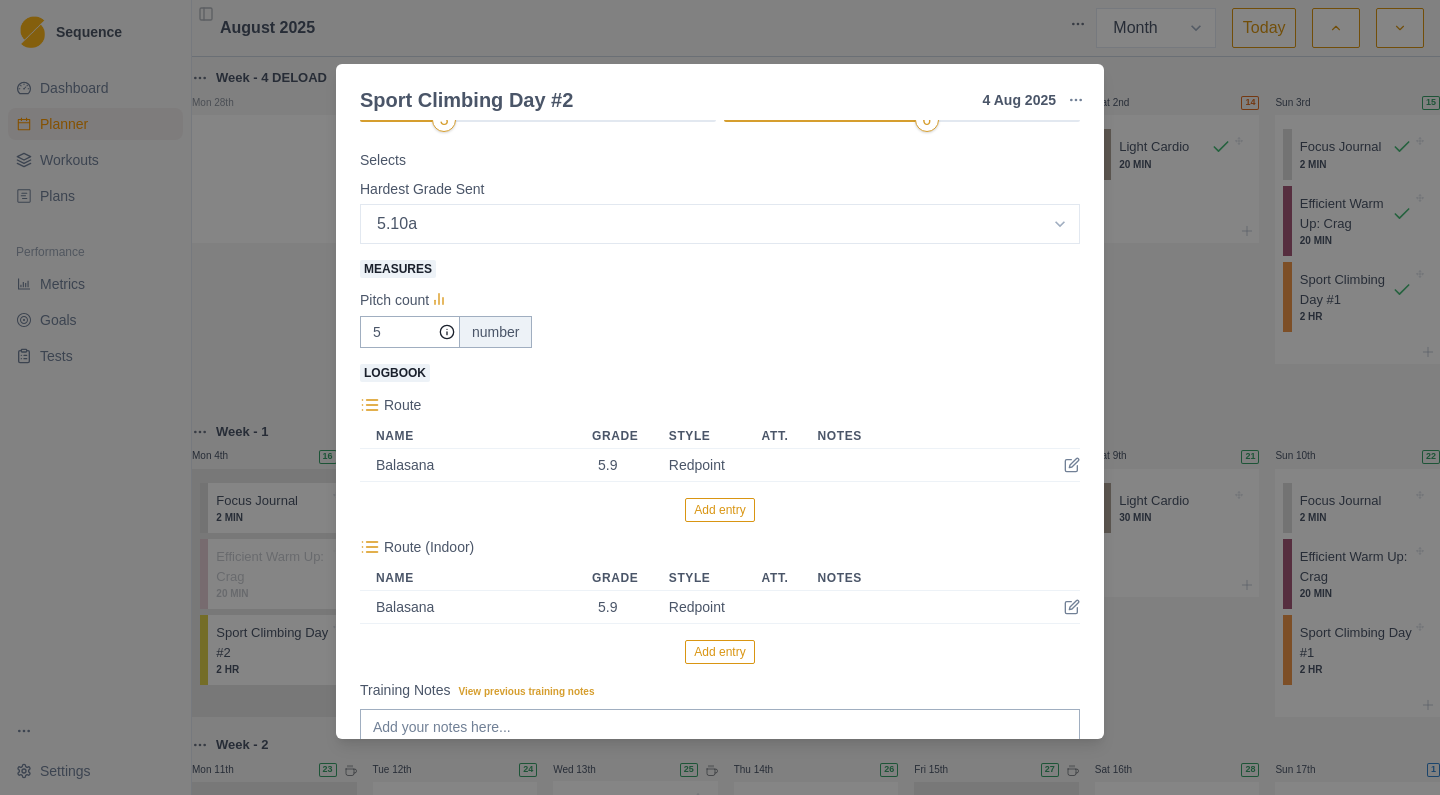 click on "Add entry" at bounding box center (719, 510) 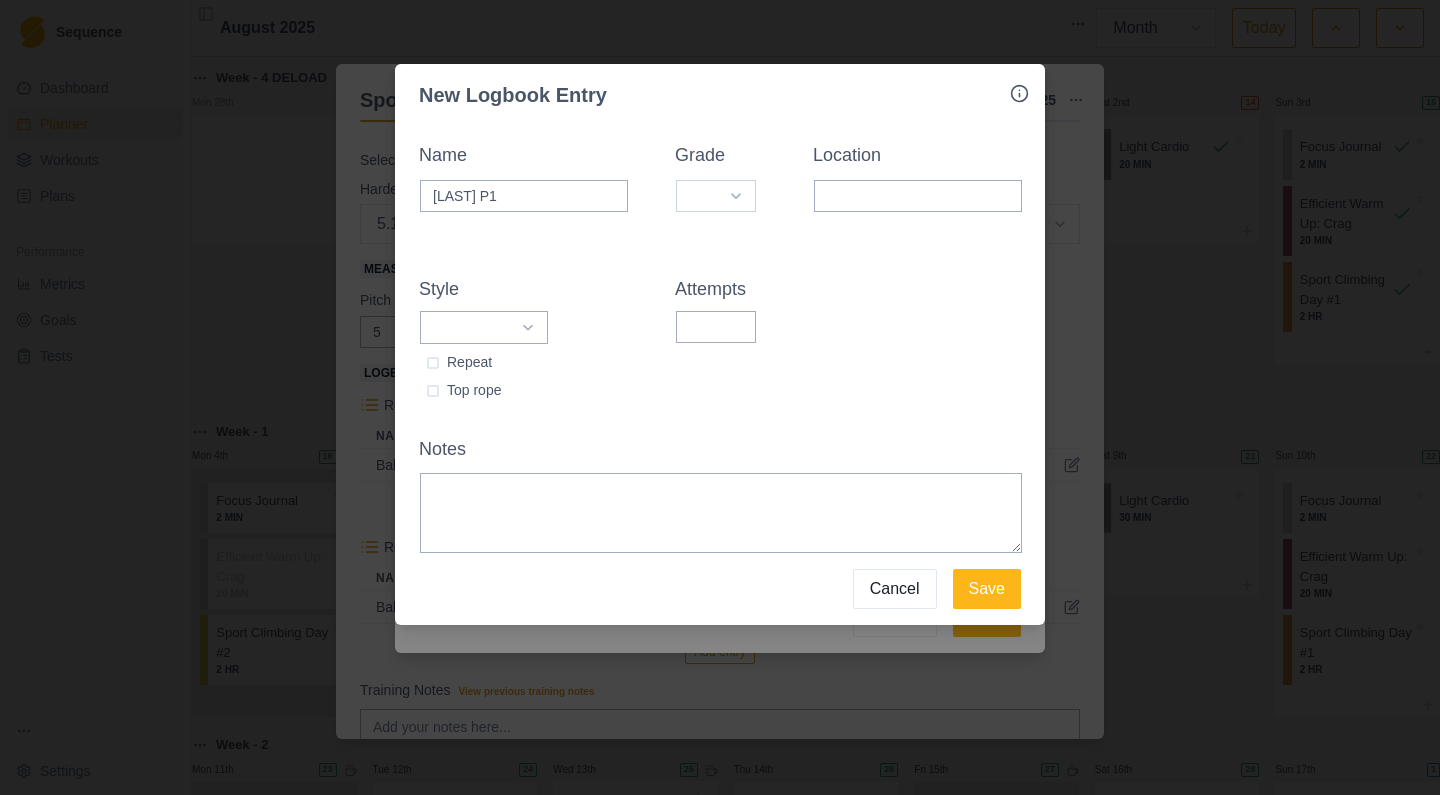 type on "[LAST] P1" 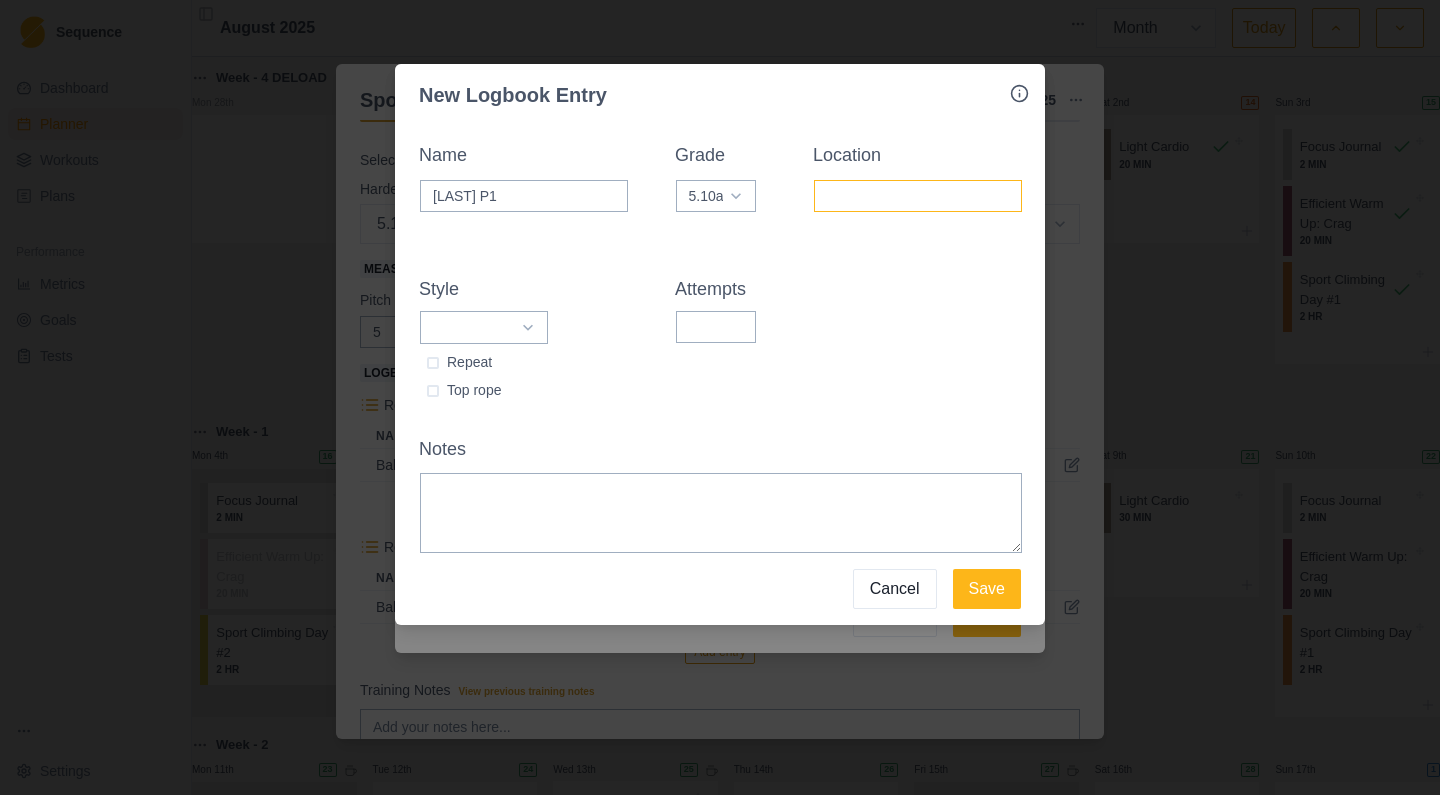 click on "Location" at bounding box center (918, 196) 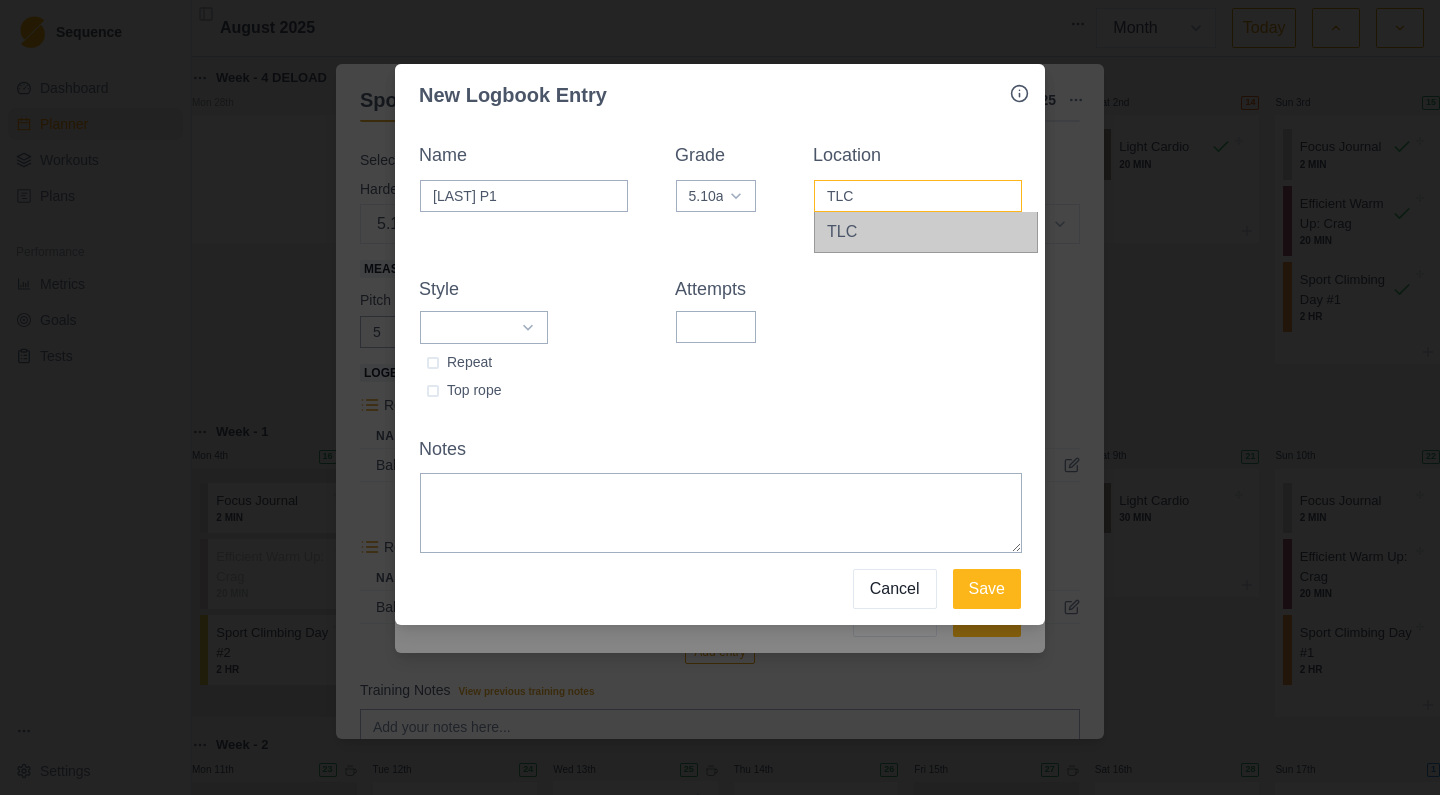 type on "TLC" 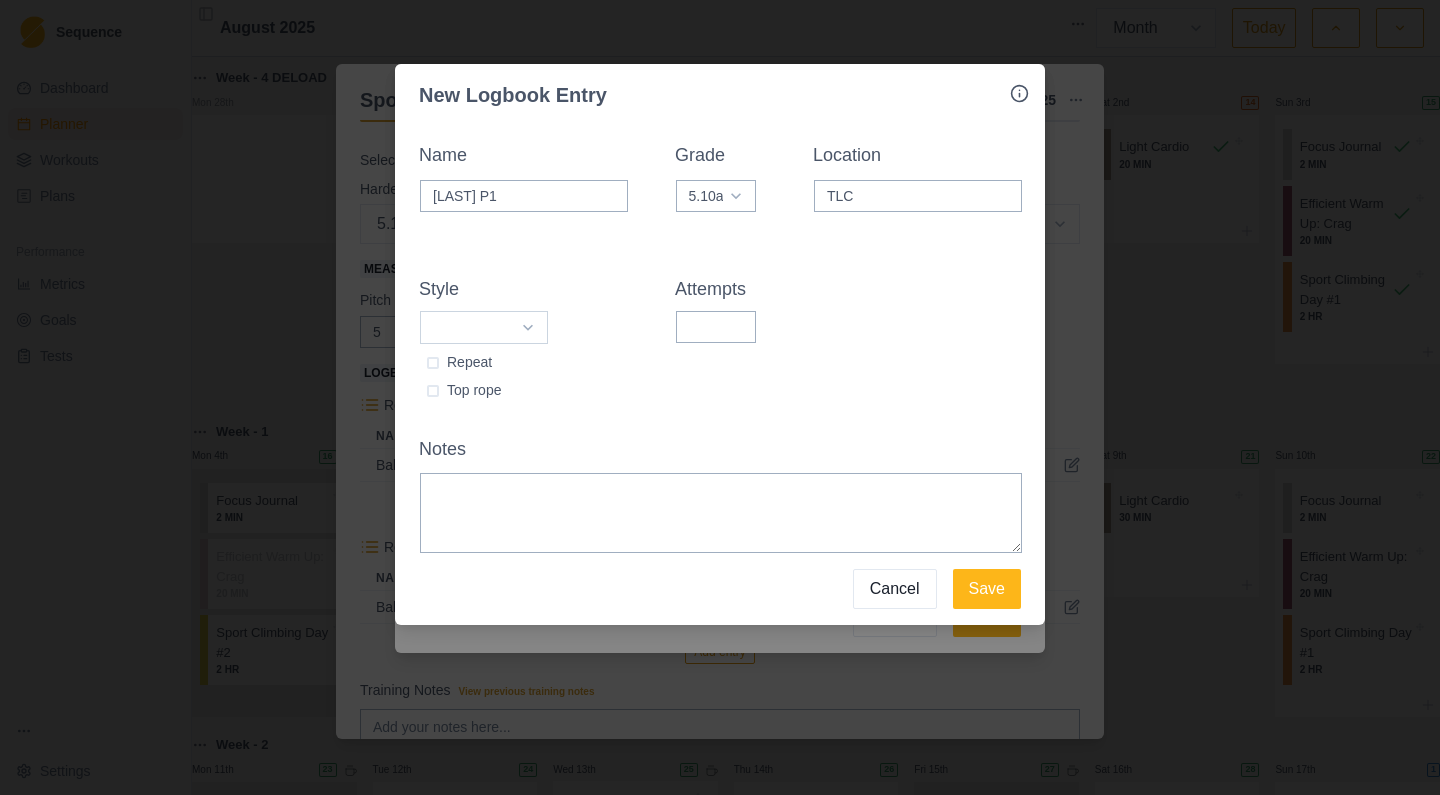 select on "redpoint" 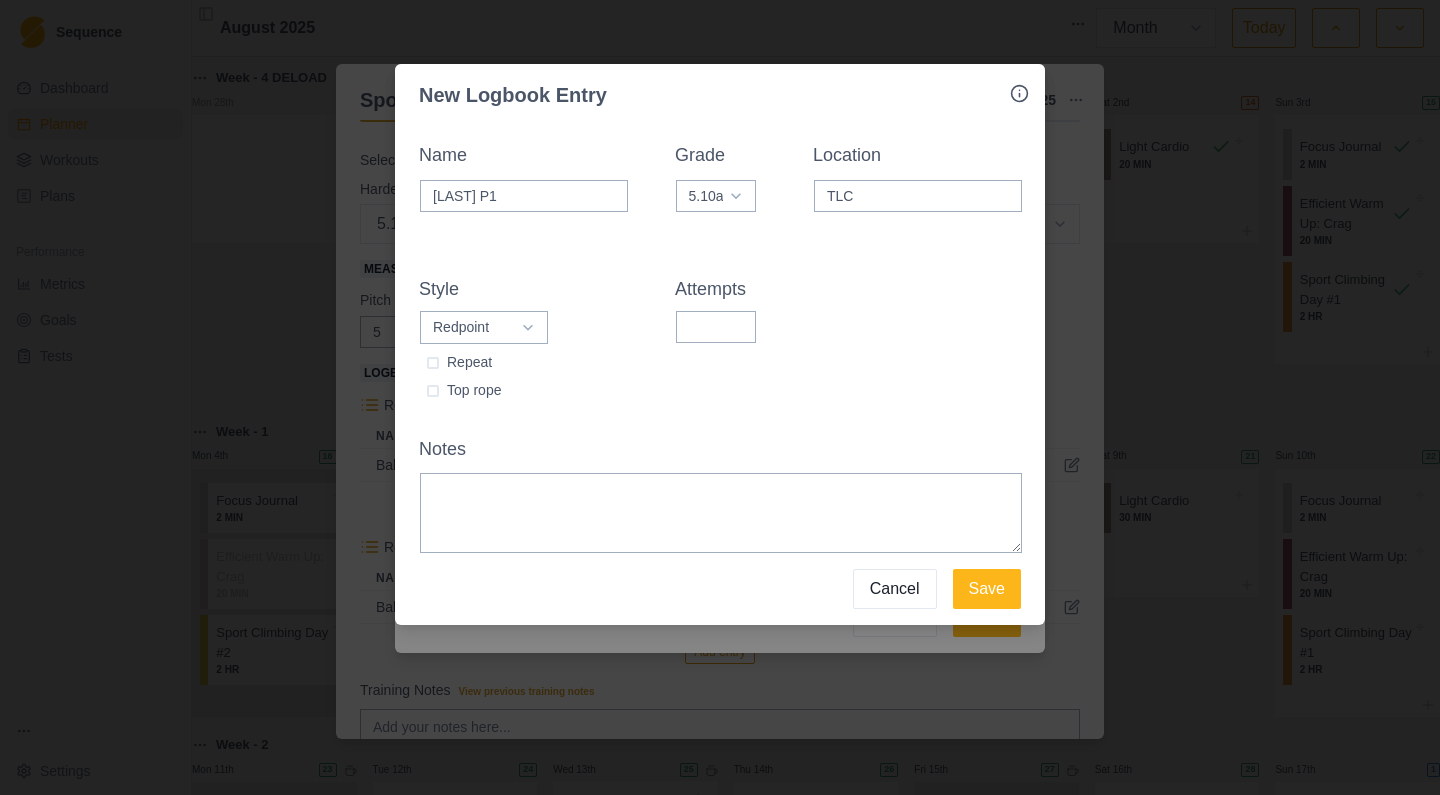 click at bounding box center (433, 363) 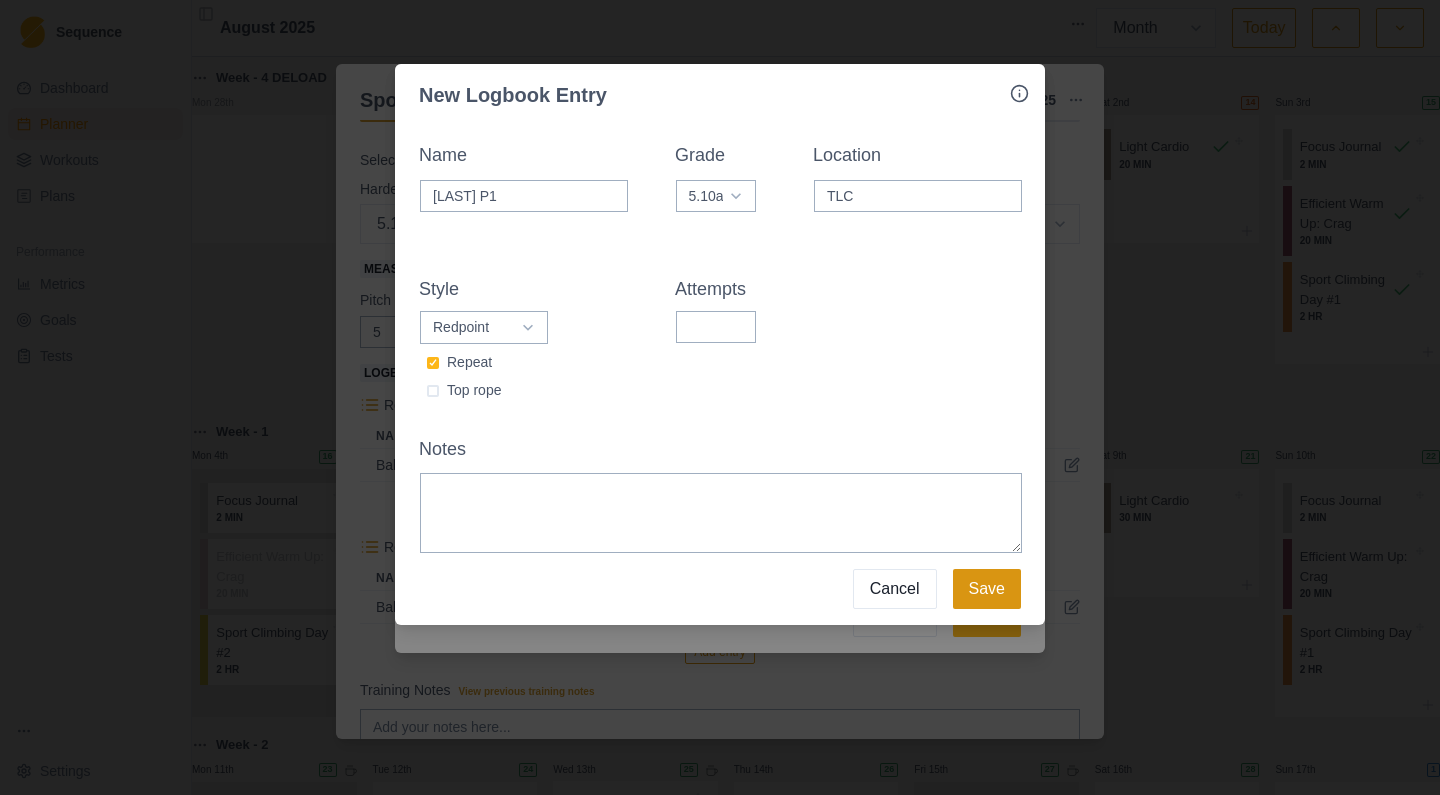 click on "Save" at bounding box center [987, 589] 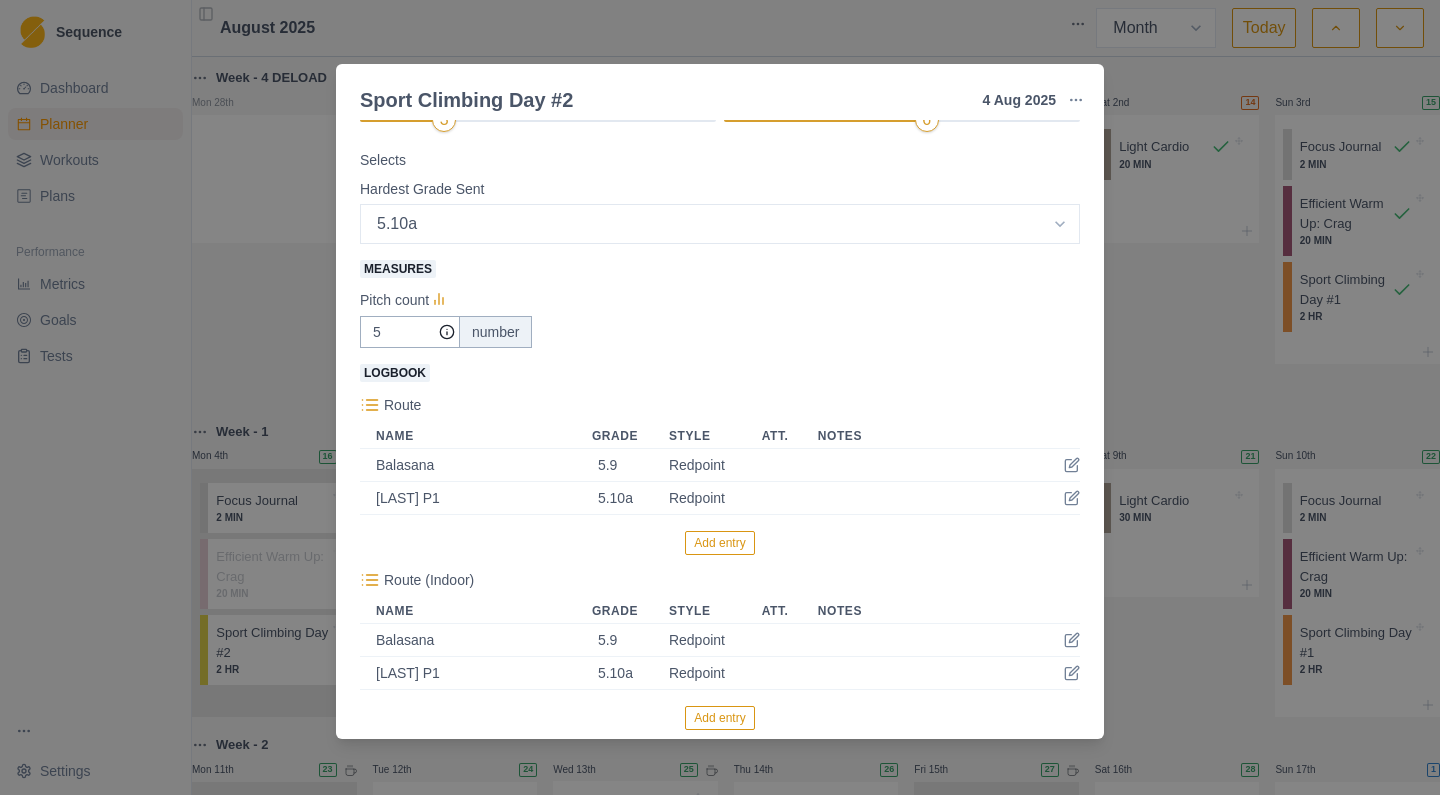 click on "Add entry" at bounding box center [719, 543] 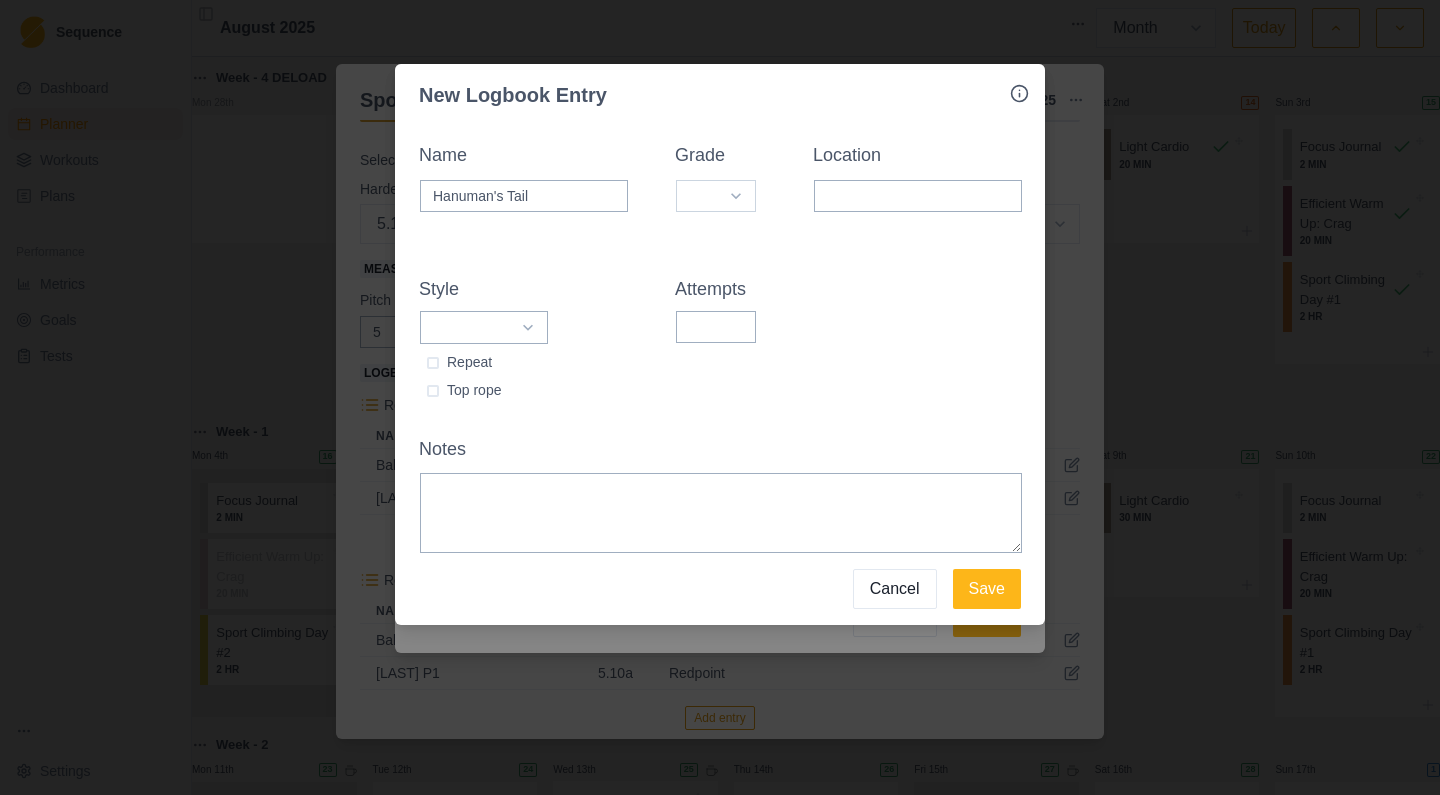 type on "Hanuman's Tail" 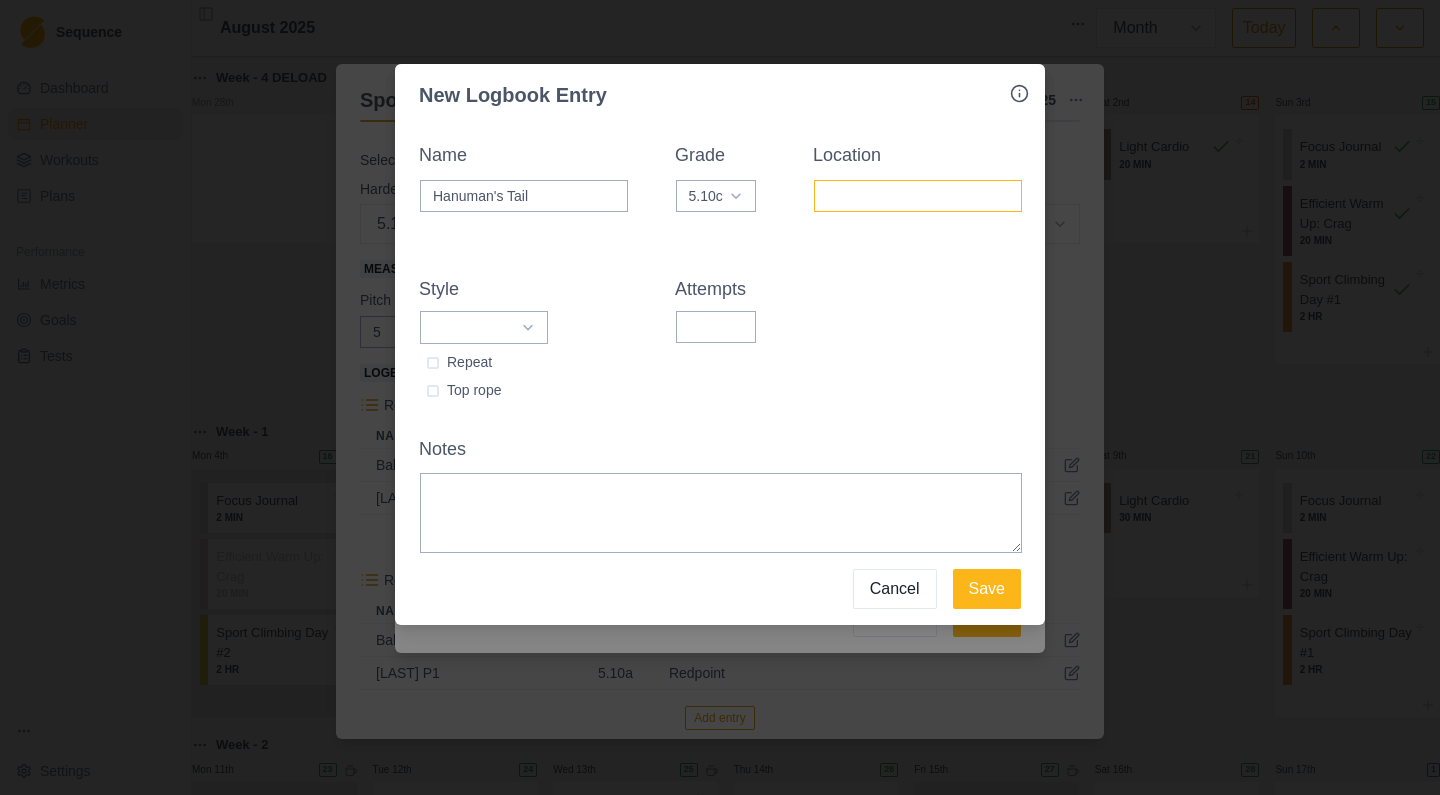 click on "Location" at bounding box center (918, 196) 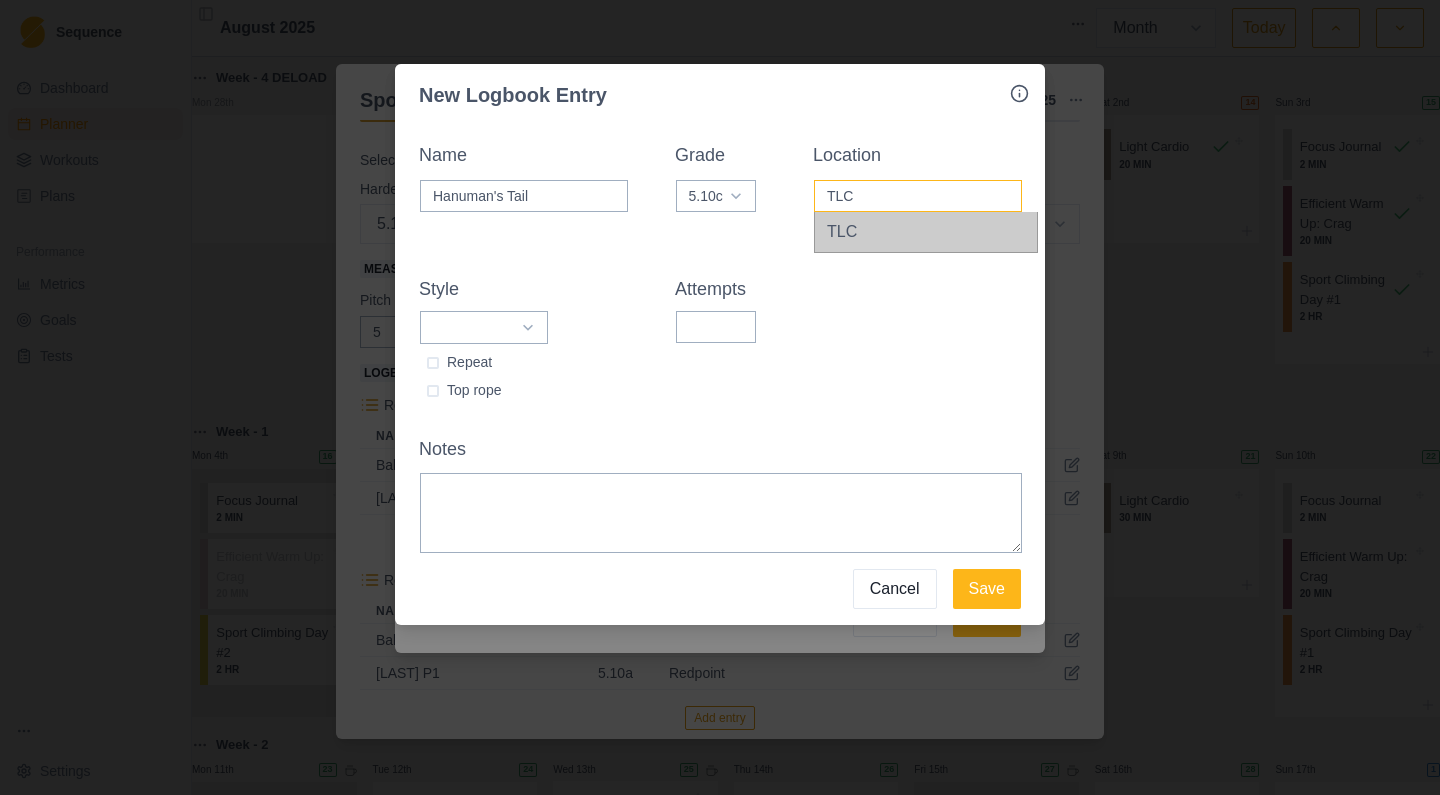 type on "TLC" 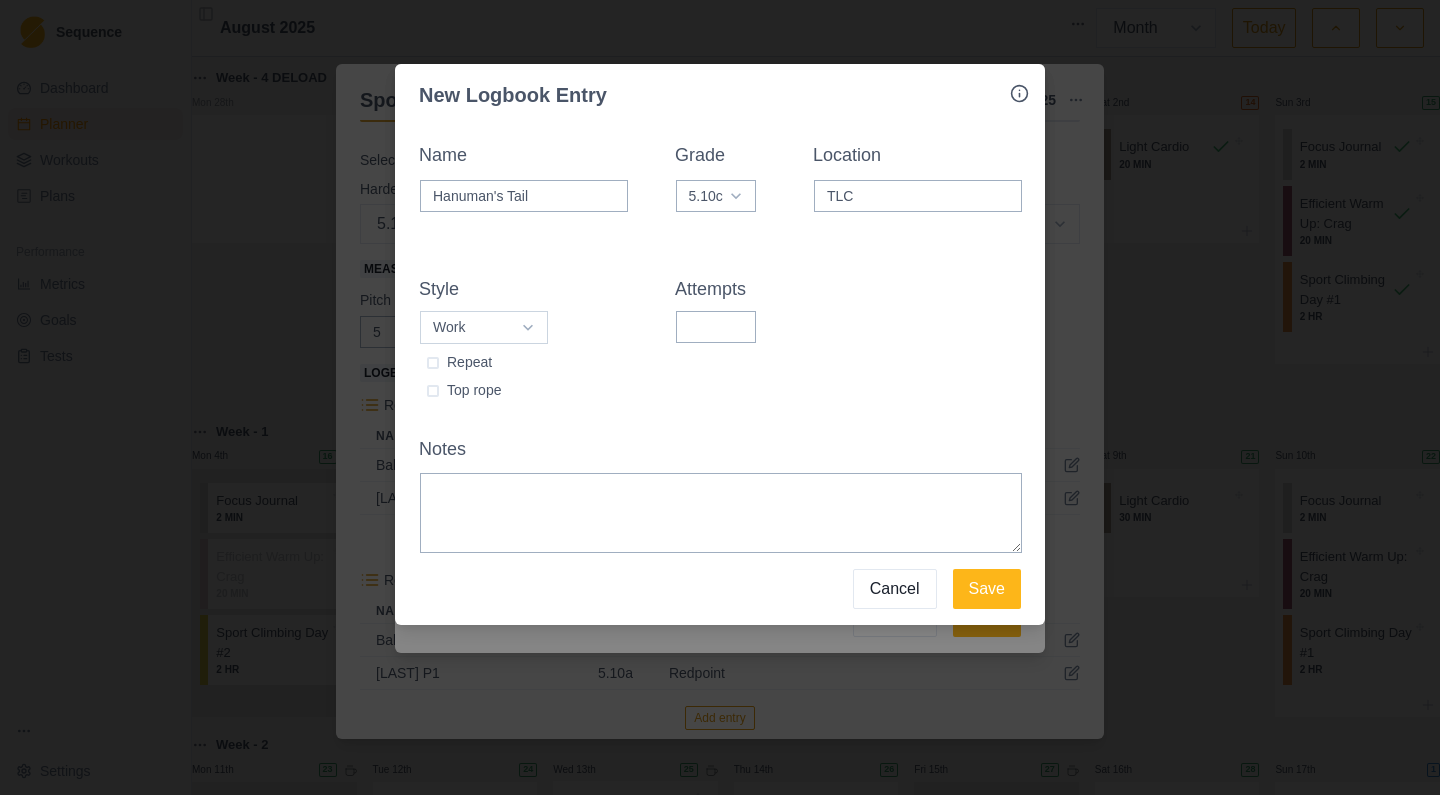 select on "attempt" 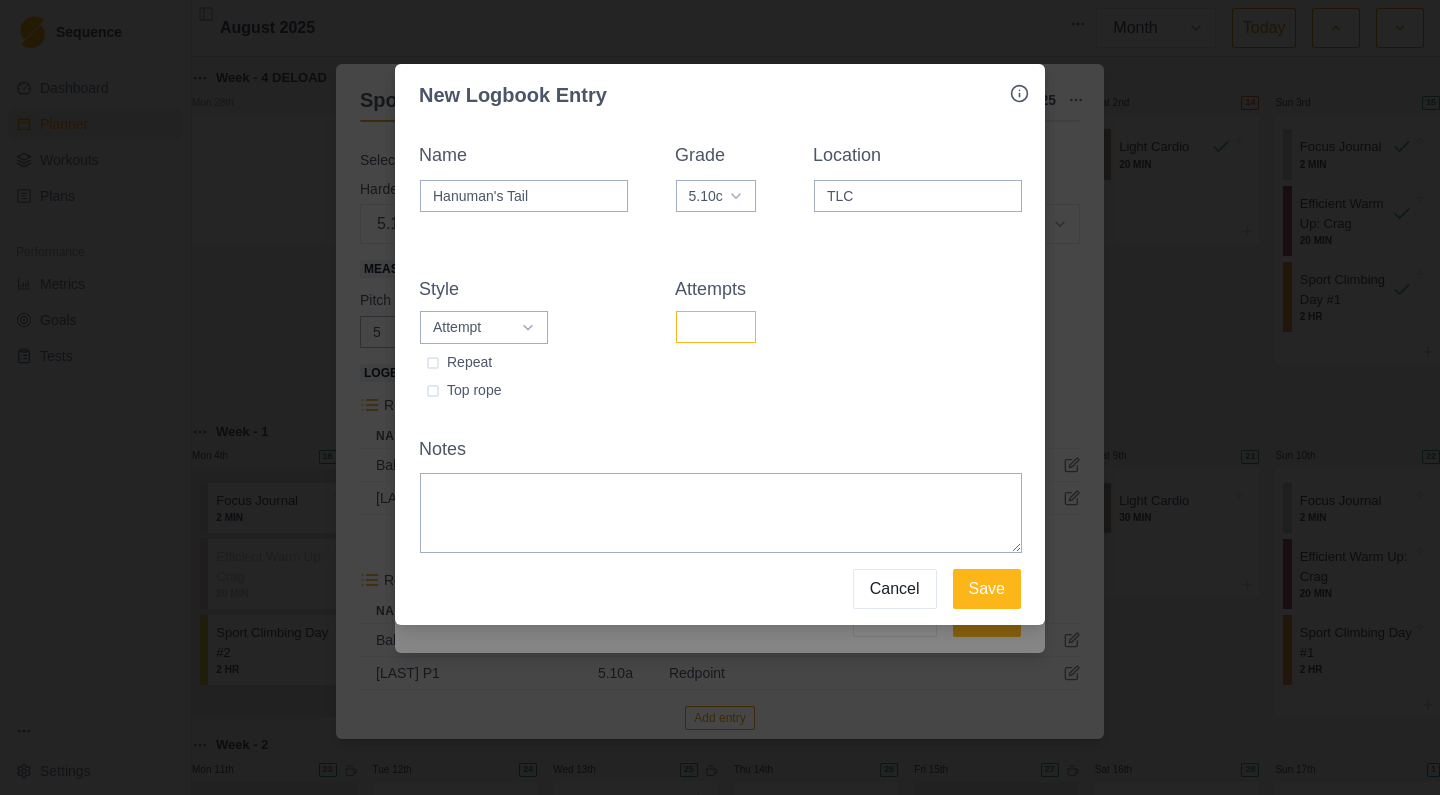 click on "Attempts" at bounding box center (716, 327) 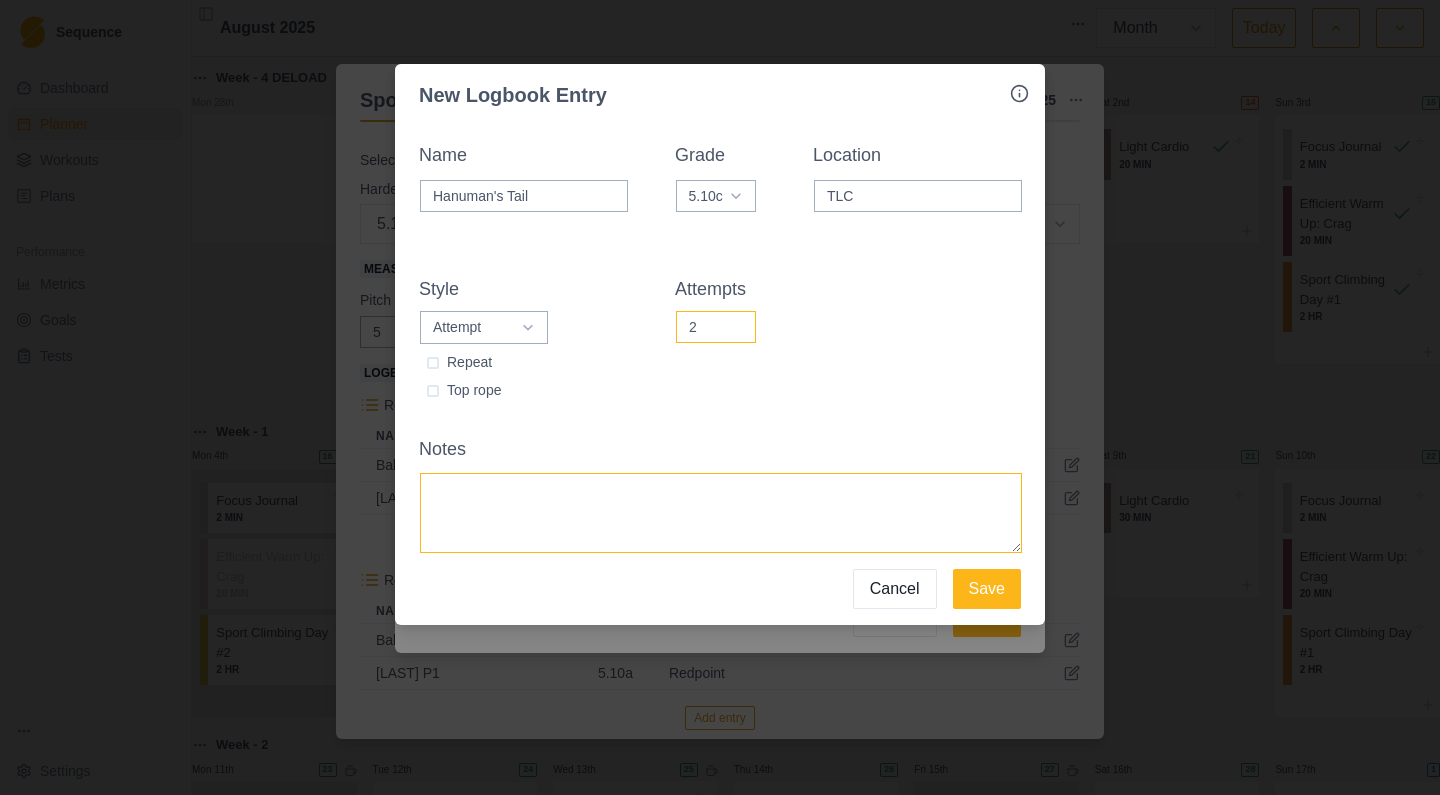 type on "2" 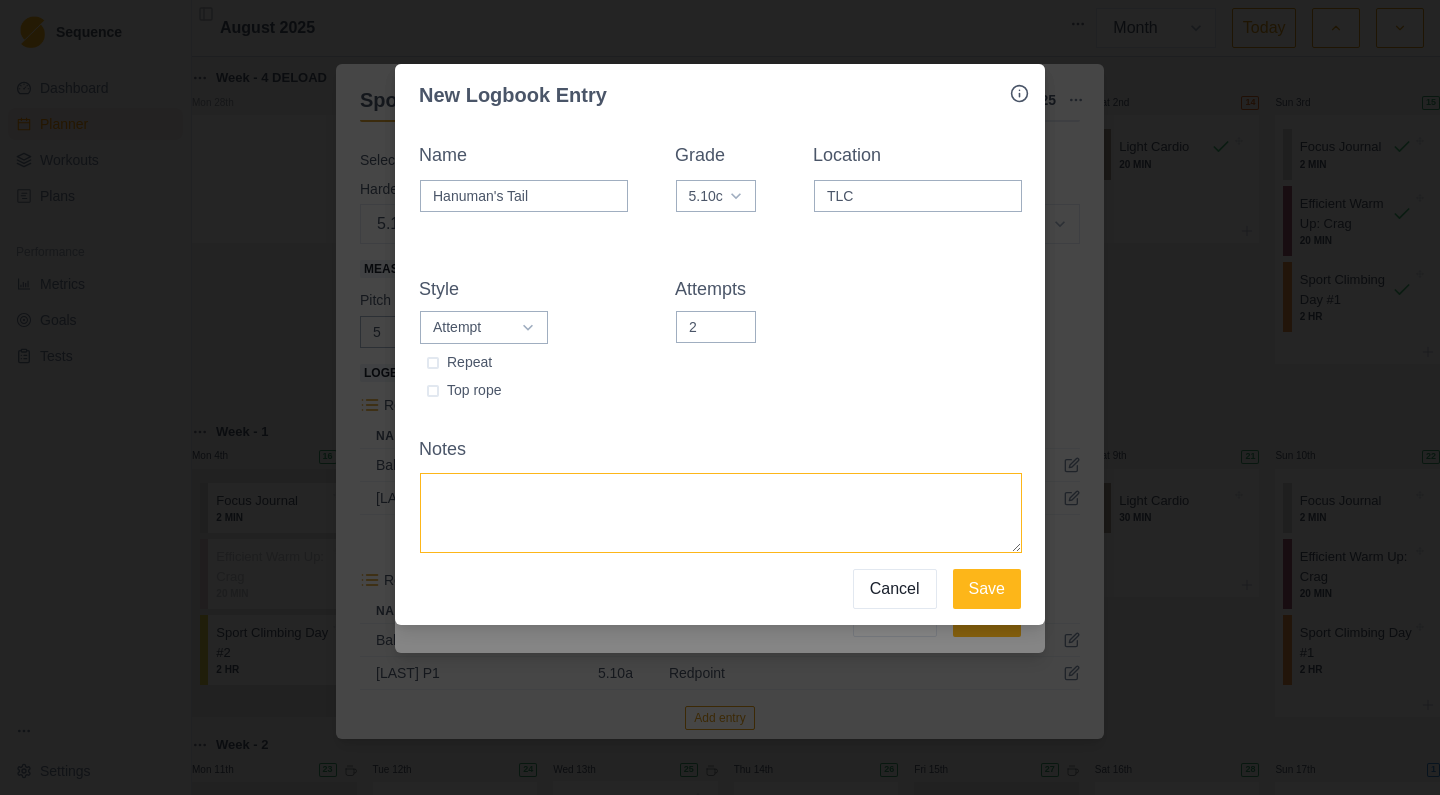 click on "Notes" at bounding box center (721, 513) 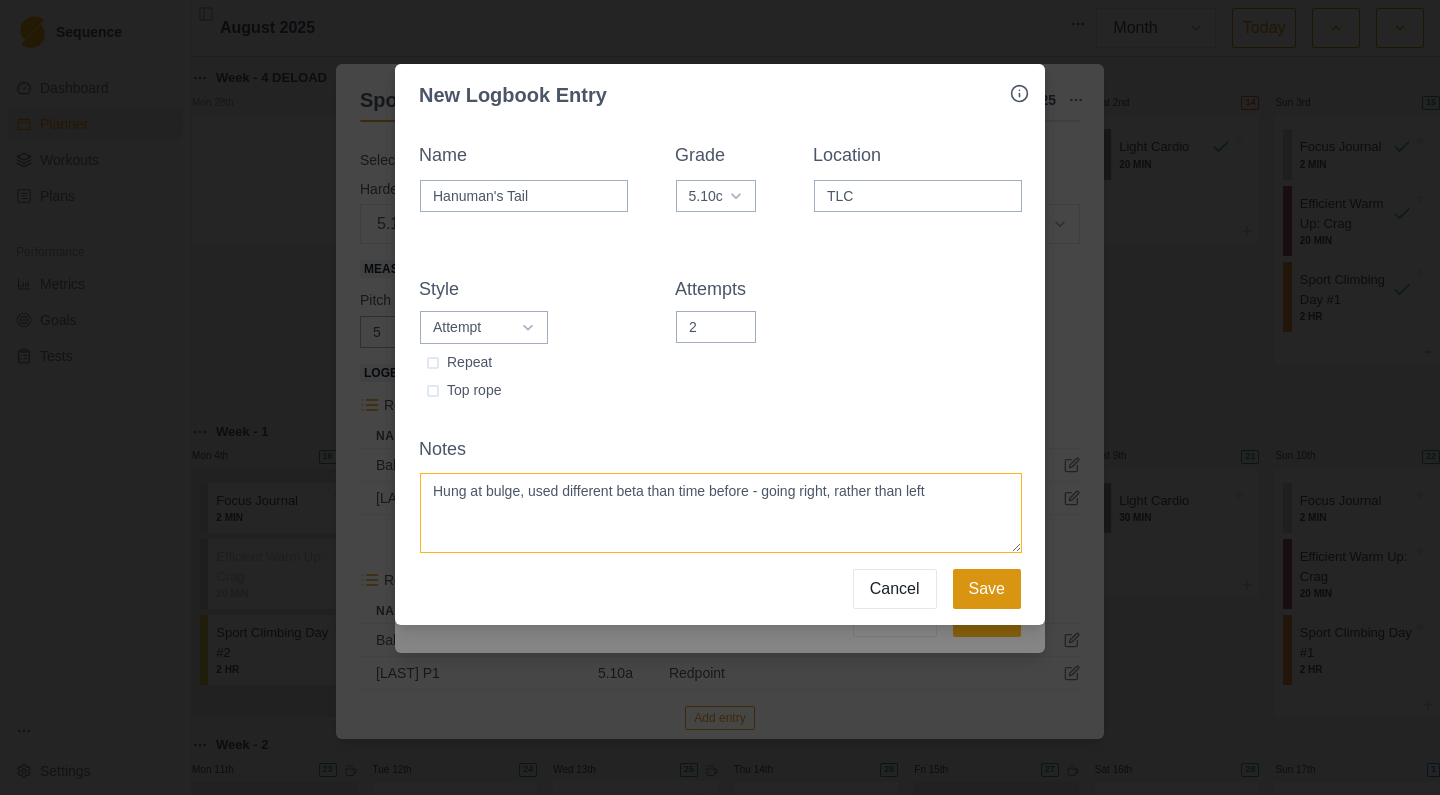 type on "Hung at bulge, used different beta than time before - going right, rather than left" 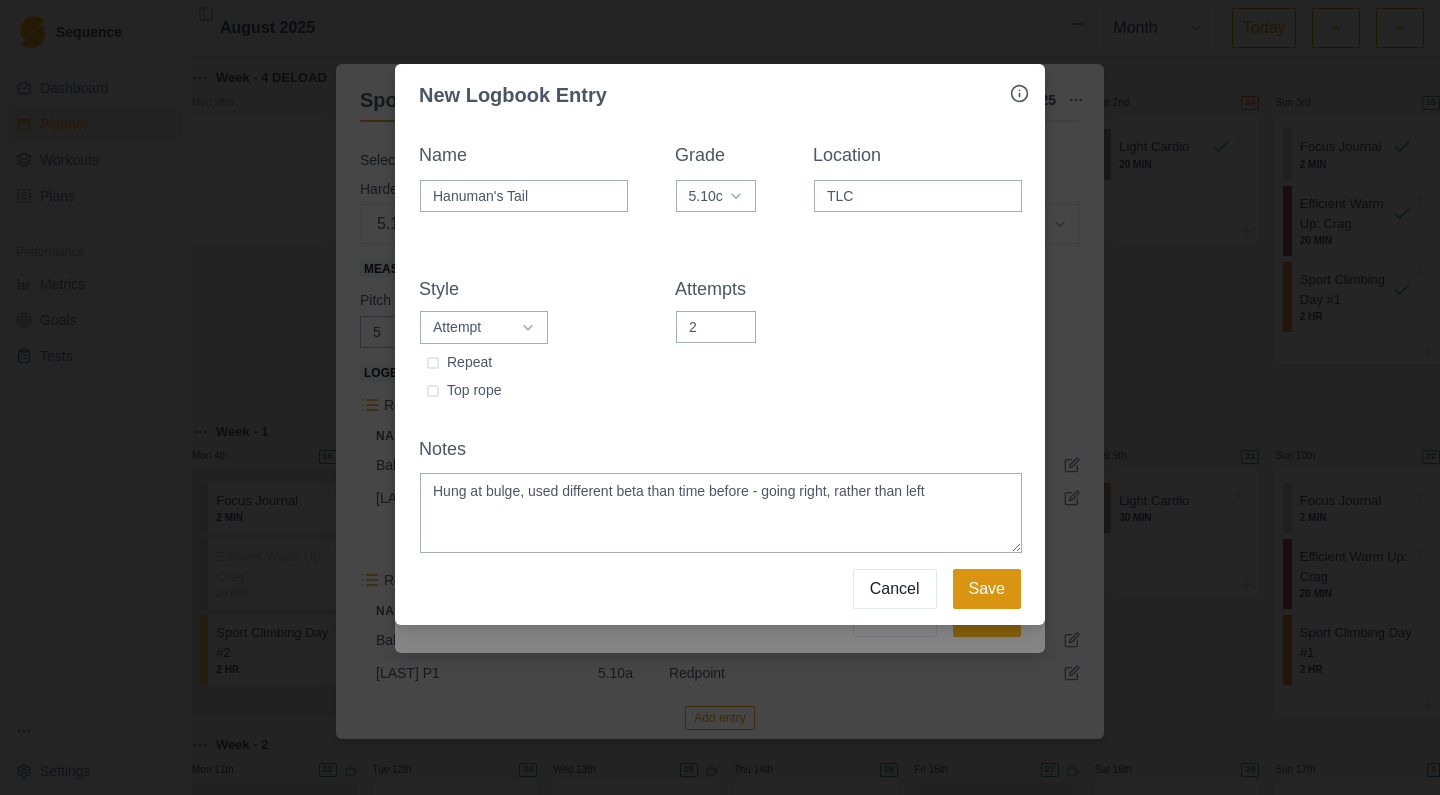 click on "Save" at bounding box center [987, 589] 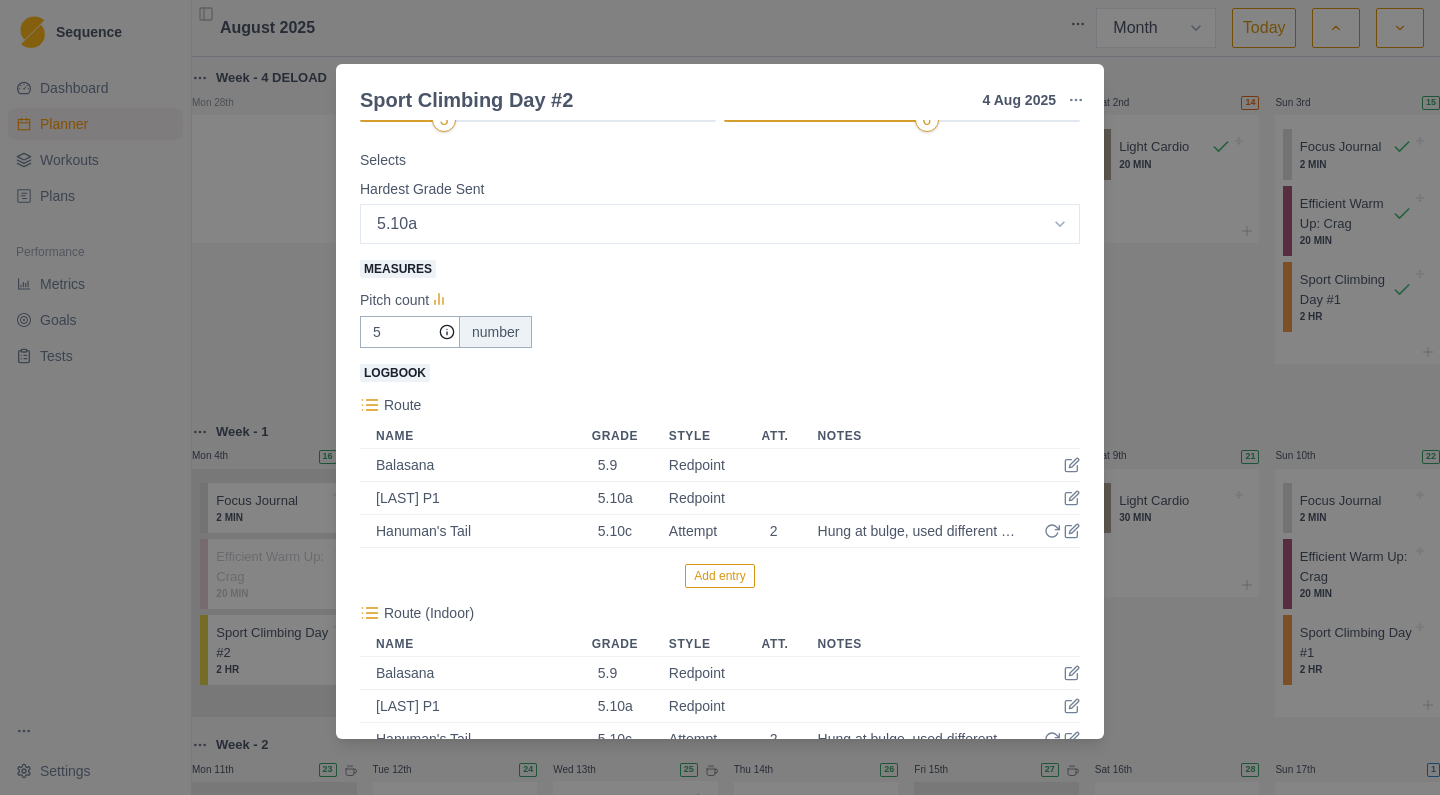 click on "Add entry" at bounding box center (719, 576) 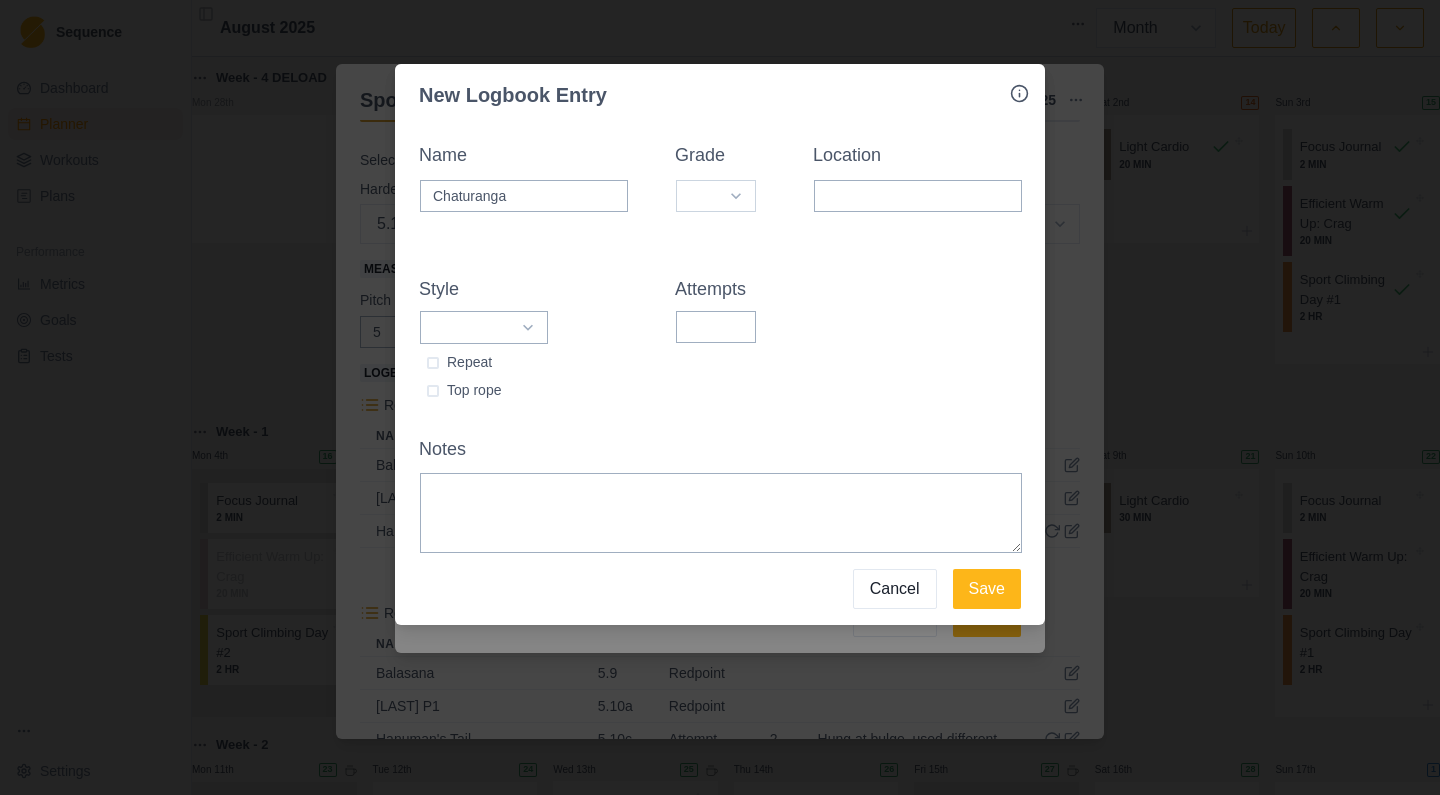 type on "Chaturanga" 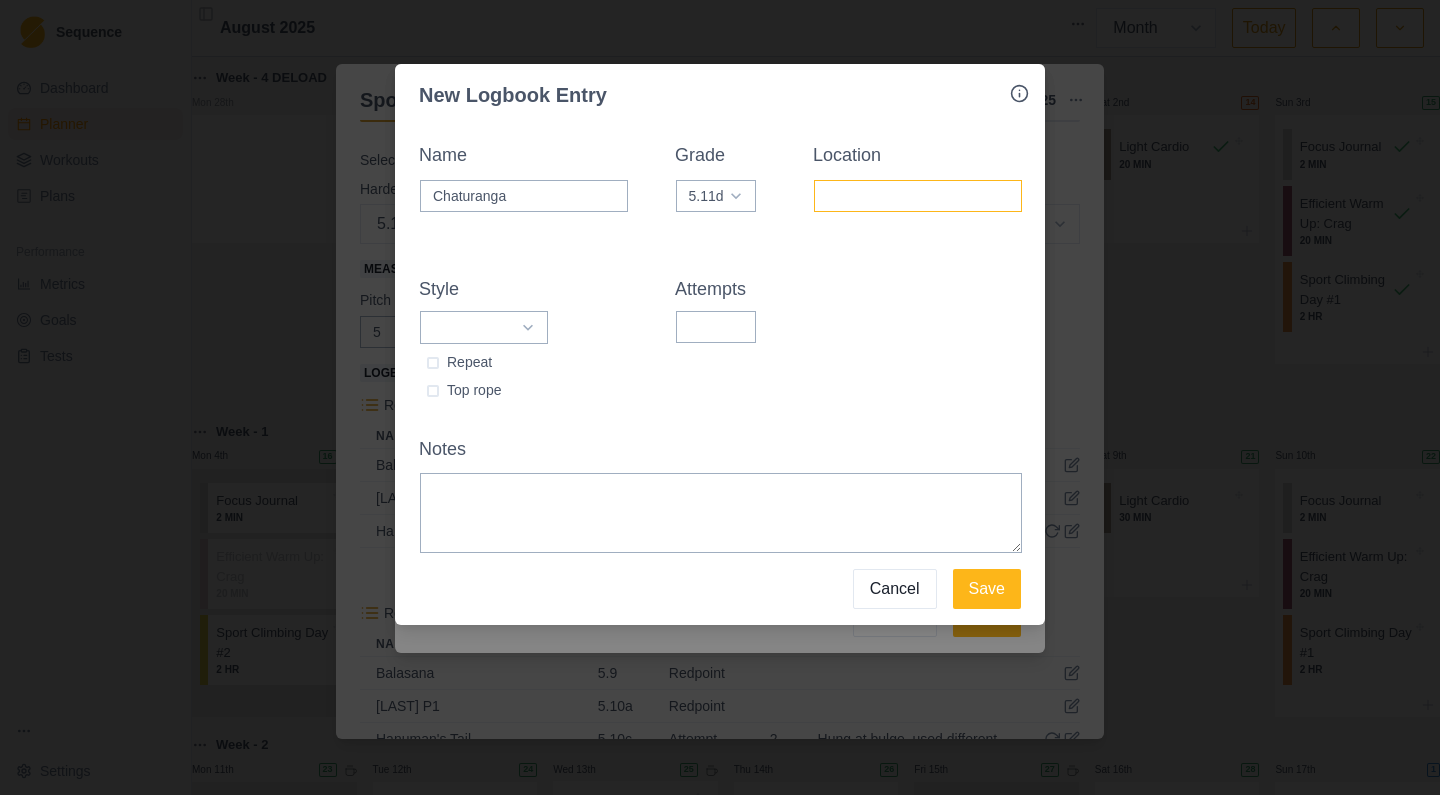 click on "Location" at bounding box center (918, 196) 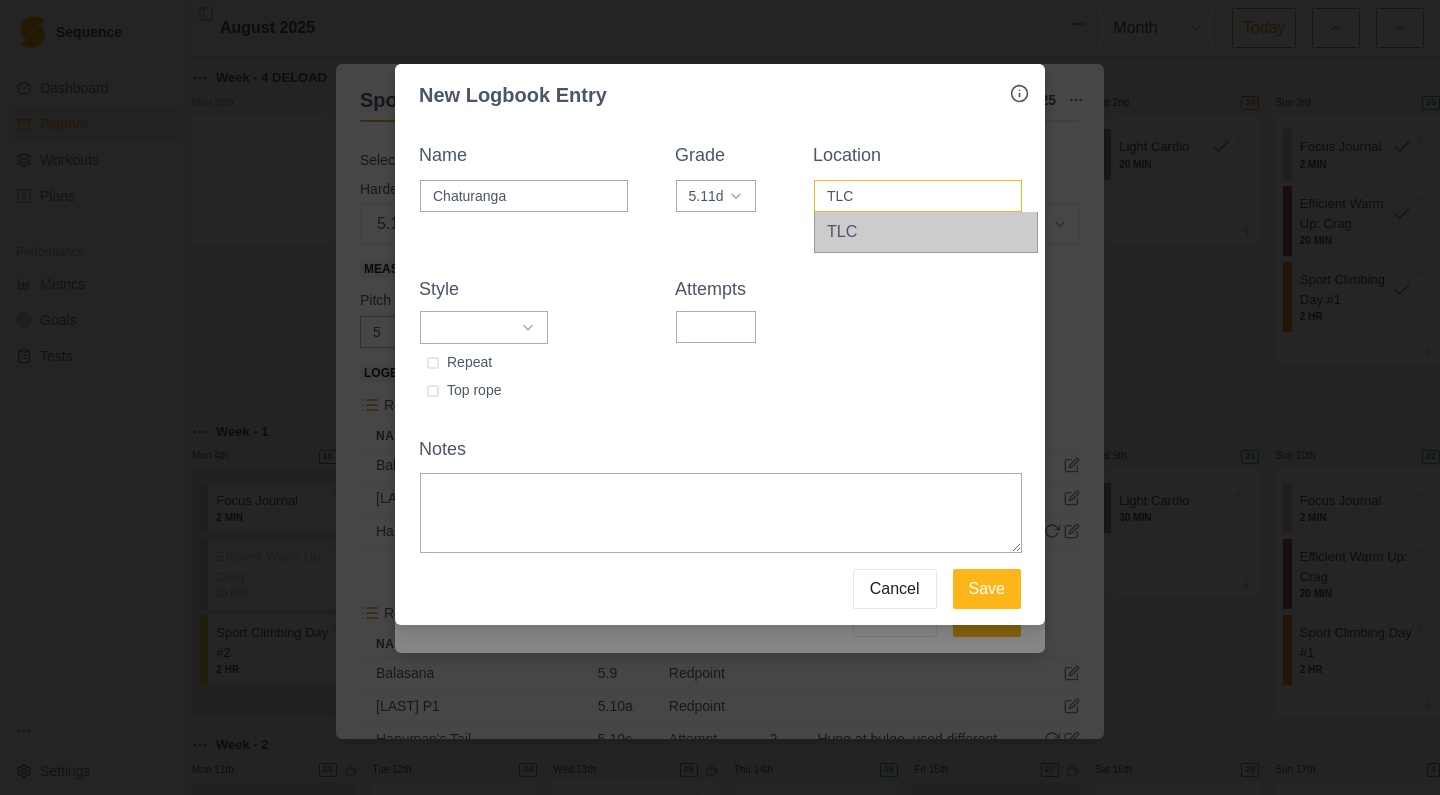 type on "TLC" 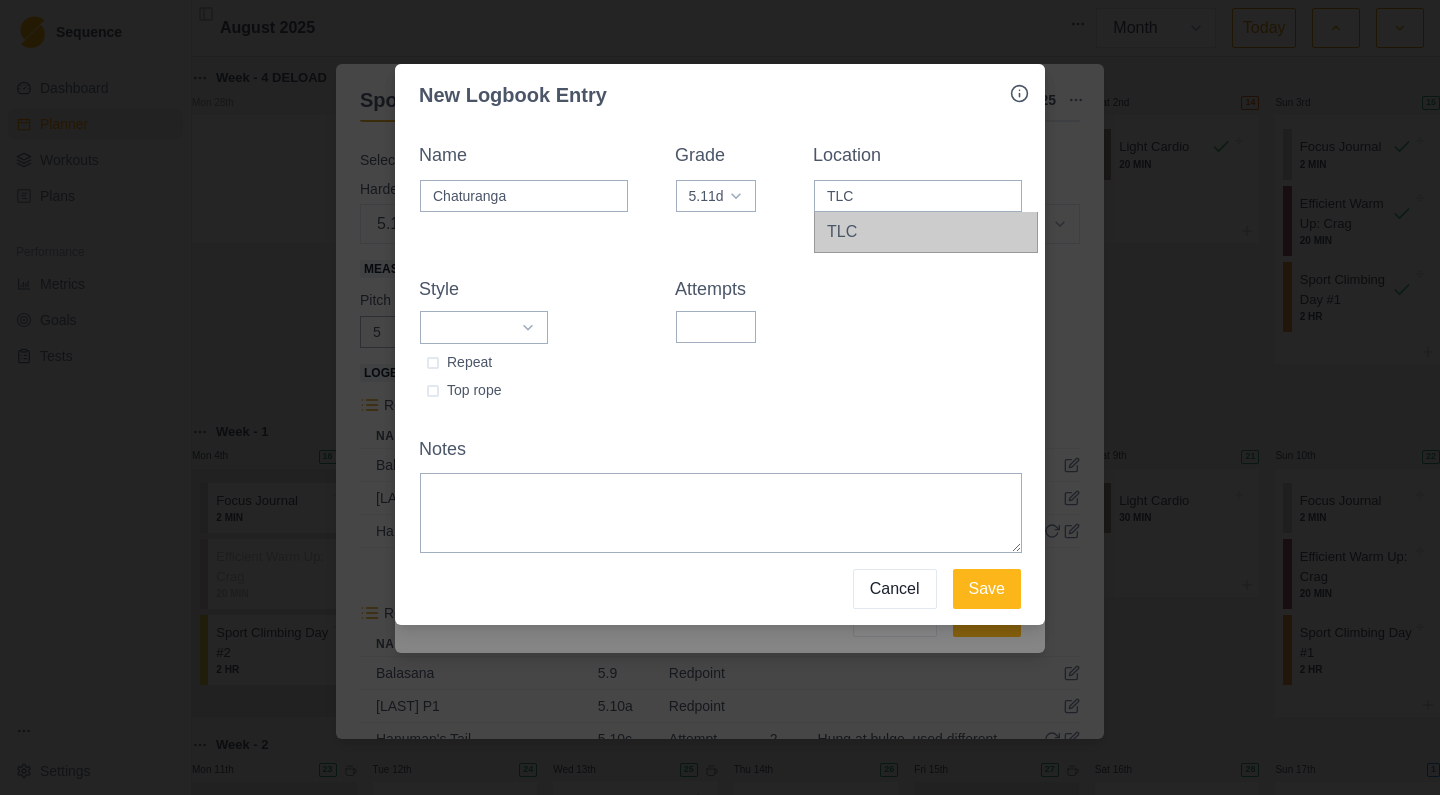 click on "Name Chaturanga Grade   5.8 5.9 5.10a 5.10b 5.10c 5.10d 5.11a 5.11b 5.11c 5.11d 5.12a 5.12b 5.12c 5.12d 5.13a 5.13b 5.13c 5.13d 5.14a 5.14b 5.14c 5.14d 5.15a 5.15b 5.15c 5.15d Location TLC TLC Style   Onsight Flash Redpoint Attempt Work Repeat Top rope Attempts" at bounding box center (720, 273) 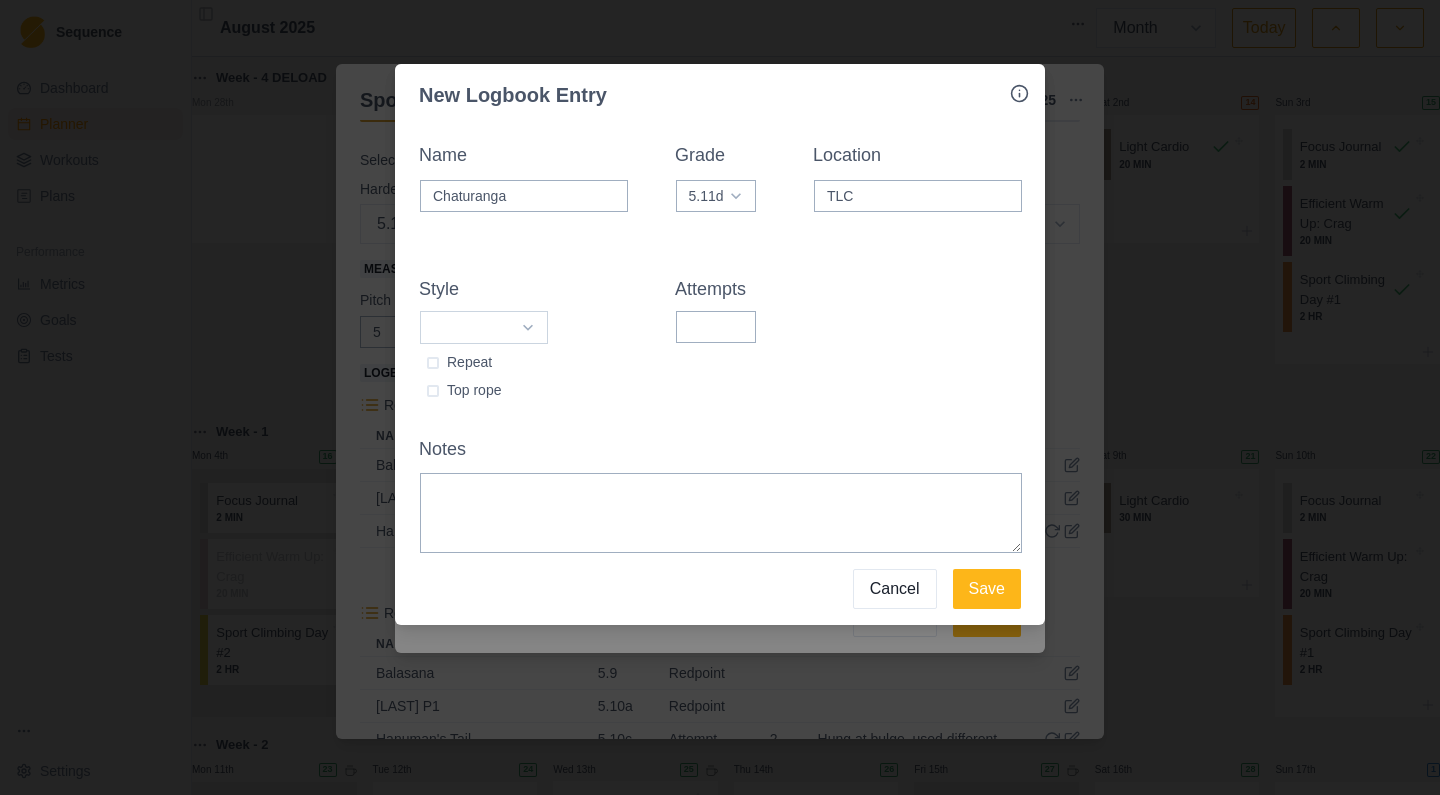 select on "attempt" 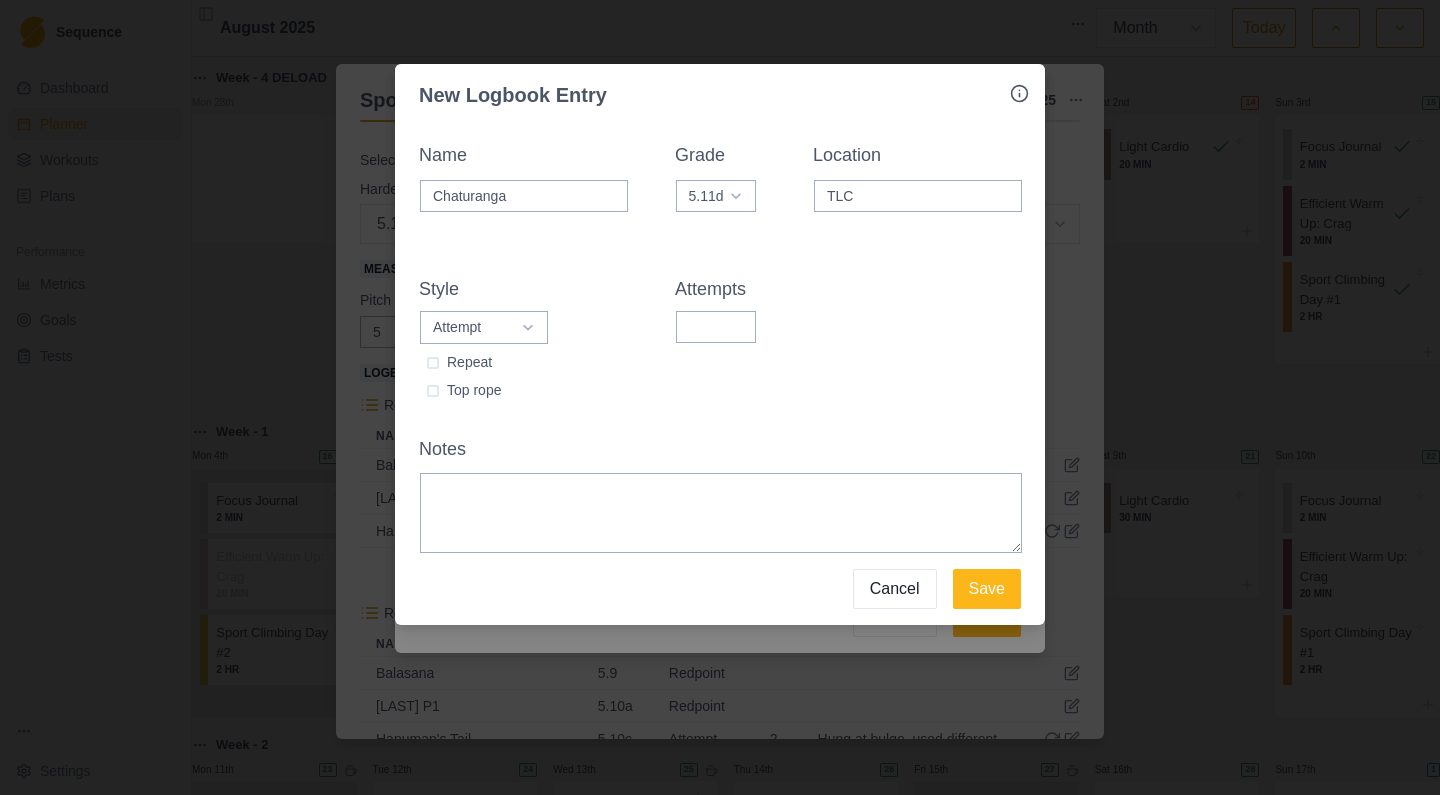 click at bounding box center (433, 391) 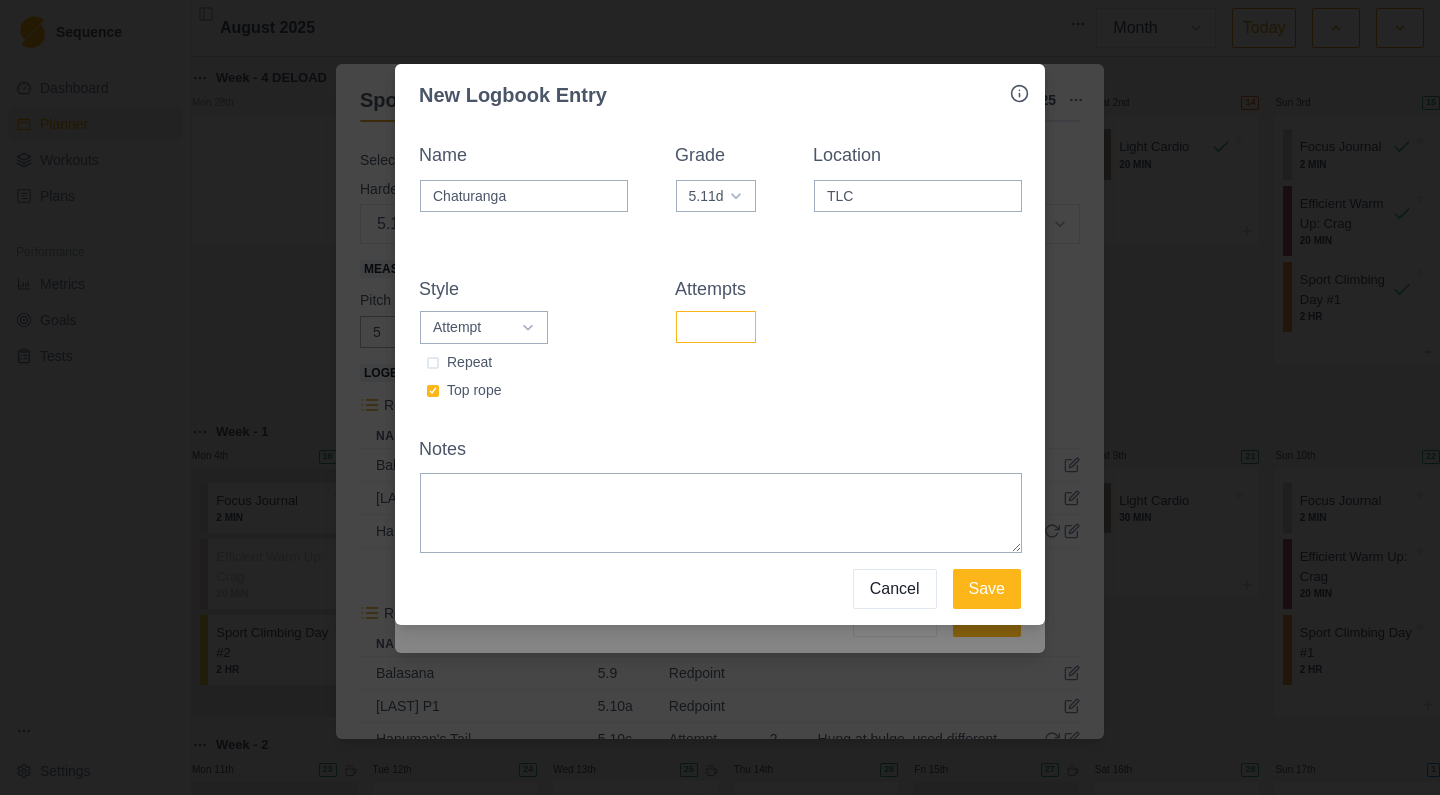 click on "Attempts" at bounding box center (716, 327) 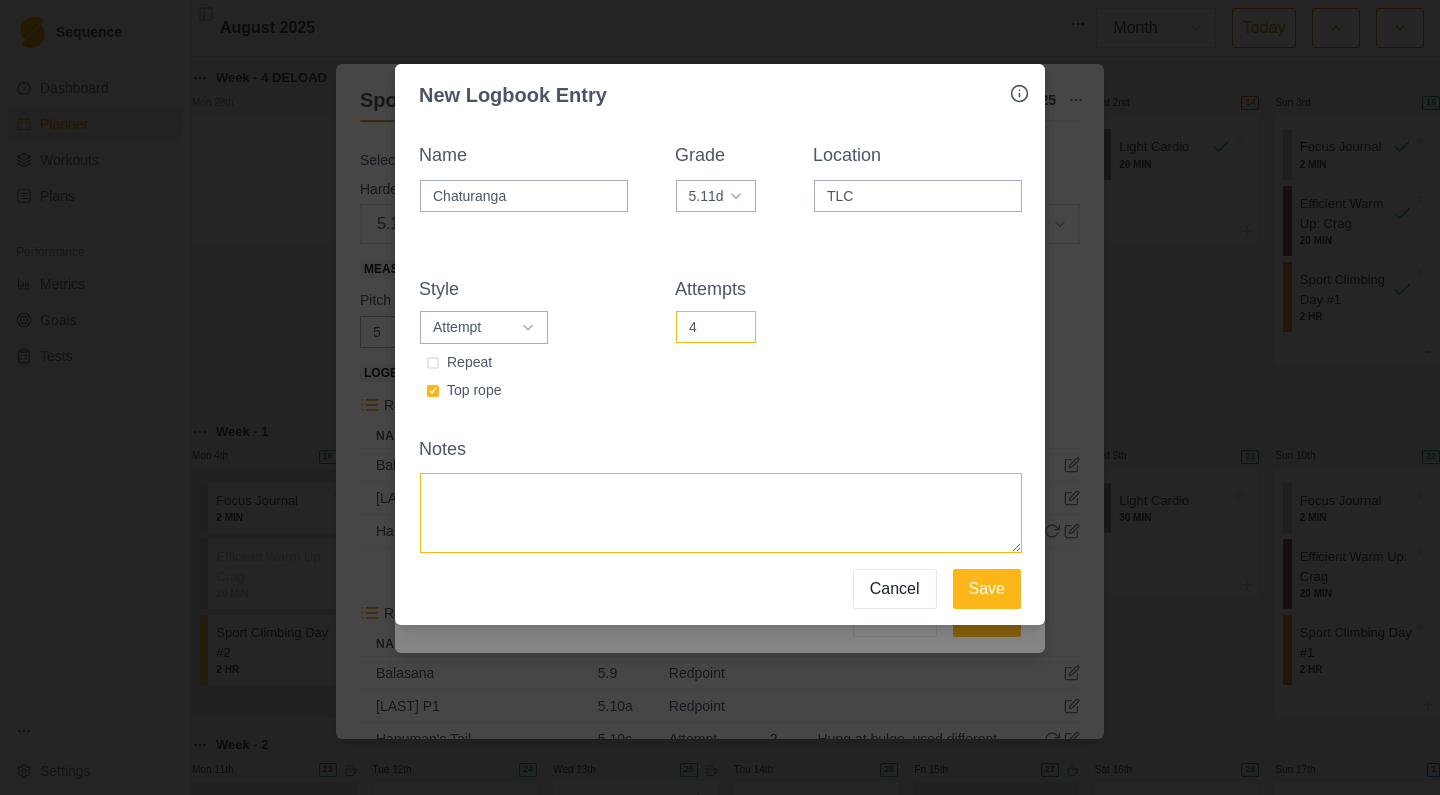 type on "4" 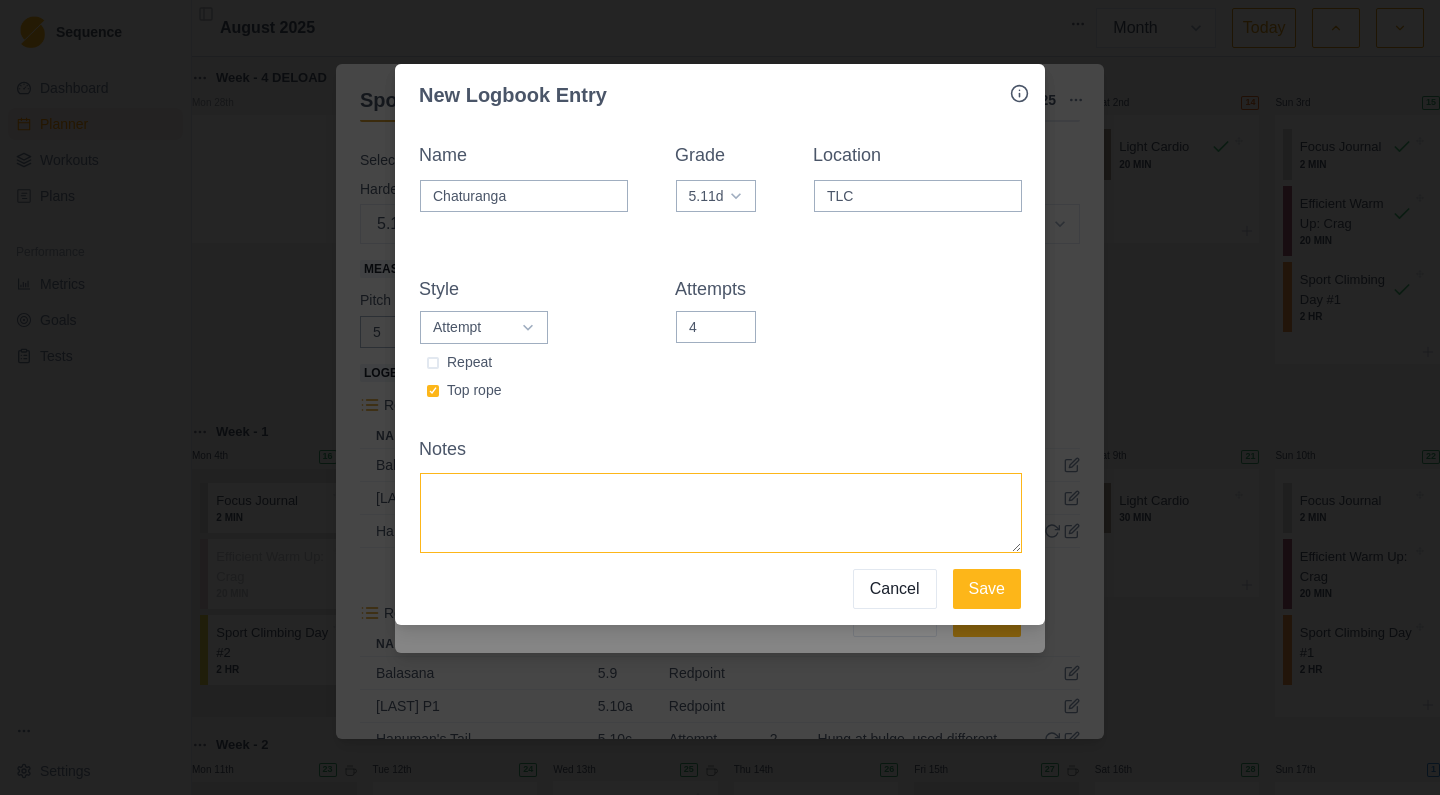 click on "Notes" at bounding box center [721, 513] 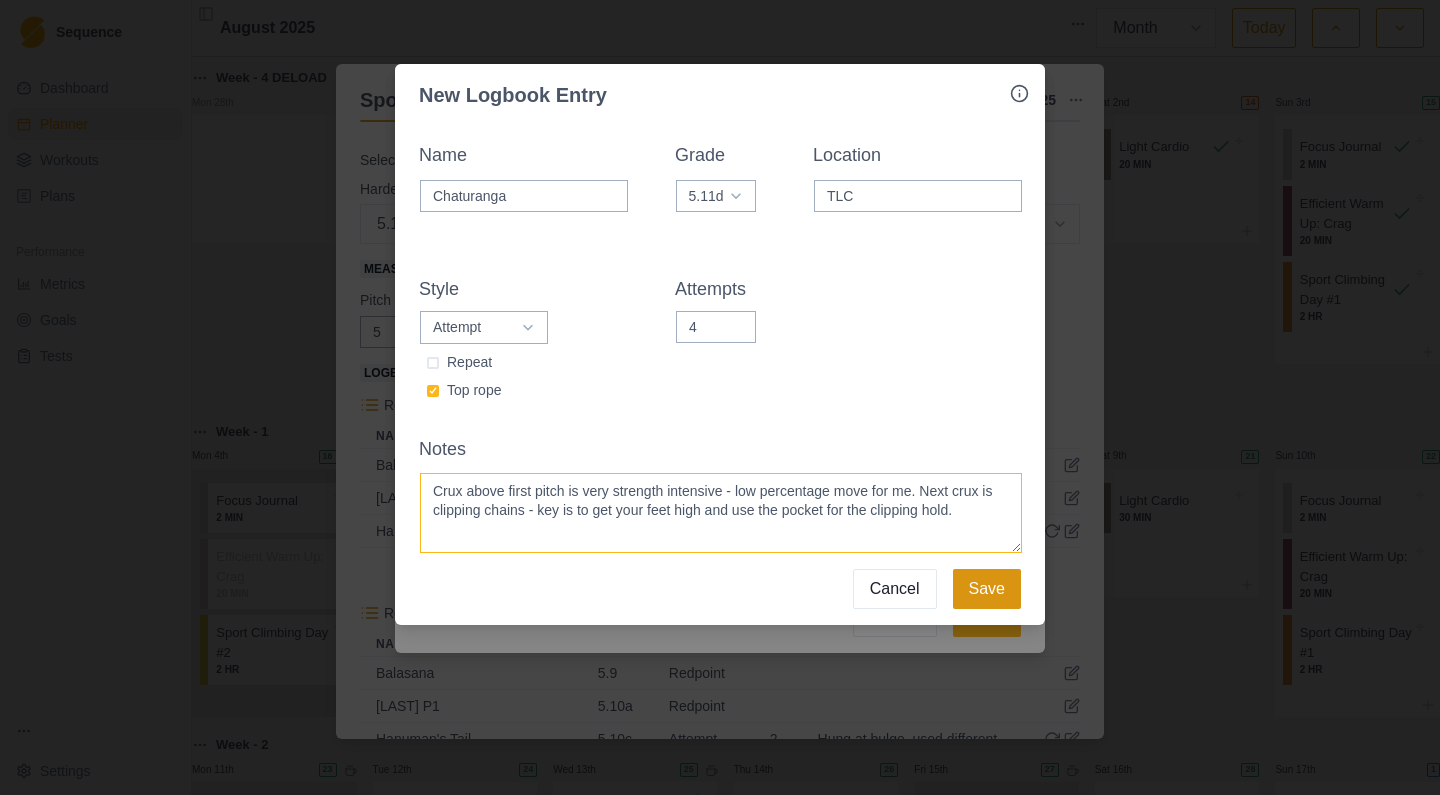 type on "Crux above first pitch is very strength intensive - low percentage move for me. Next crux is clipping chains - key is to get your feet high and use the pocket for the clipping hold." 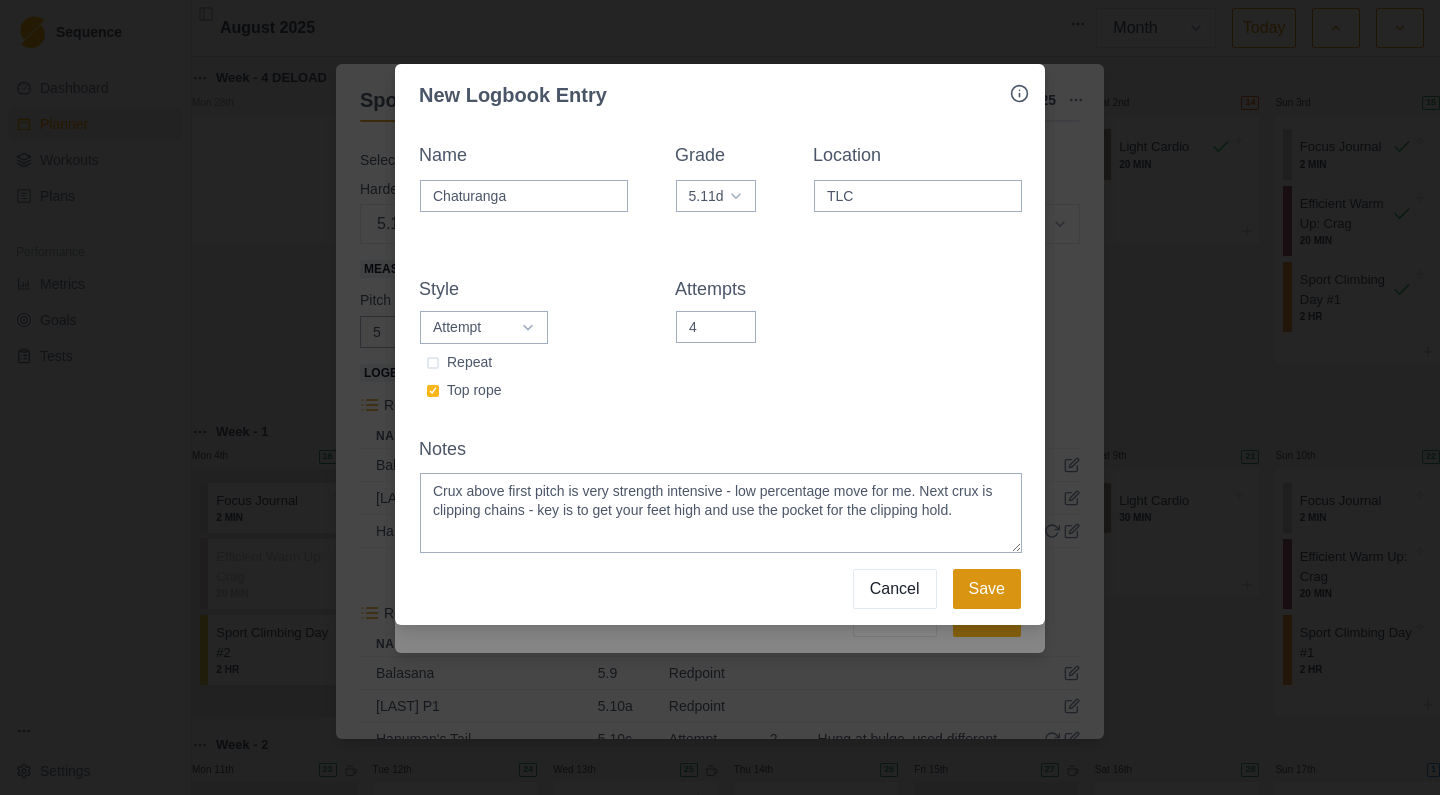 click on "Save" at bounding box center [987, 589] 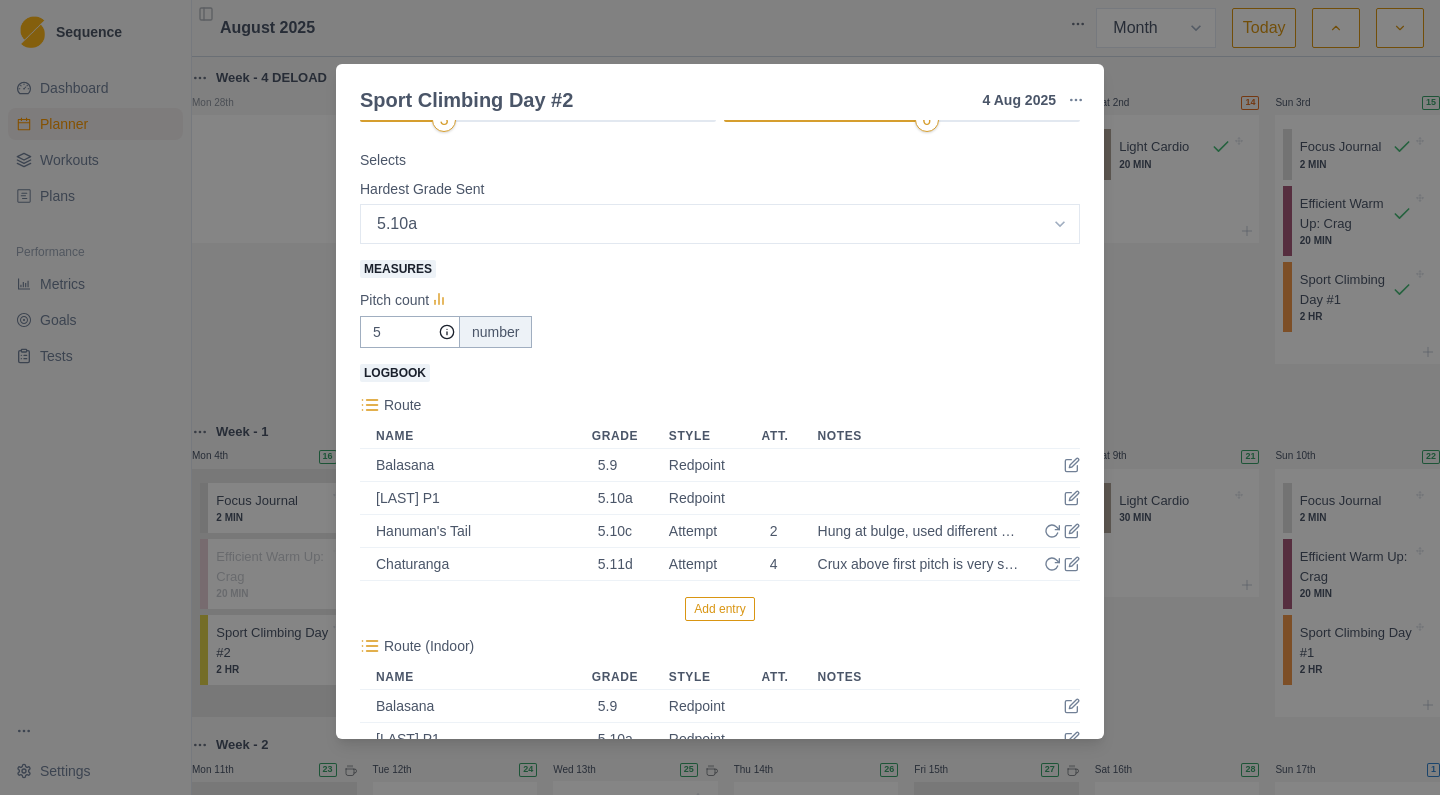 click on "Add entry" at bounding box center [719, 609] 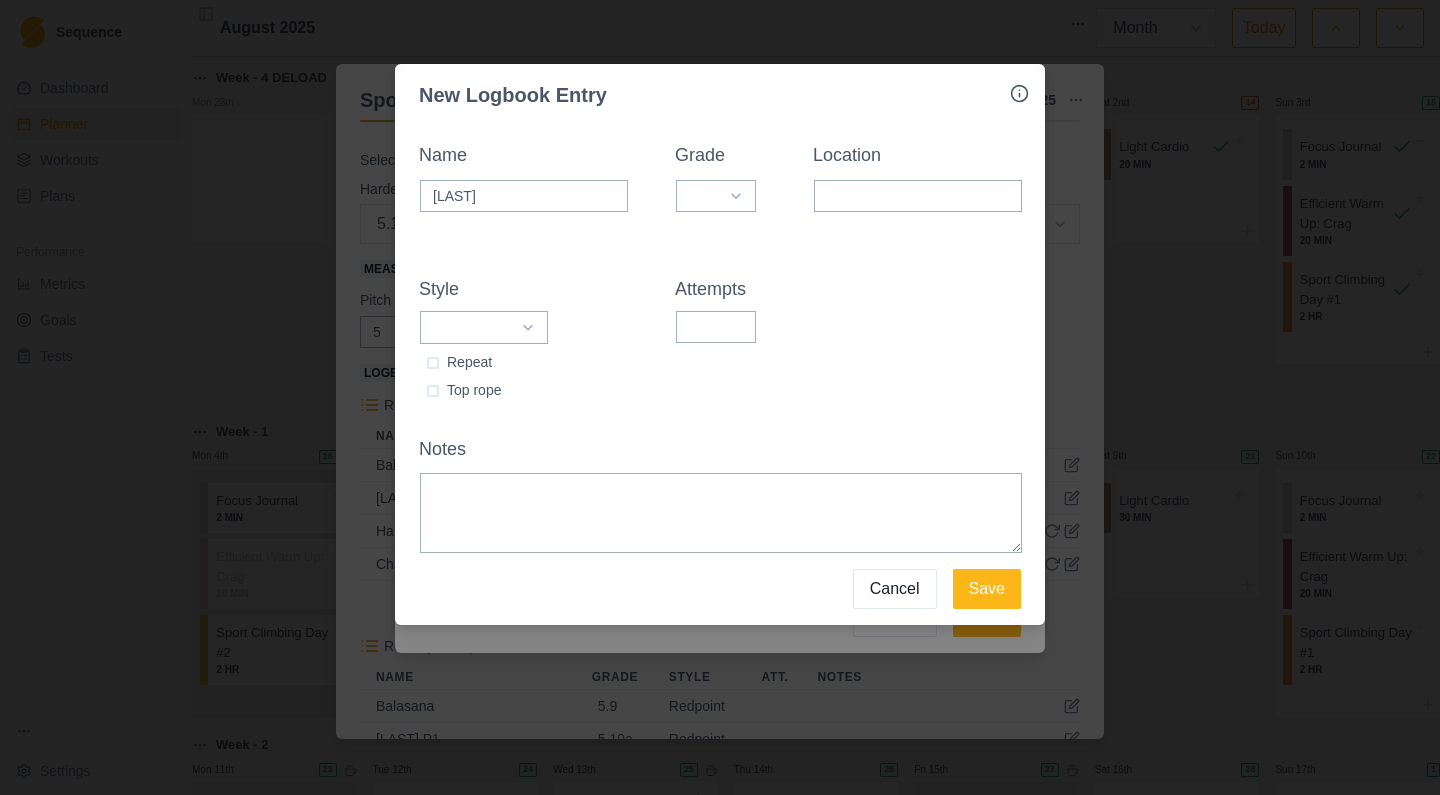 type on "[LAST]" 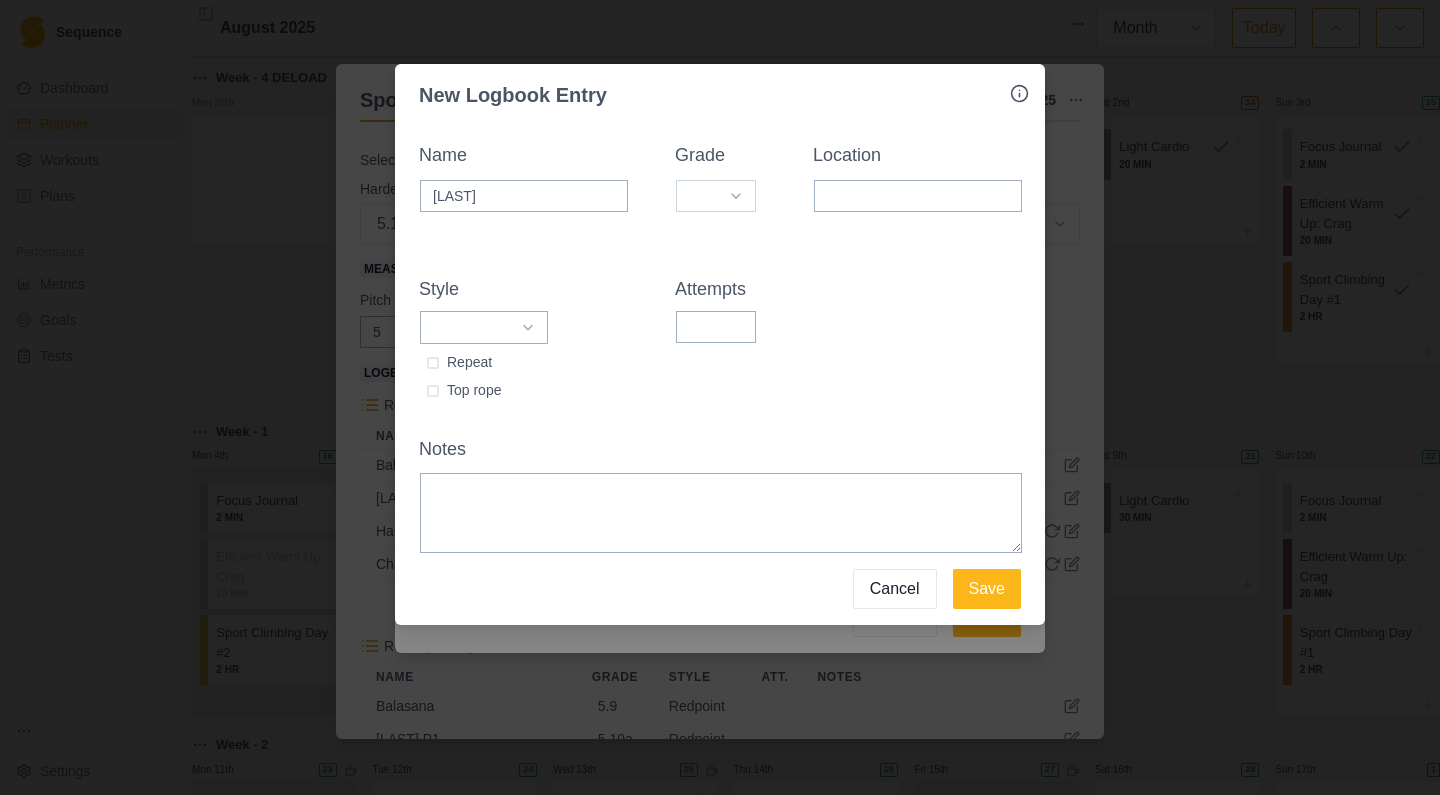 select on "9d36fb51-8d38-49c3-b5dc-7d7f42afbcfa" 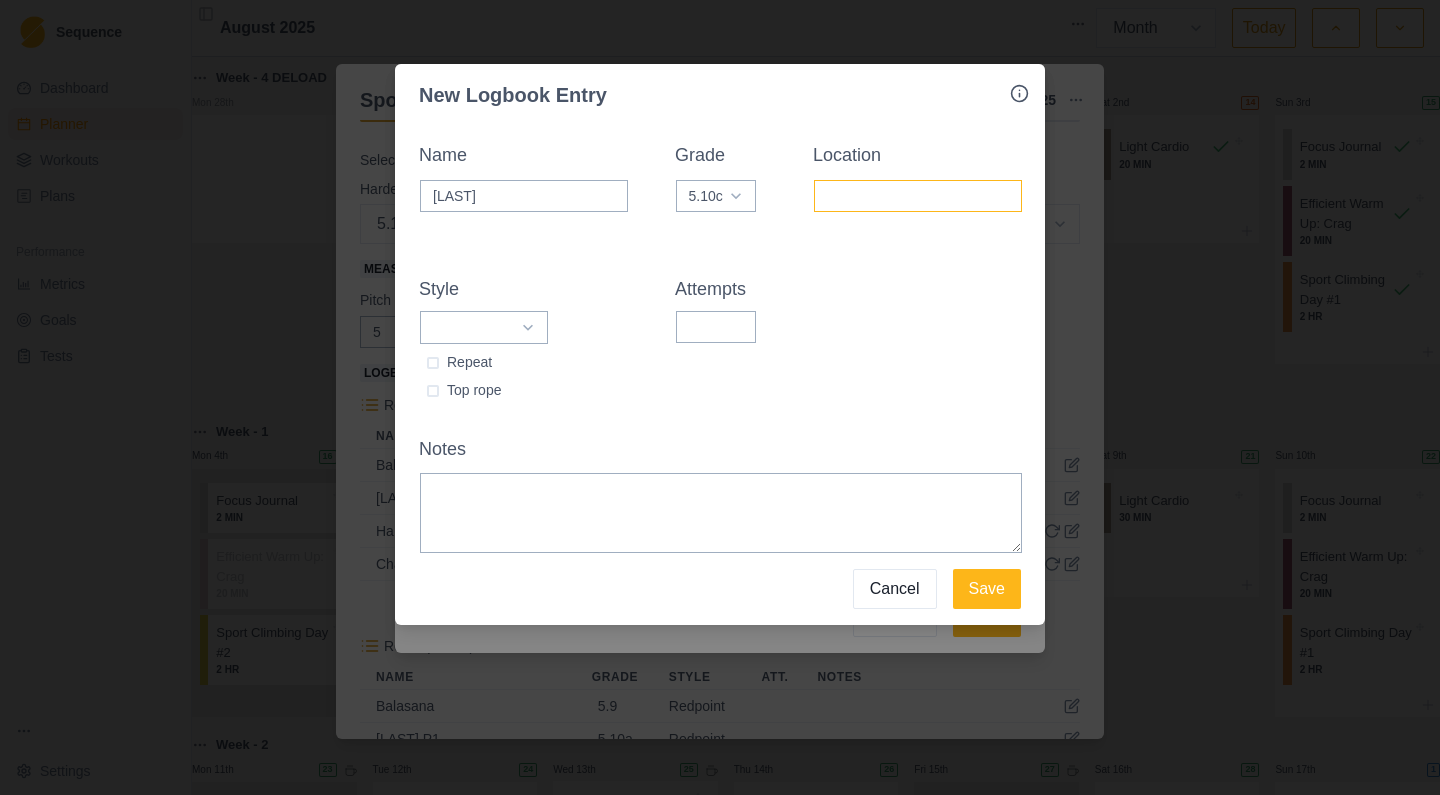 click on "Location" at bounding box center [918, 196] 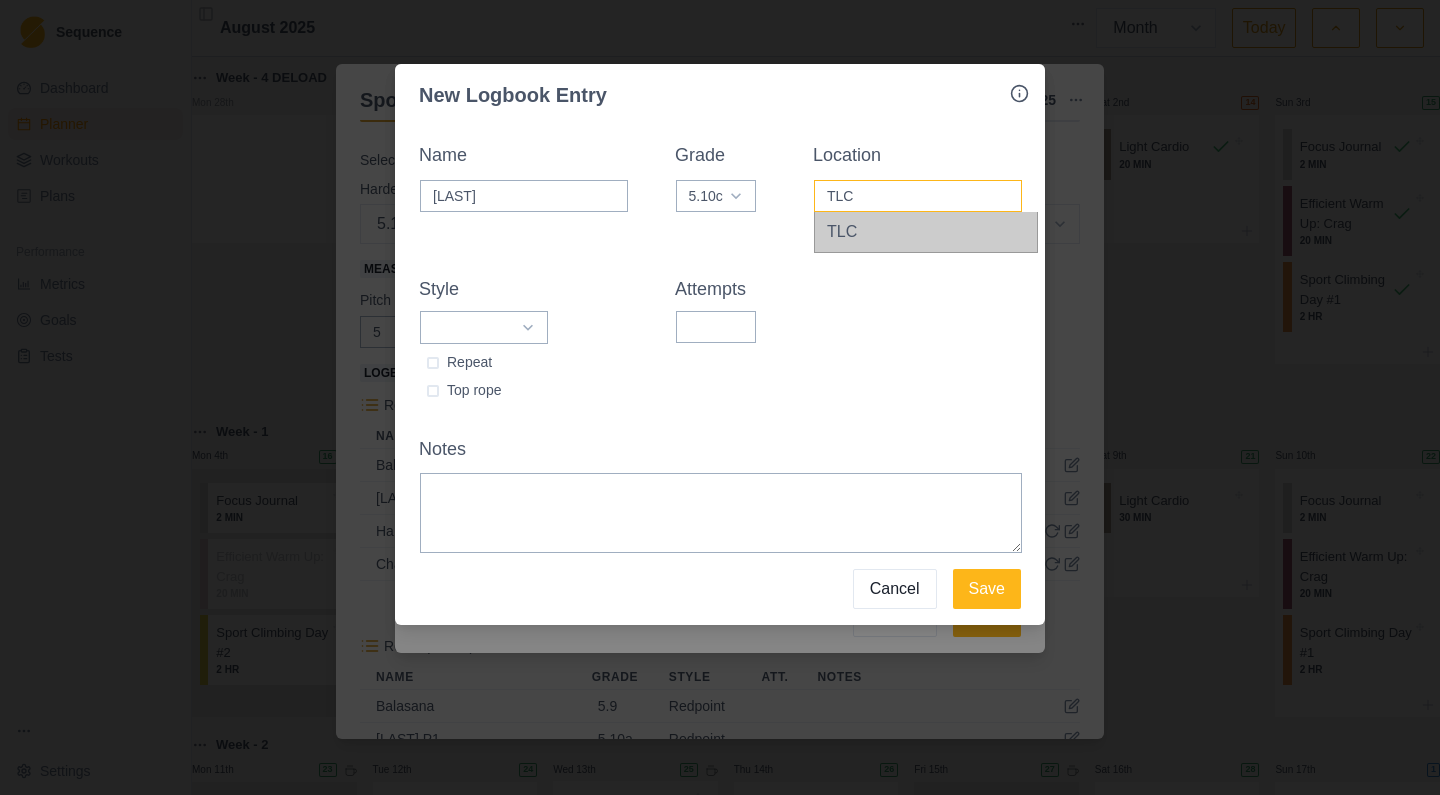 type on "TLC" 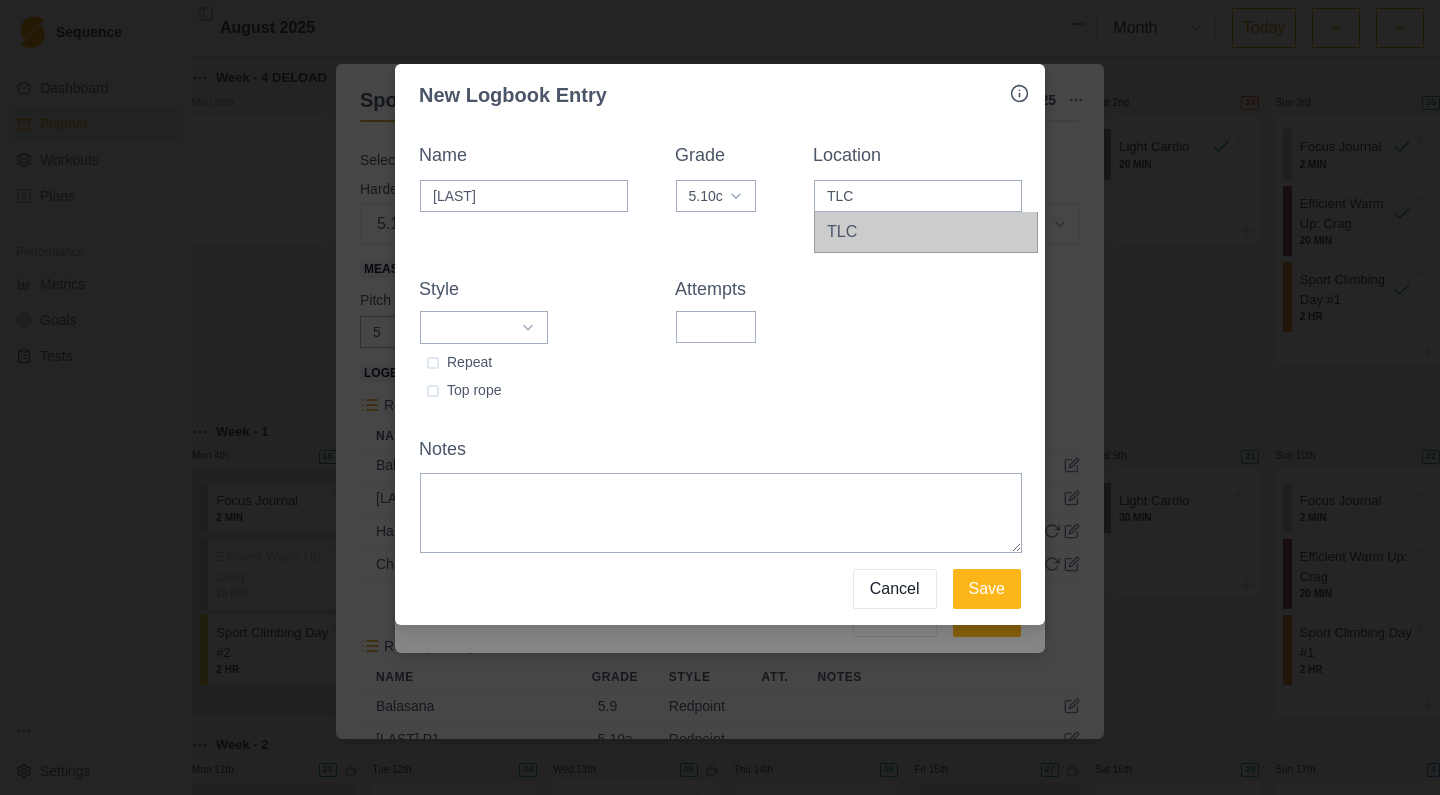 click at bounding box center (433, 391) 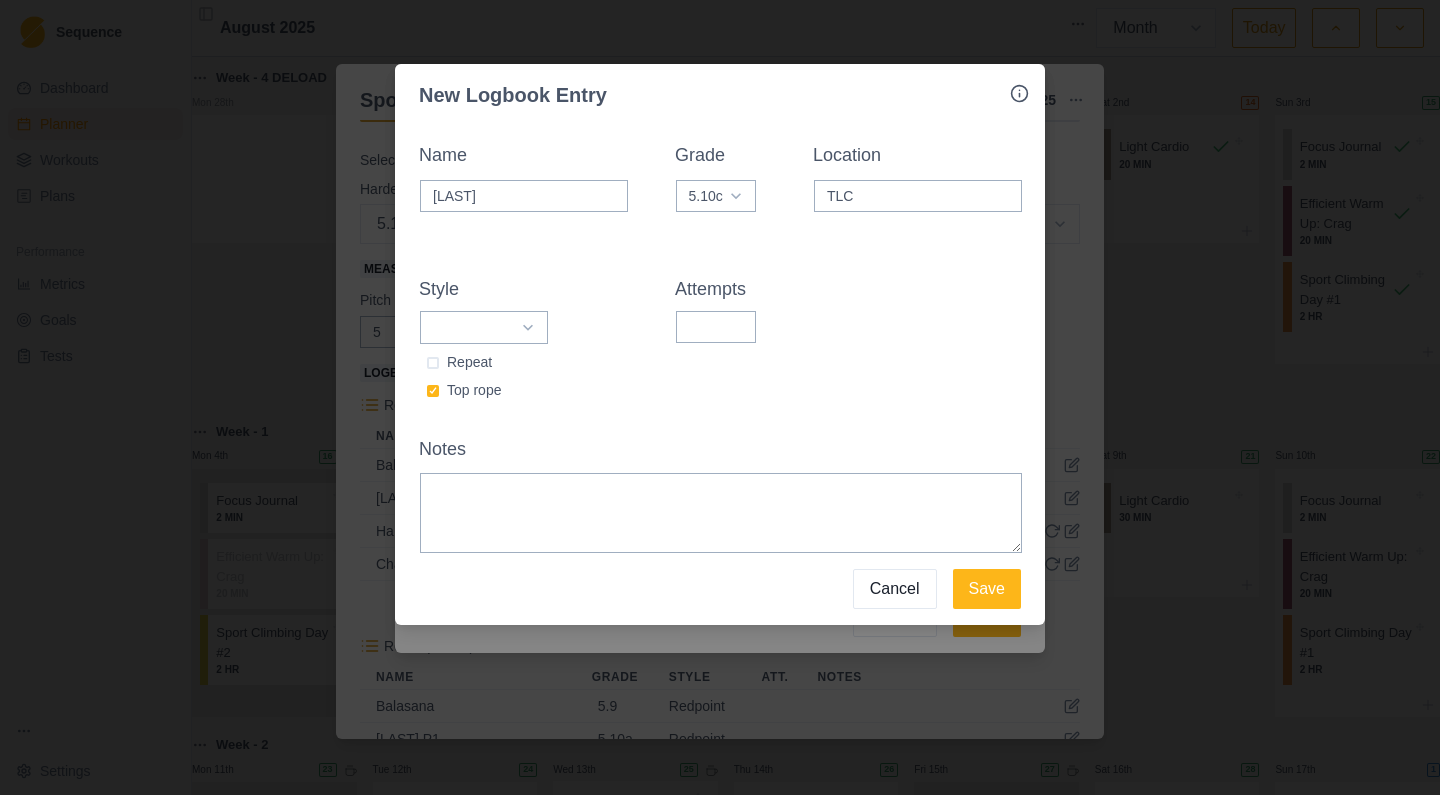 click at bounding box center (433, 363) 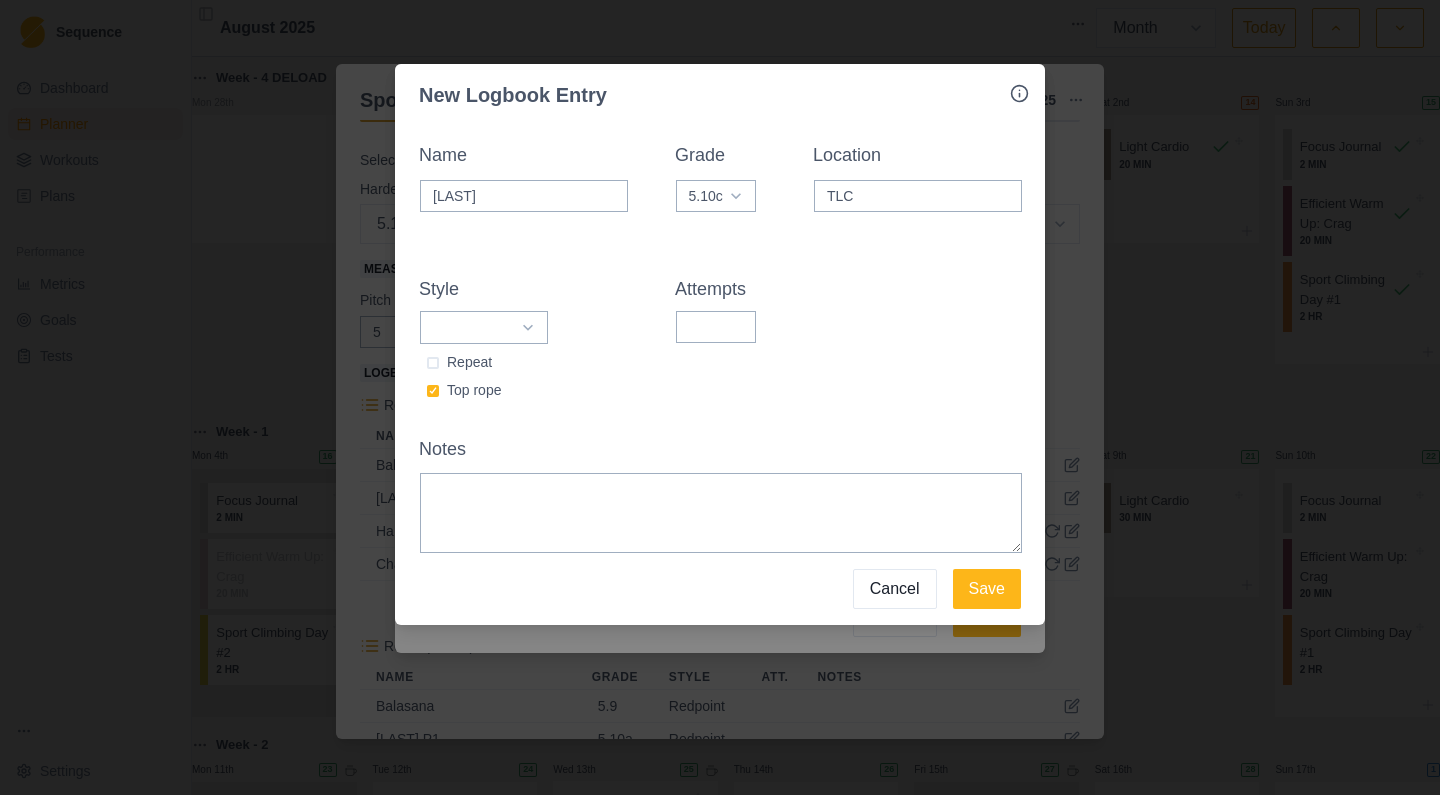 checkbox on "true" 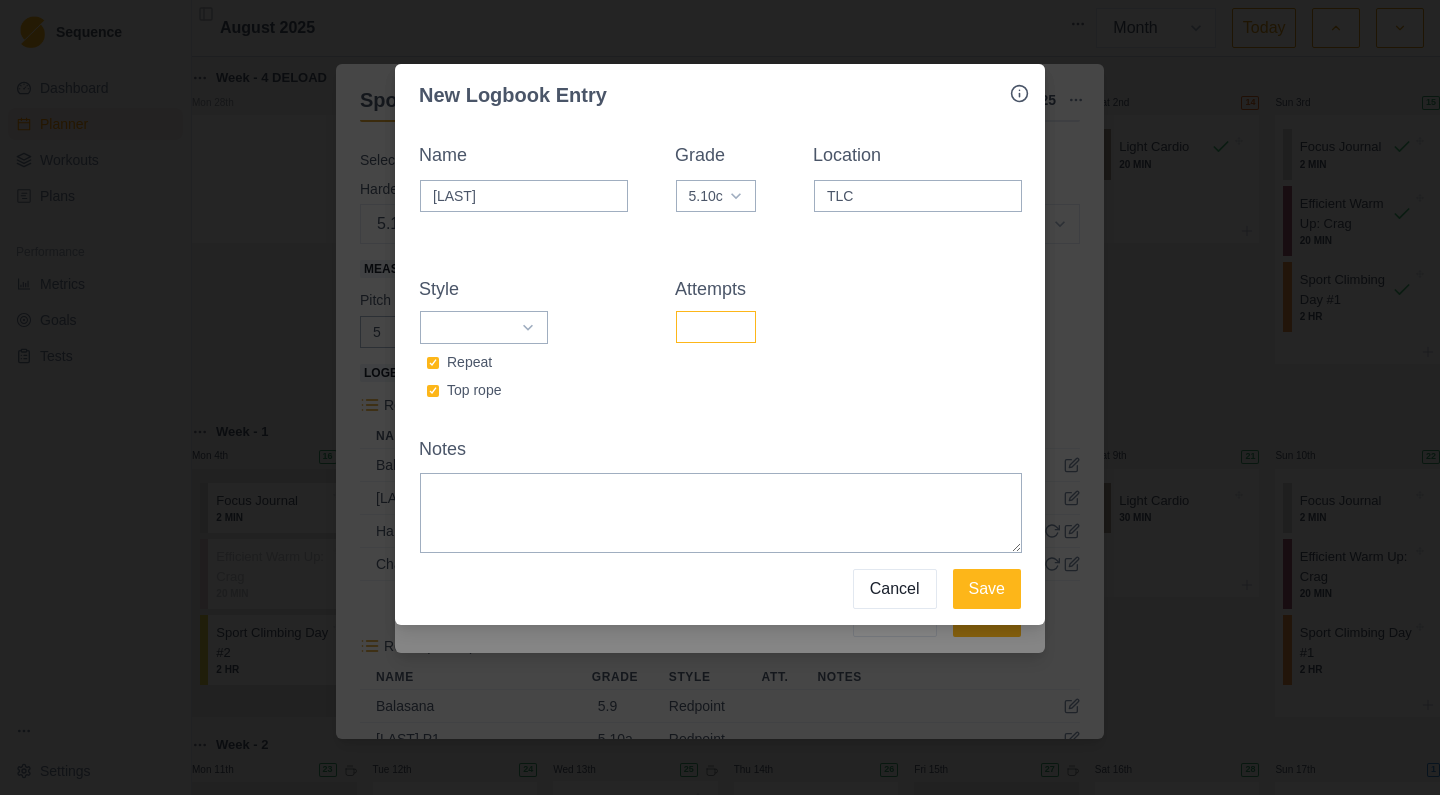 click on "Attempts" at bounding box center [716, 327] 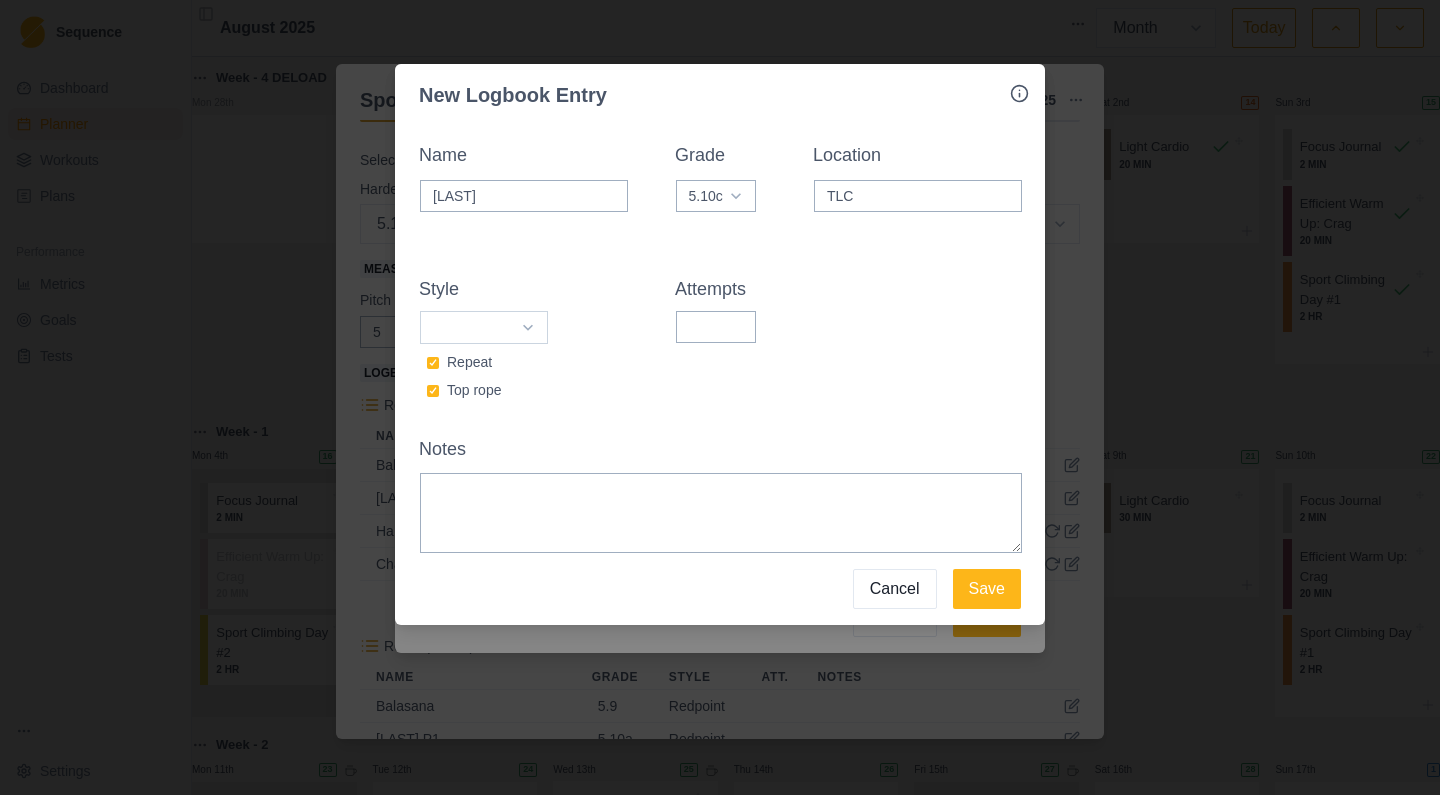select on "redpoint" 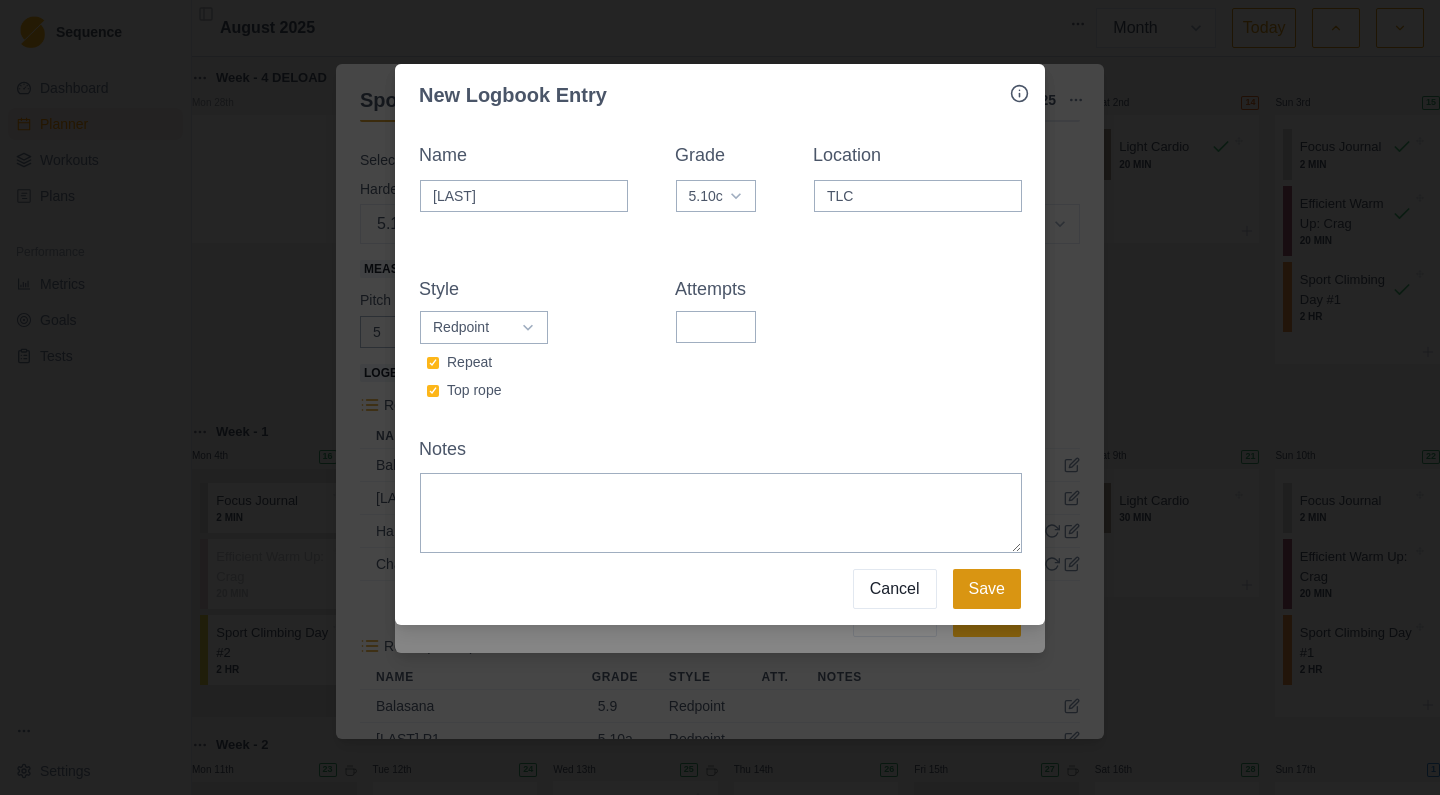 click on "Save" at bounding box center (987, 589) 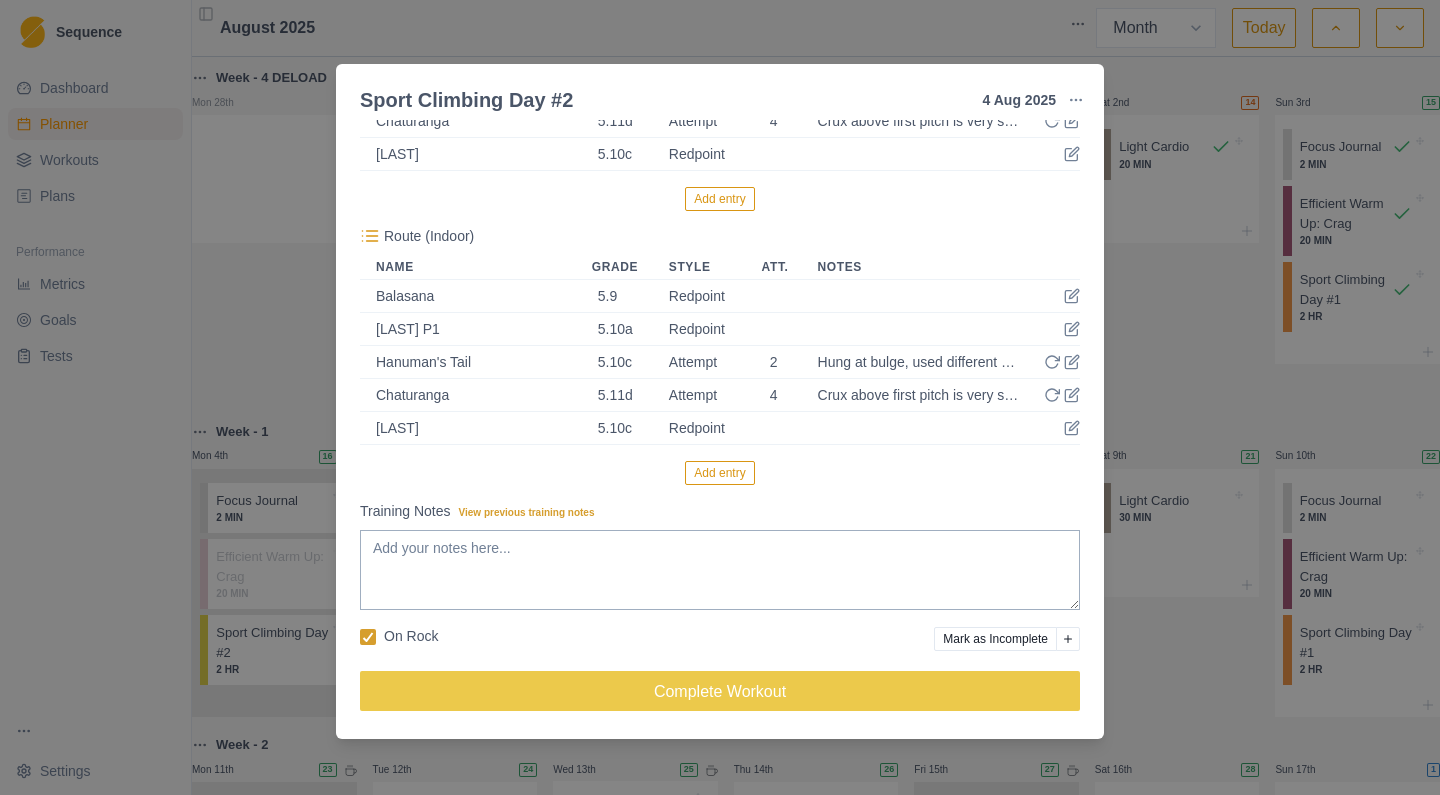 scroll, scrollTop: 784, scrollLeft: 0, axis: vertical 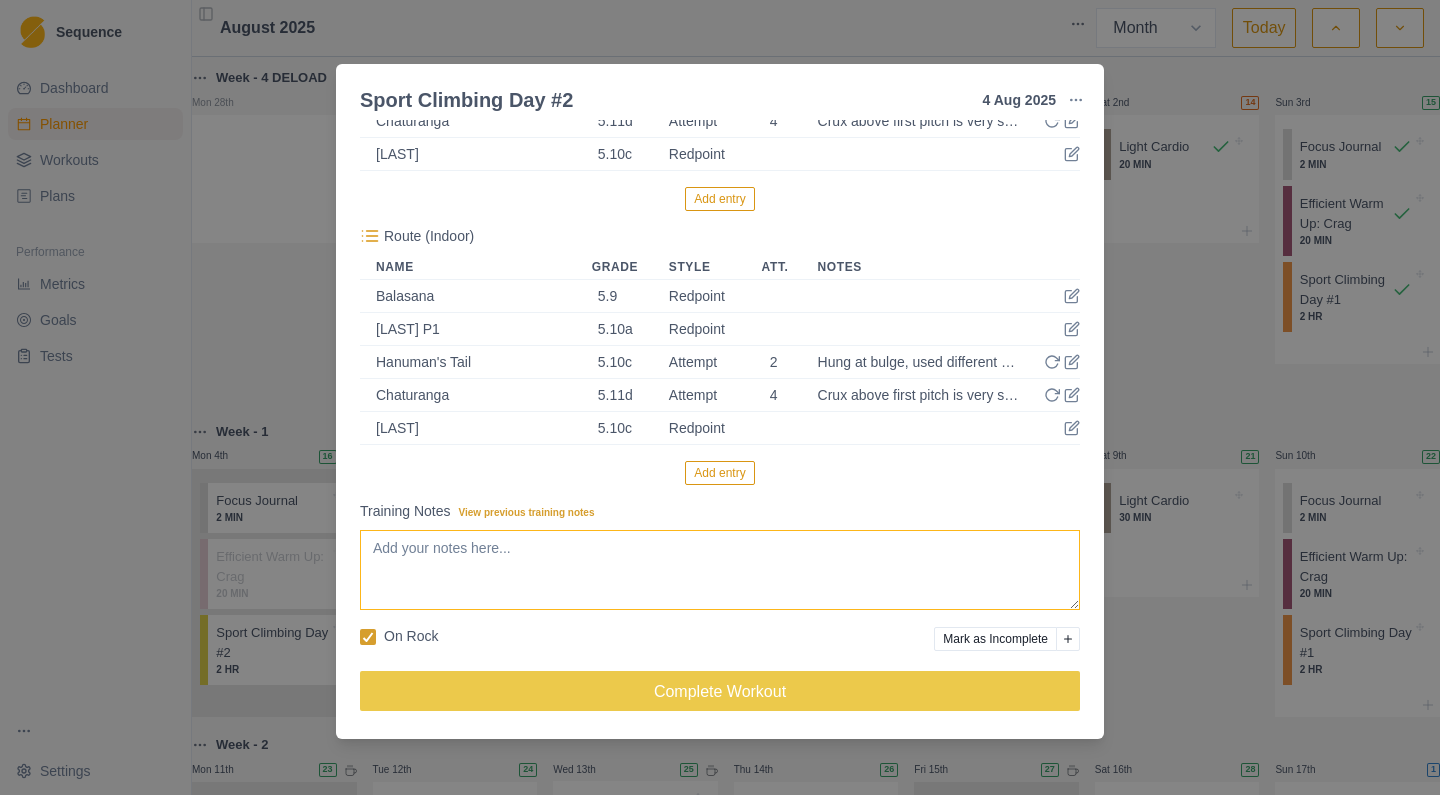 click on "Training Notes View previous training notes" at bounding box center (720, 570) 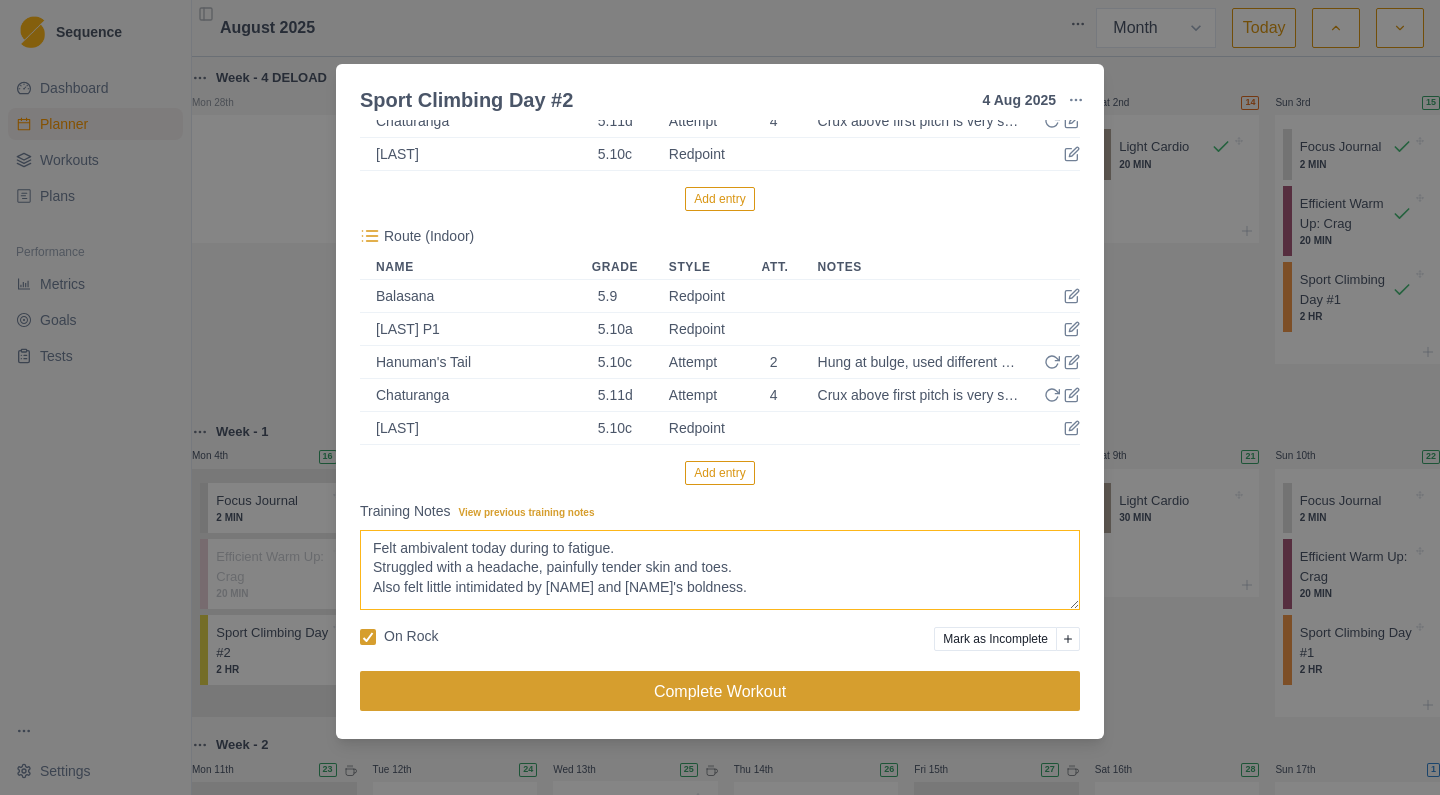 type on "Felt ambivalent today during to fatigue.
Struggled with a headache, painfully tender skin and toes.
Also felt little intimidated by [NAME] and [NAME]'s boldness." 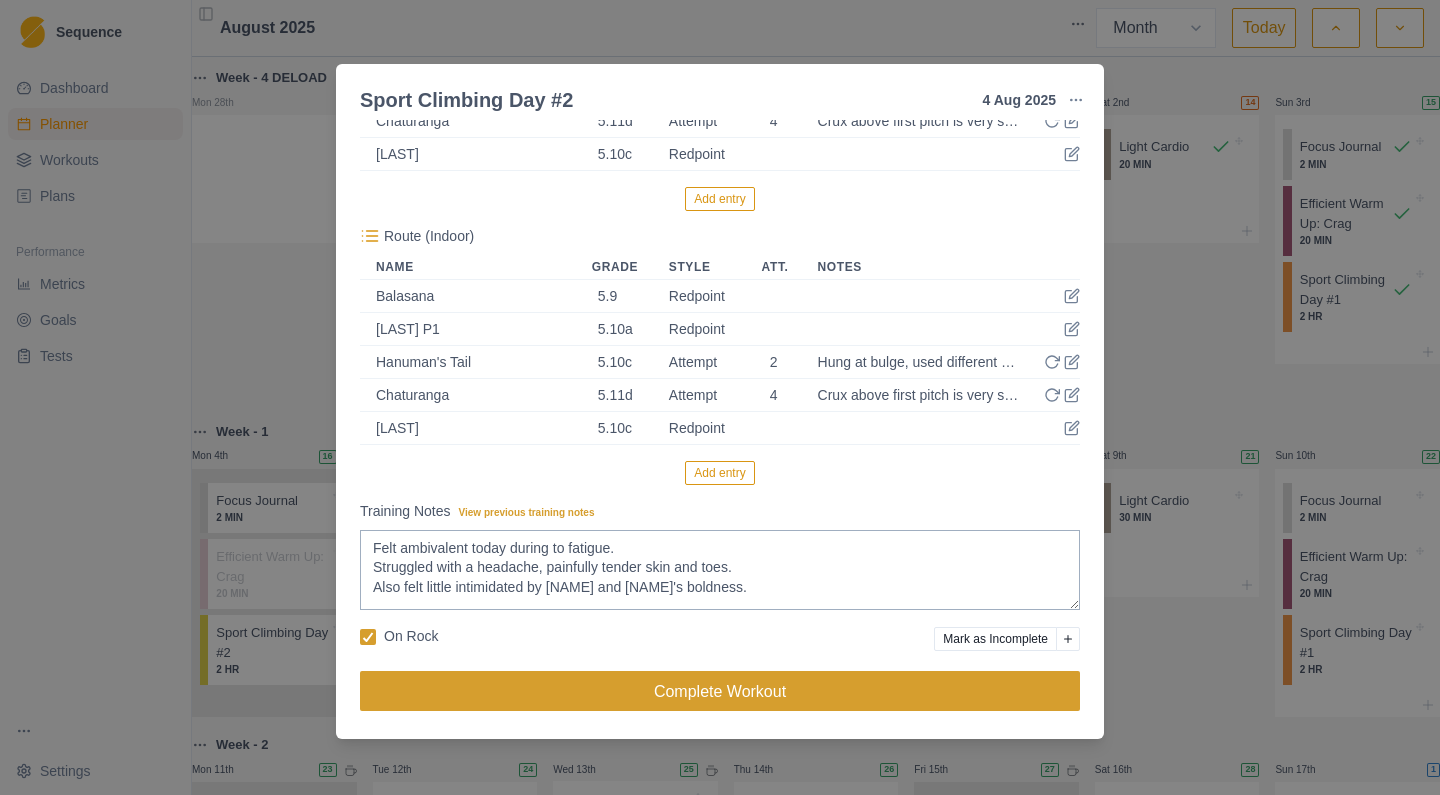 click on "Complete Workout" at bounding box center [720, 691] 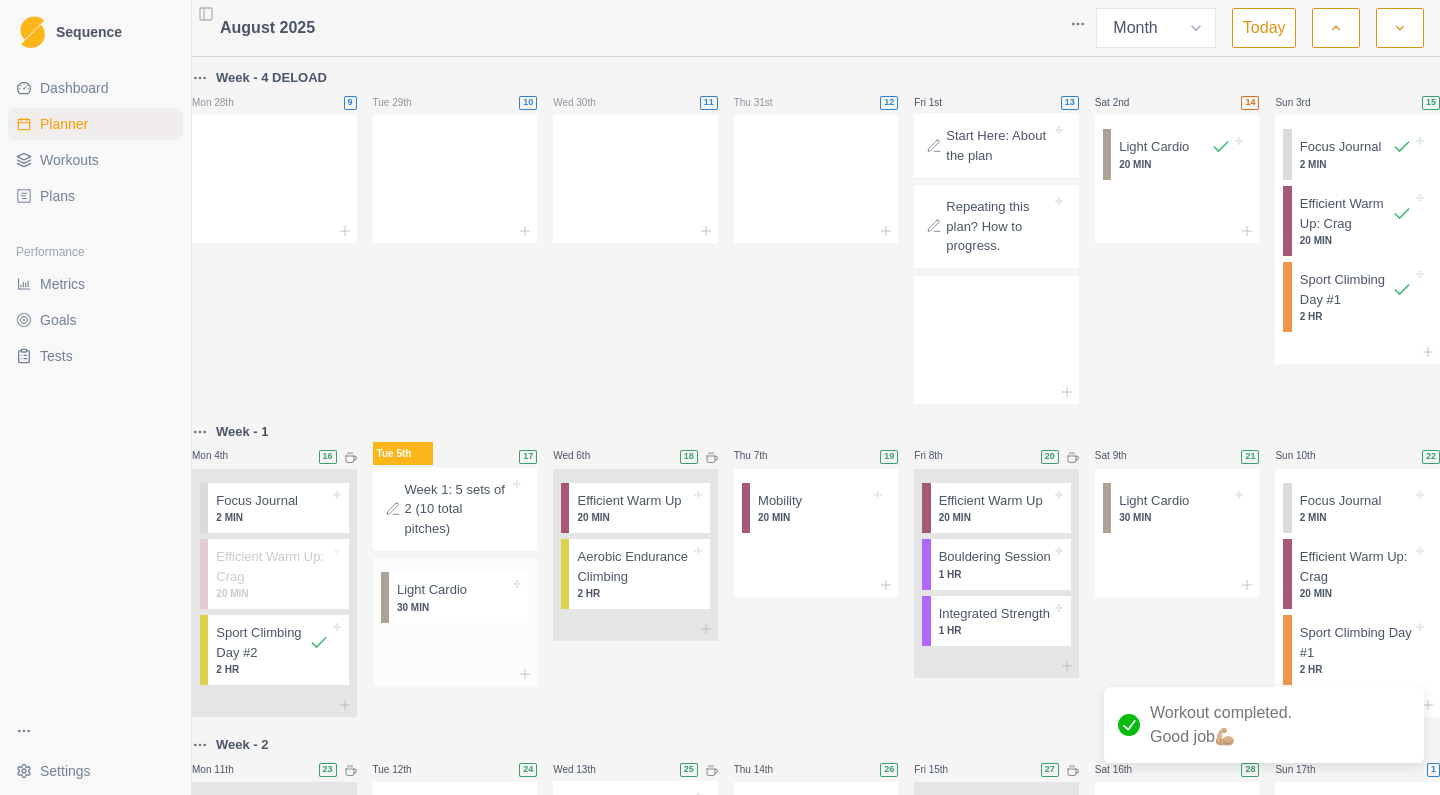 click on "30 MIN" at bounding box center [453, 607] 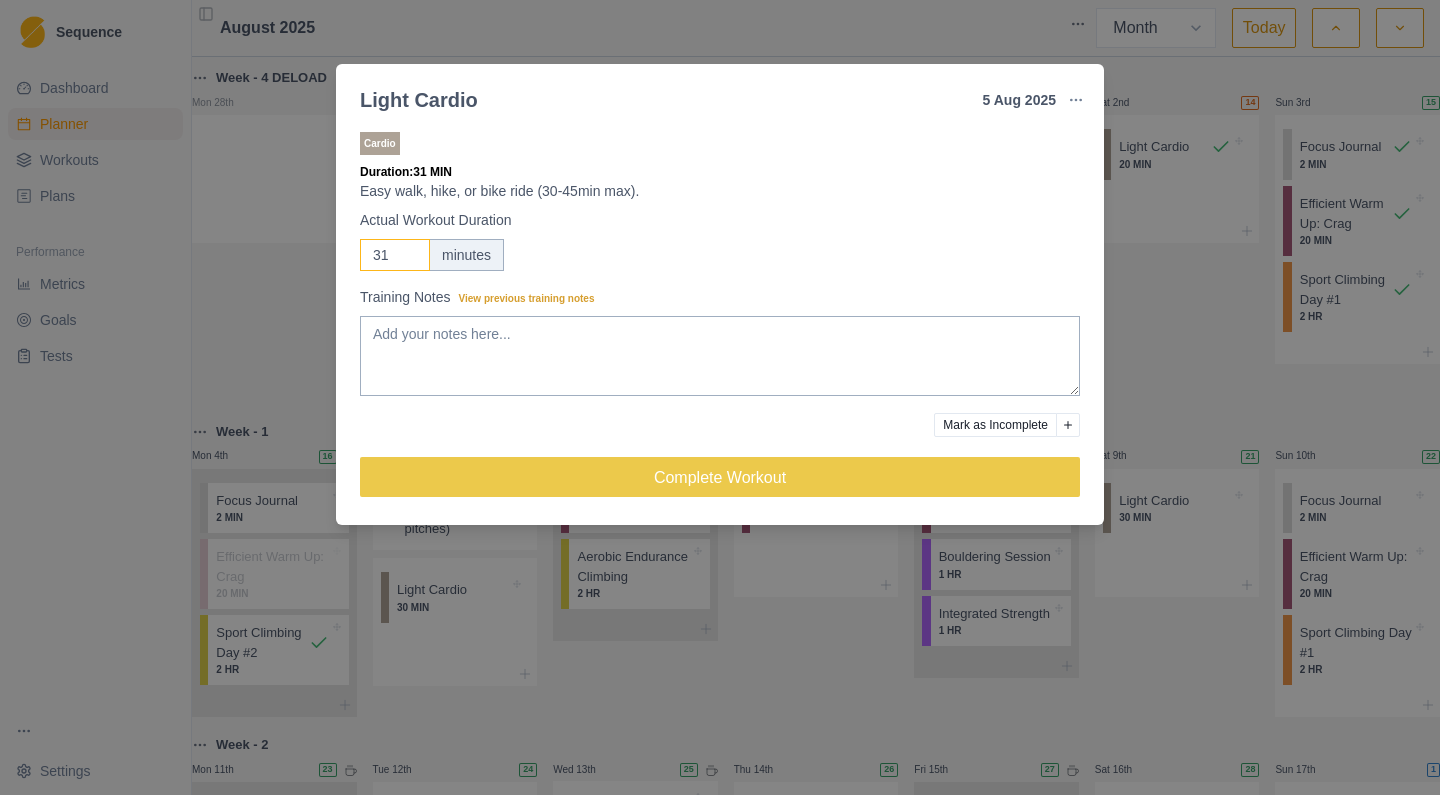 click on "31" at bounding box center (395, 255) 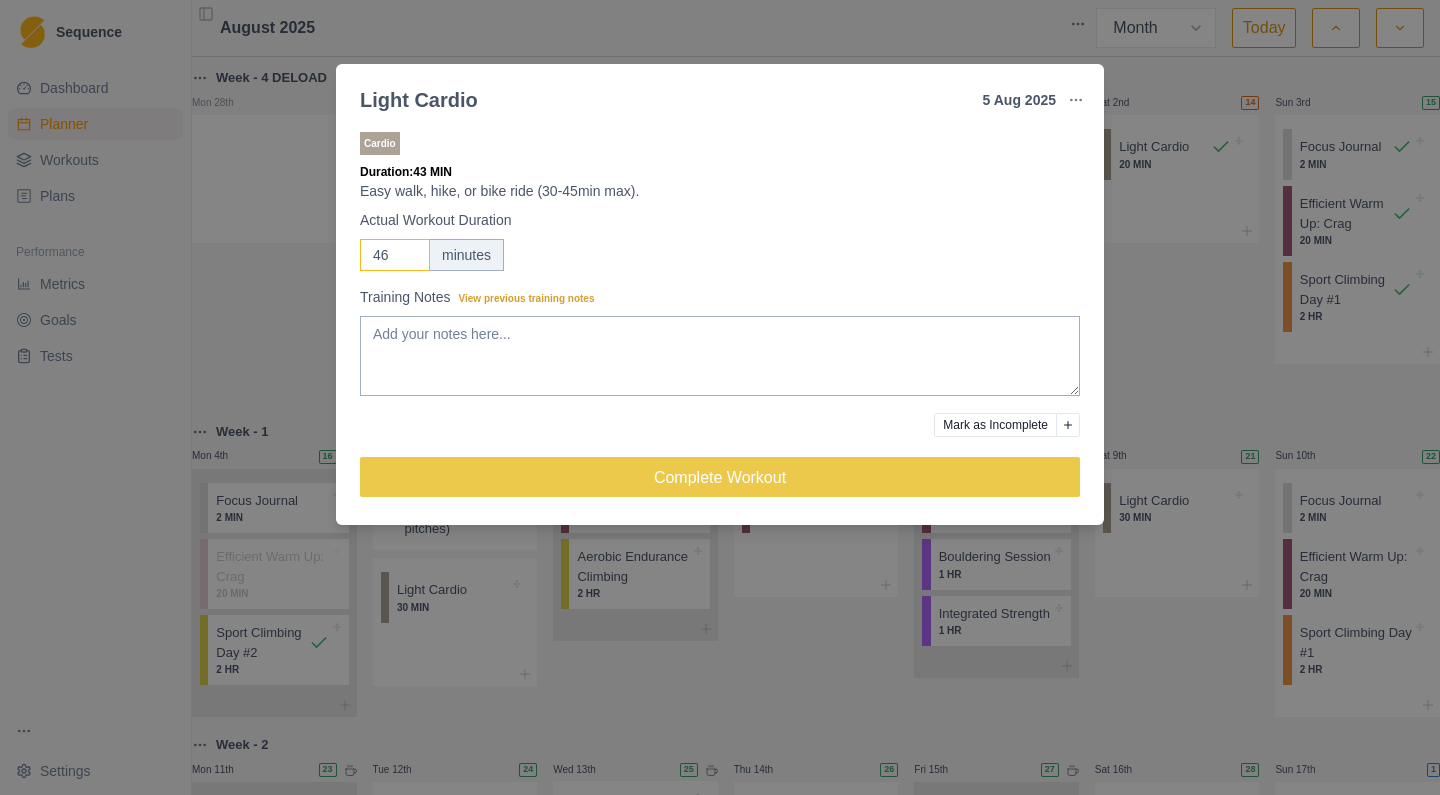 click on "46" at bounding box center (395, 255) 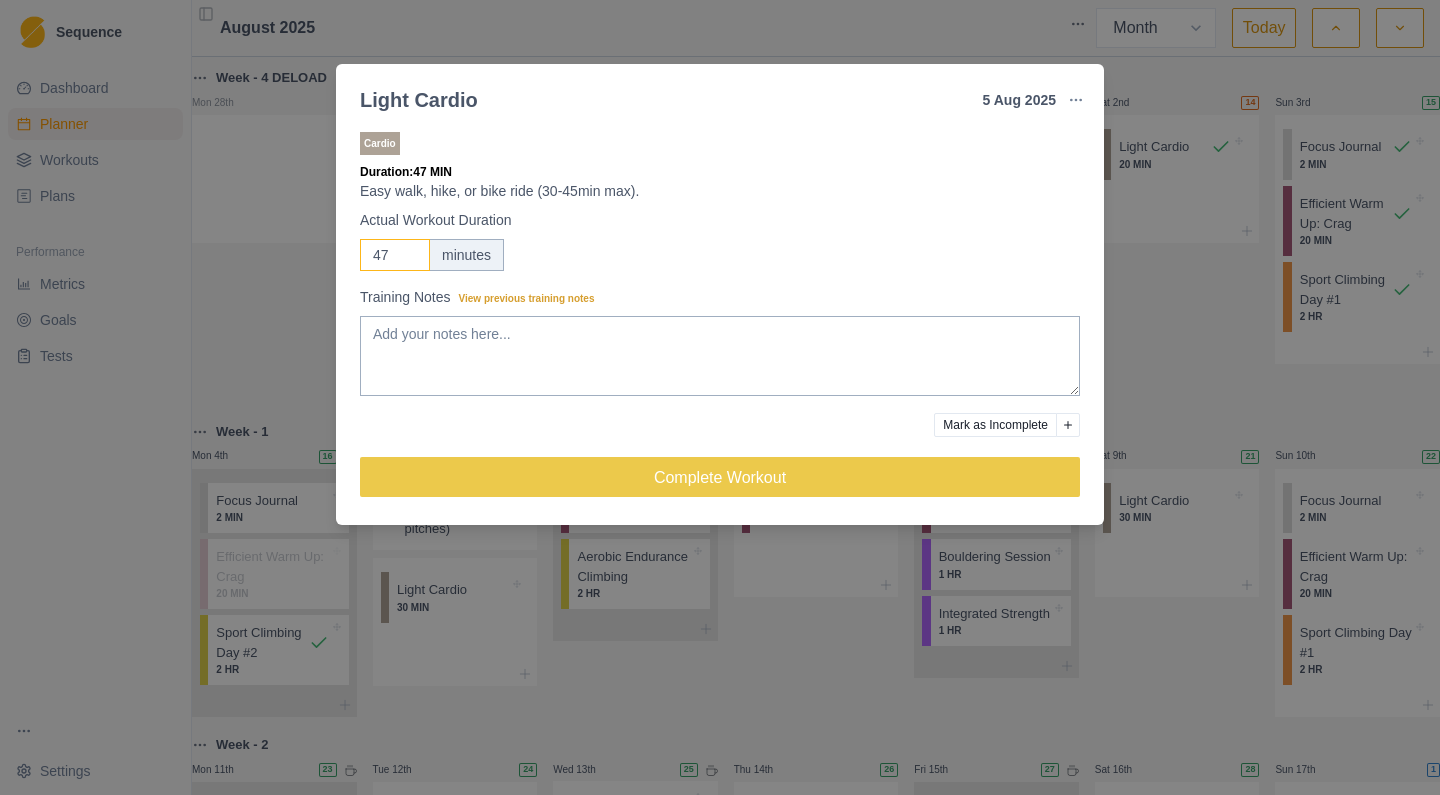 click on "47" at bounding box center [395, 255] 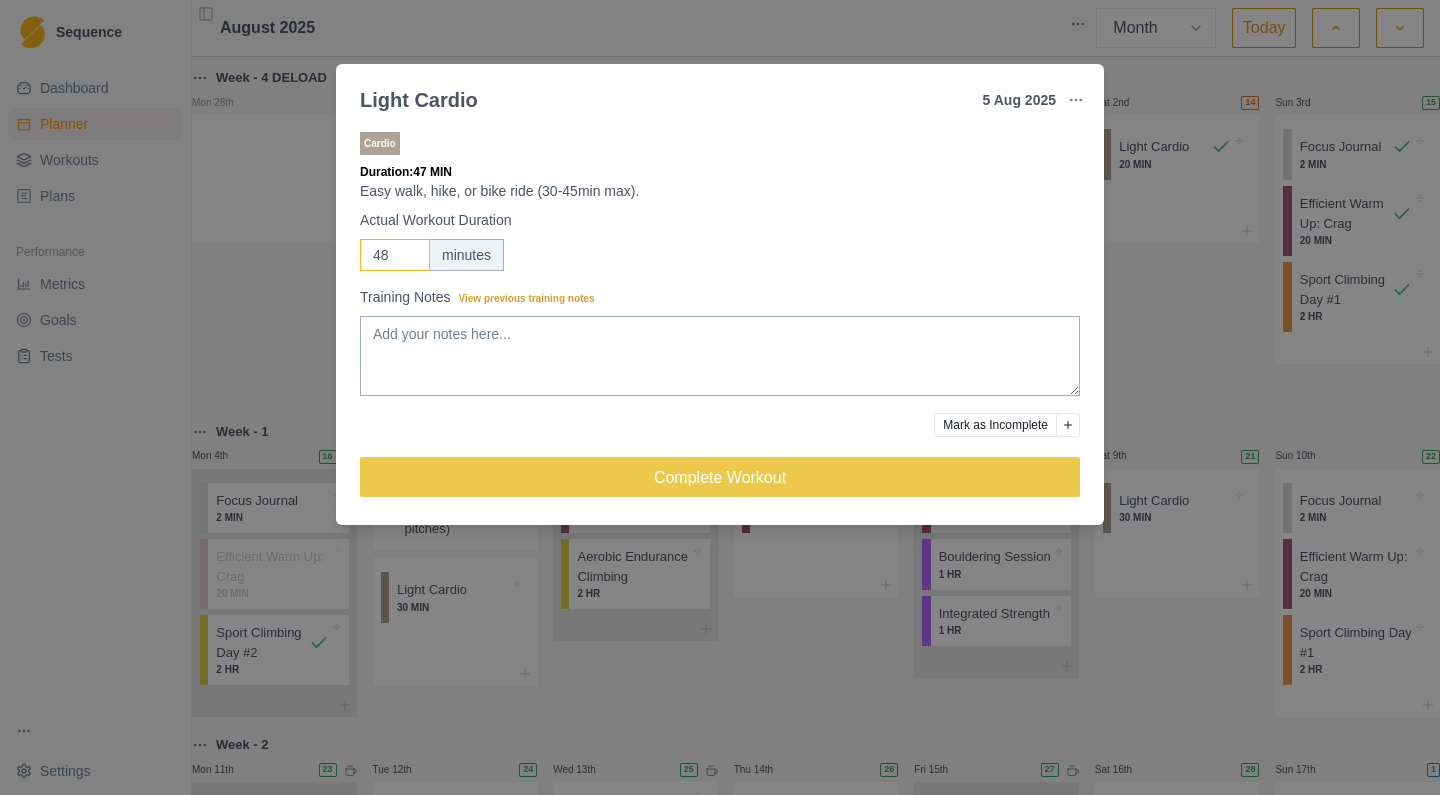 click on "48" at bounding box center [395, 255] 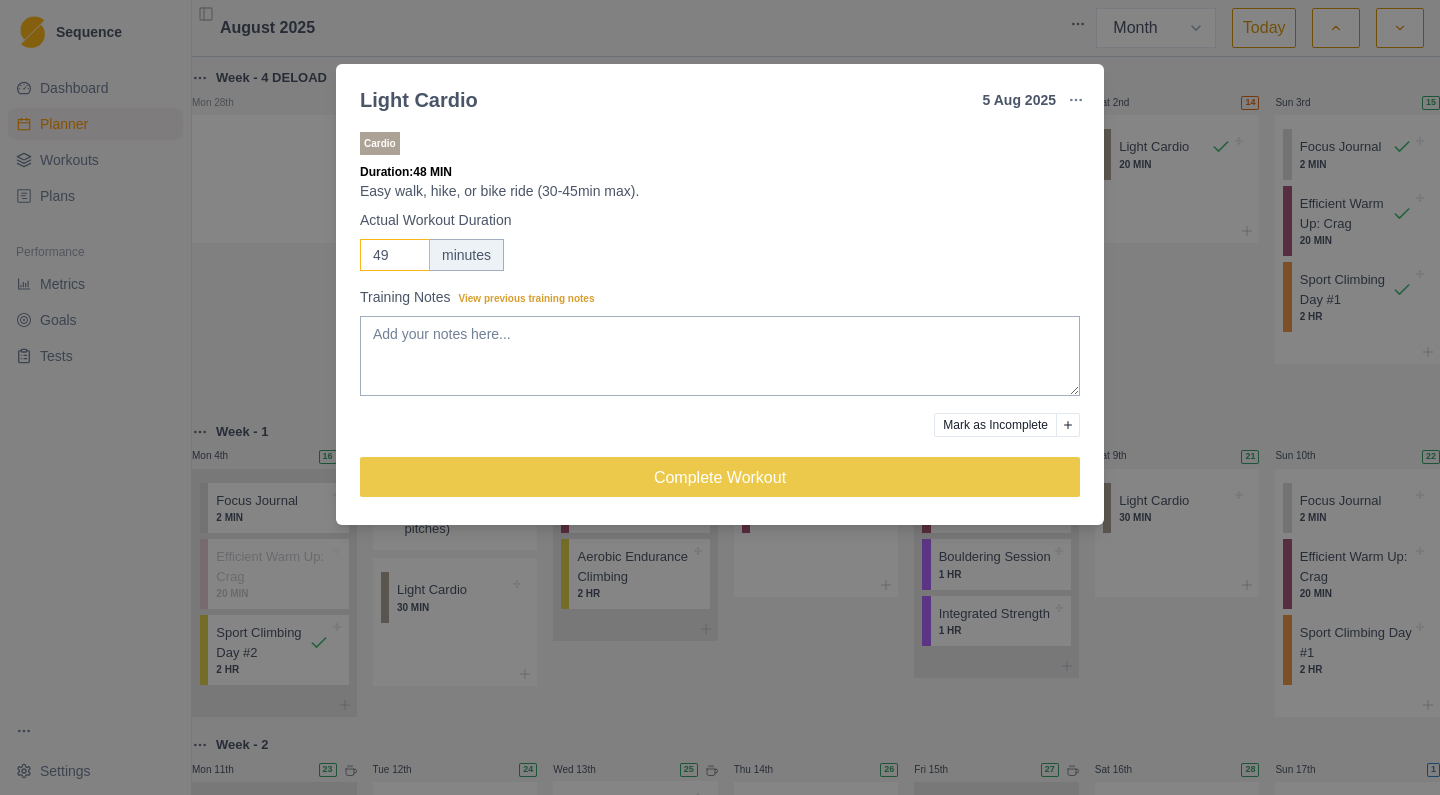 click on "49" at bounding box center (395, 255) 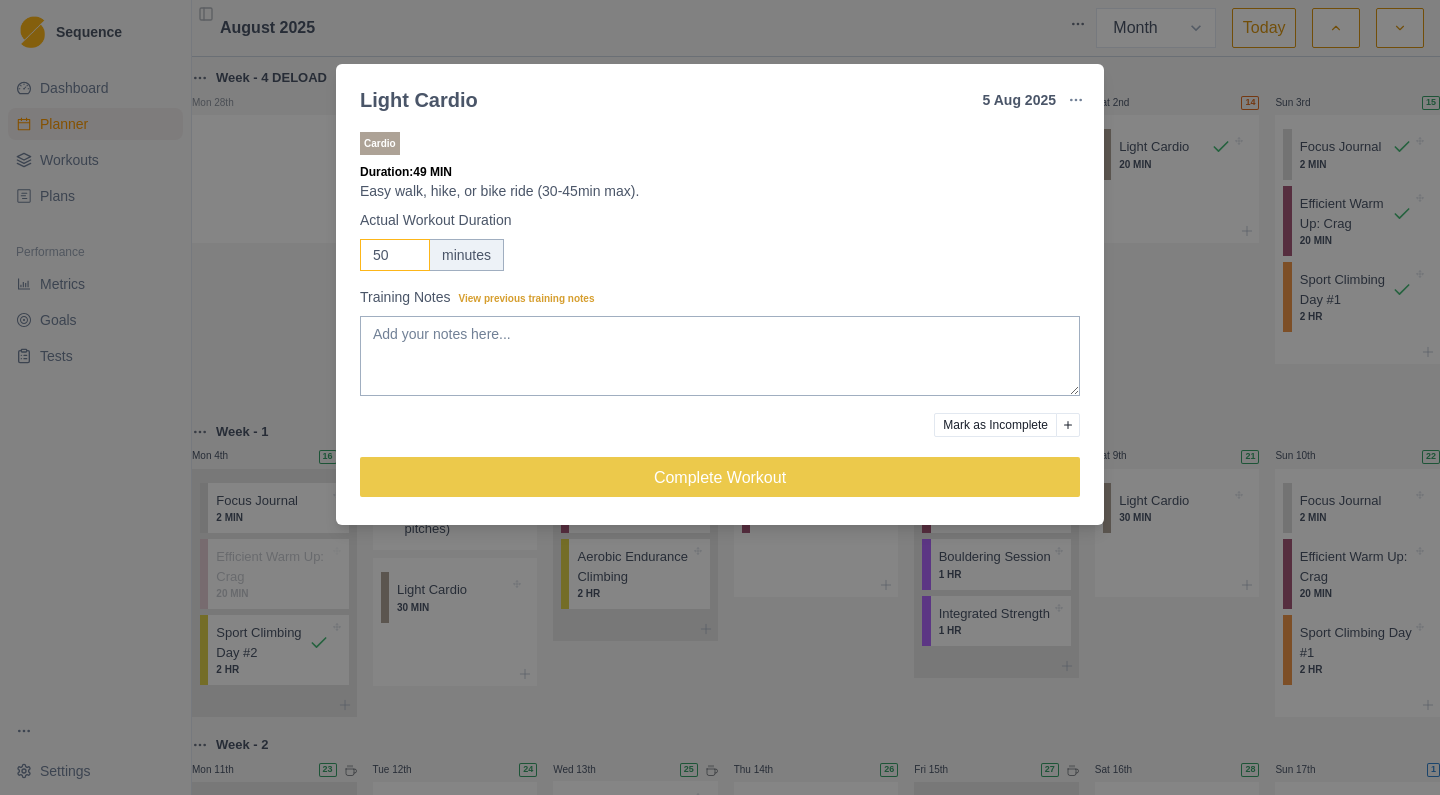 click on "50" at bounding box center [395, 255] 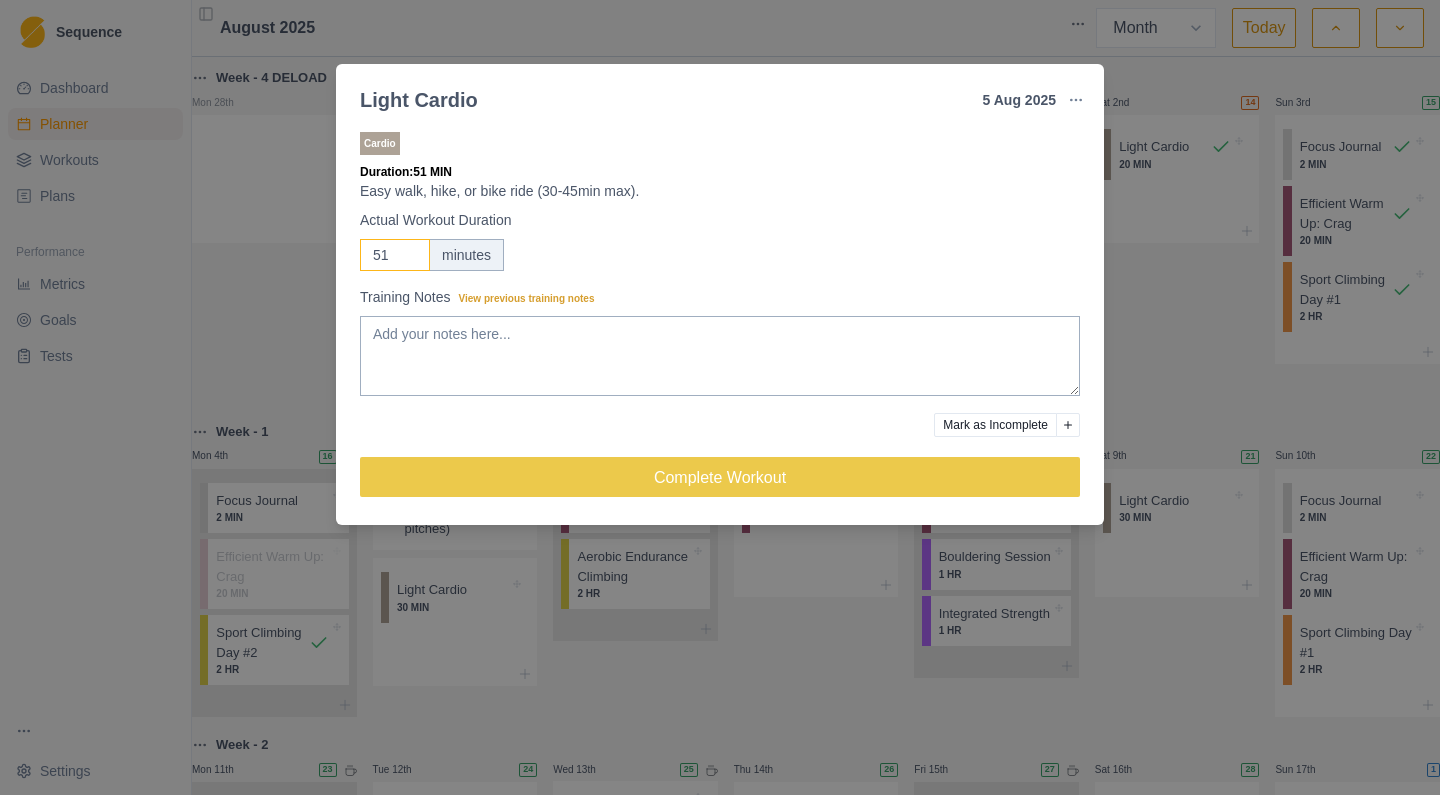 click on "51" at bounding box center [395, 255] 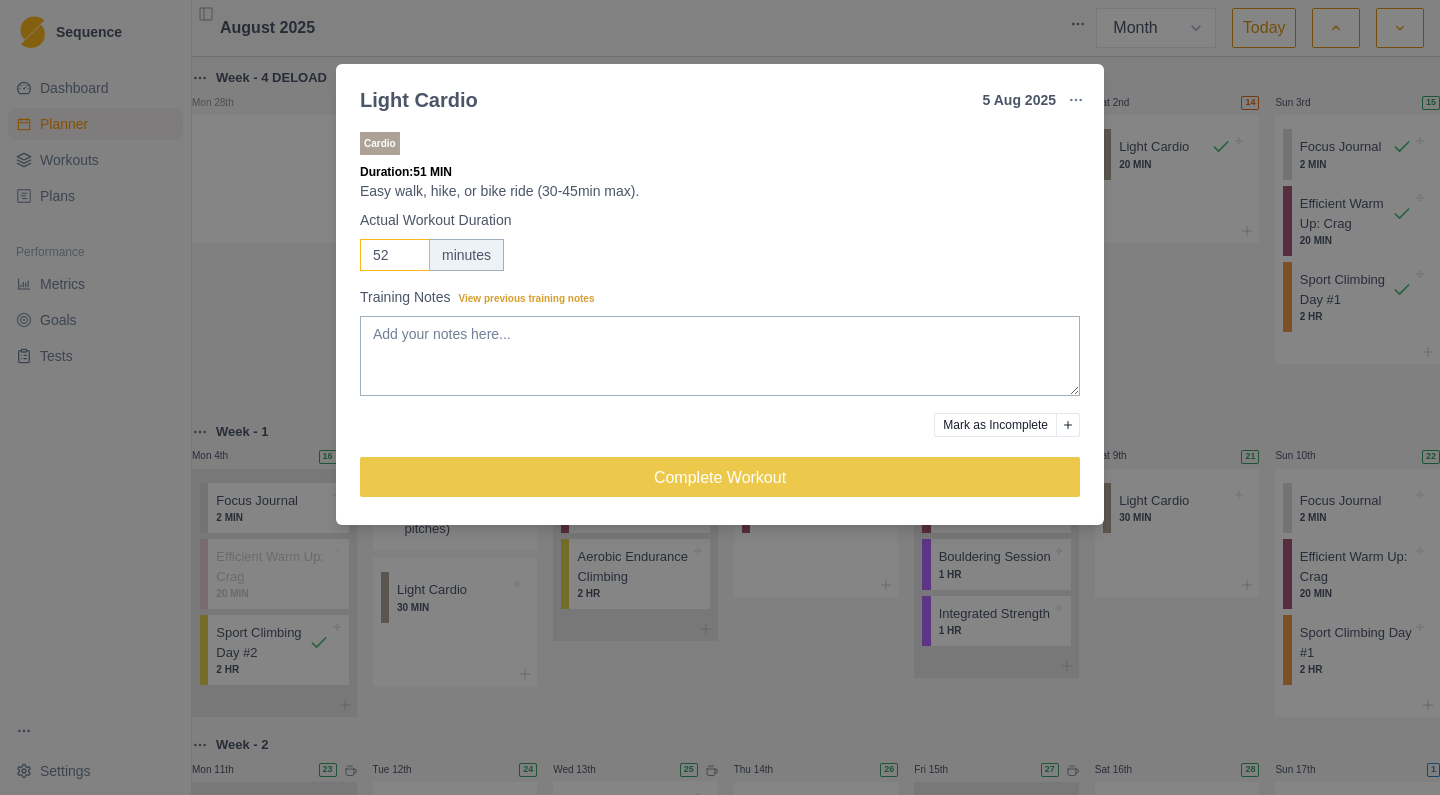 click on "52" at bounding box center [395, 255] 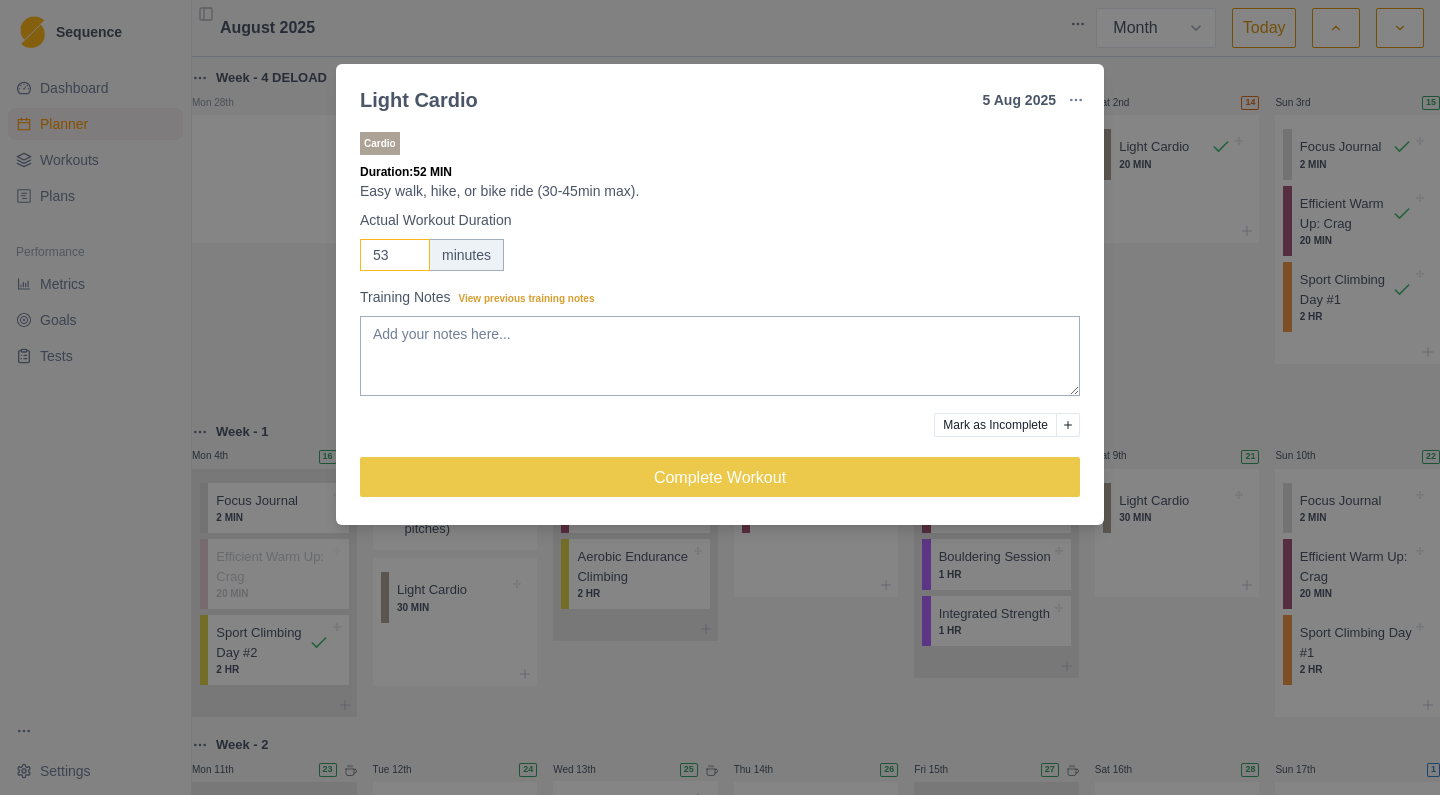 click on "53" at bounding box center [395, 255] 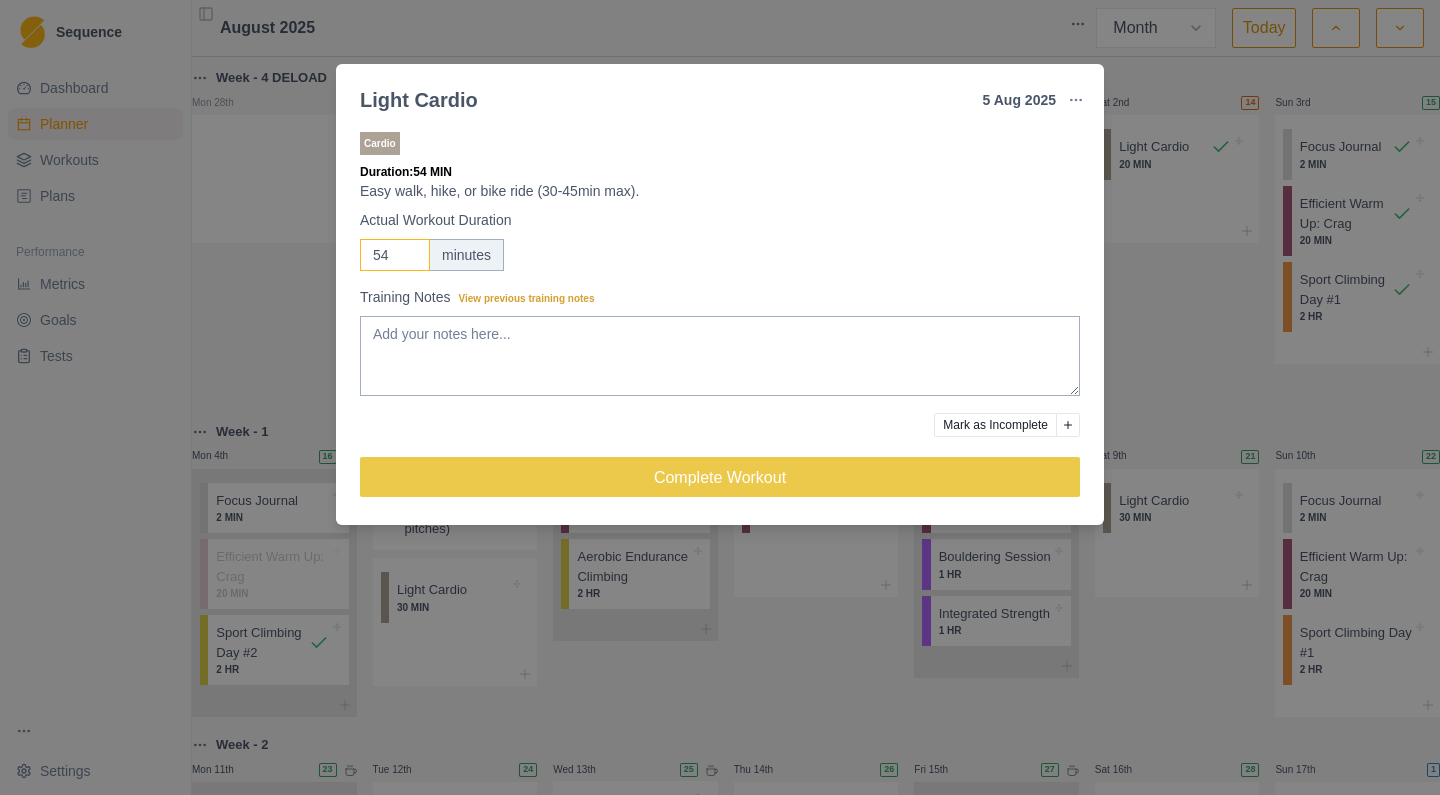 click on "54" at bounding box center (395, 255) 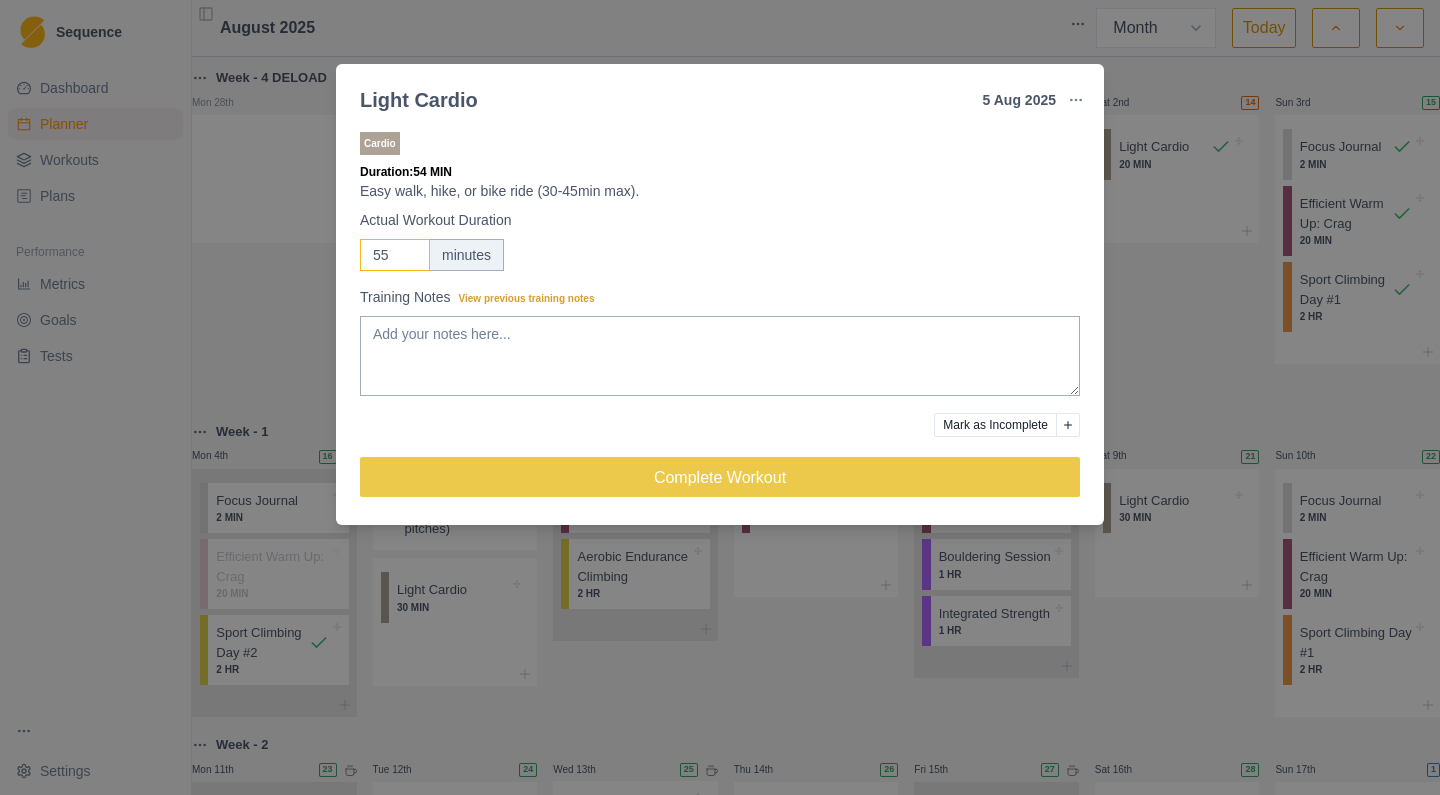 click on "55" at bounding box center (395, 255) 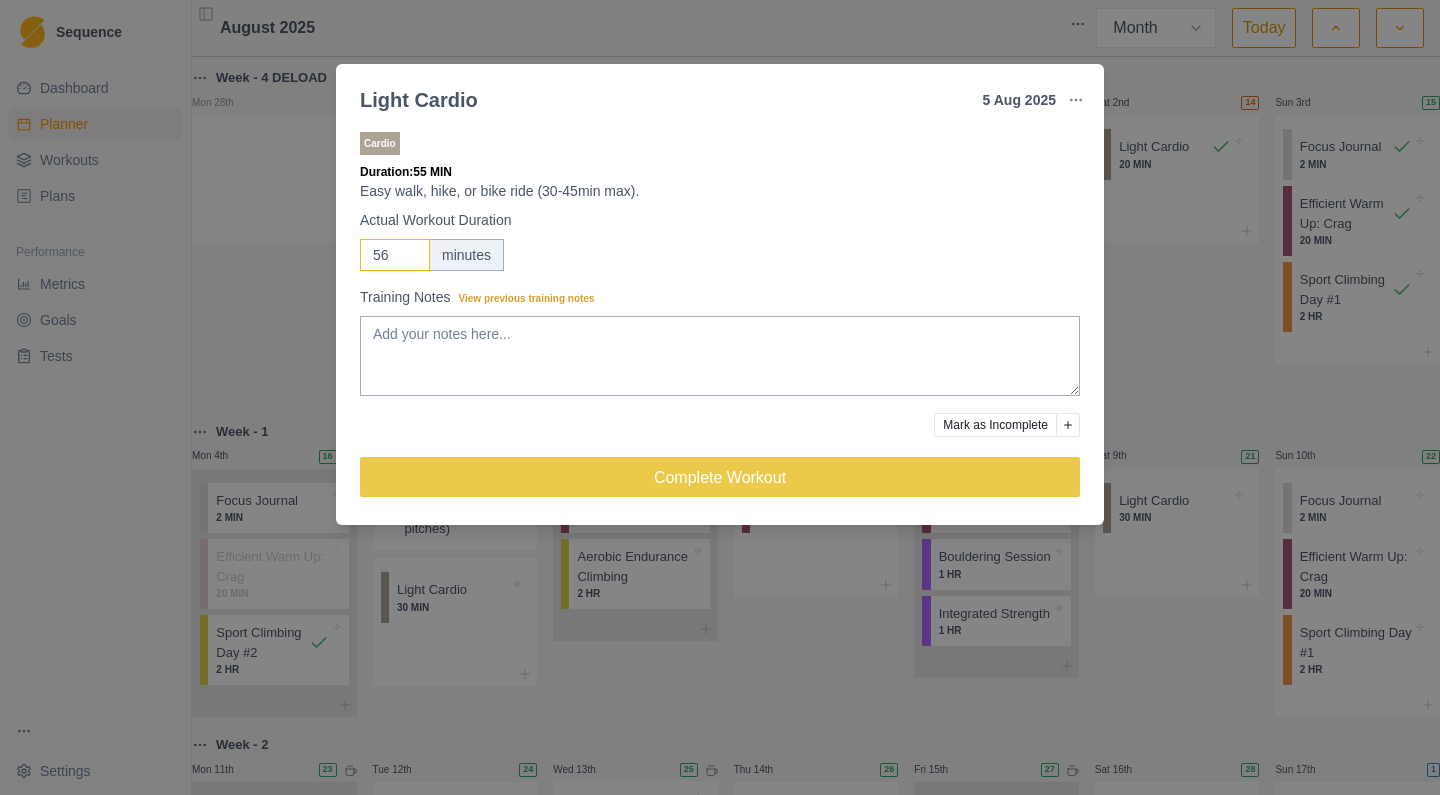 click on "56" at bounding box center [395, 255] 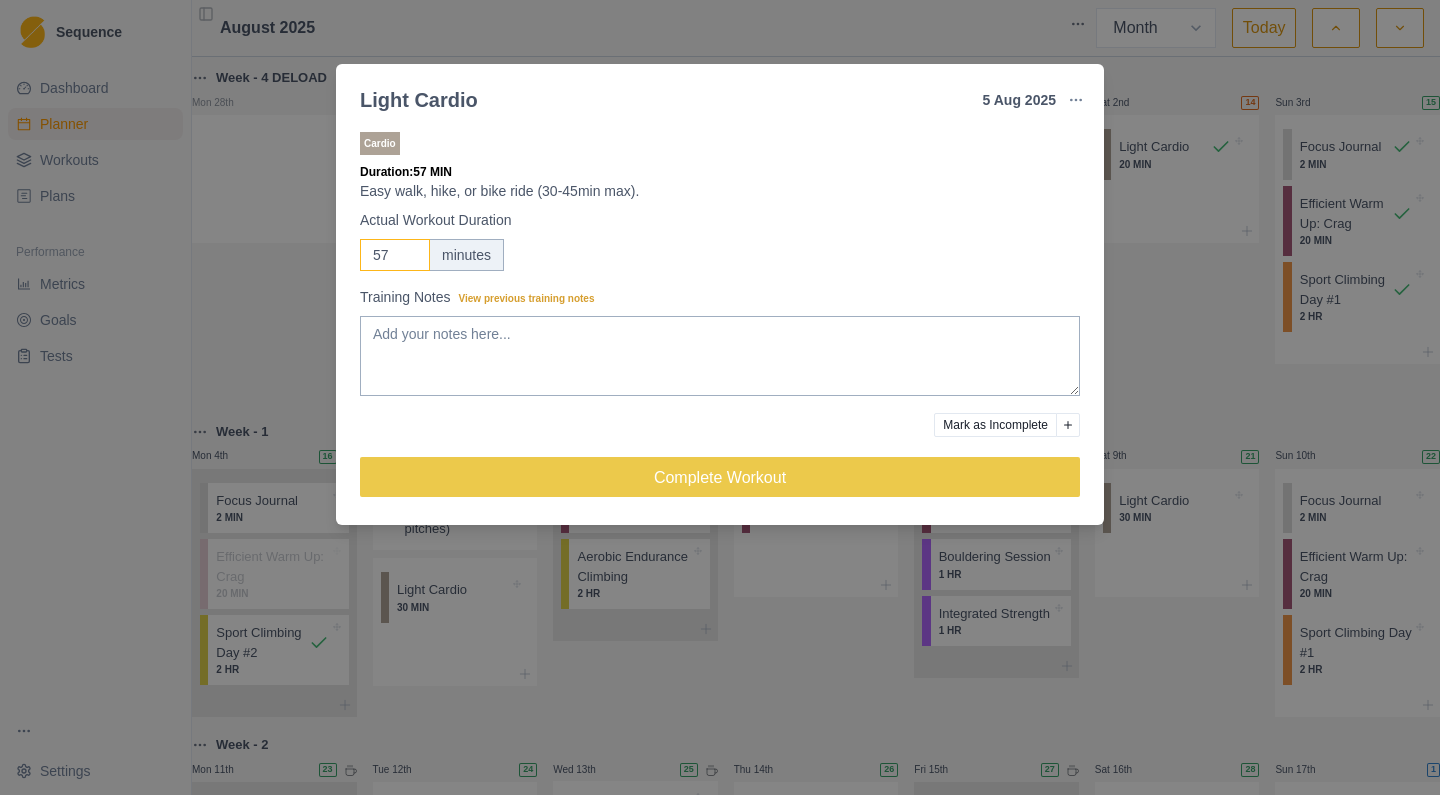 click on "57" at bounding box center (395, 255) 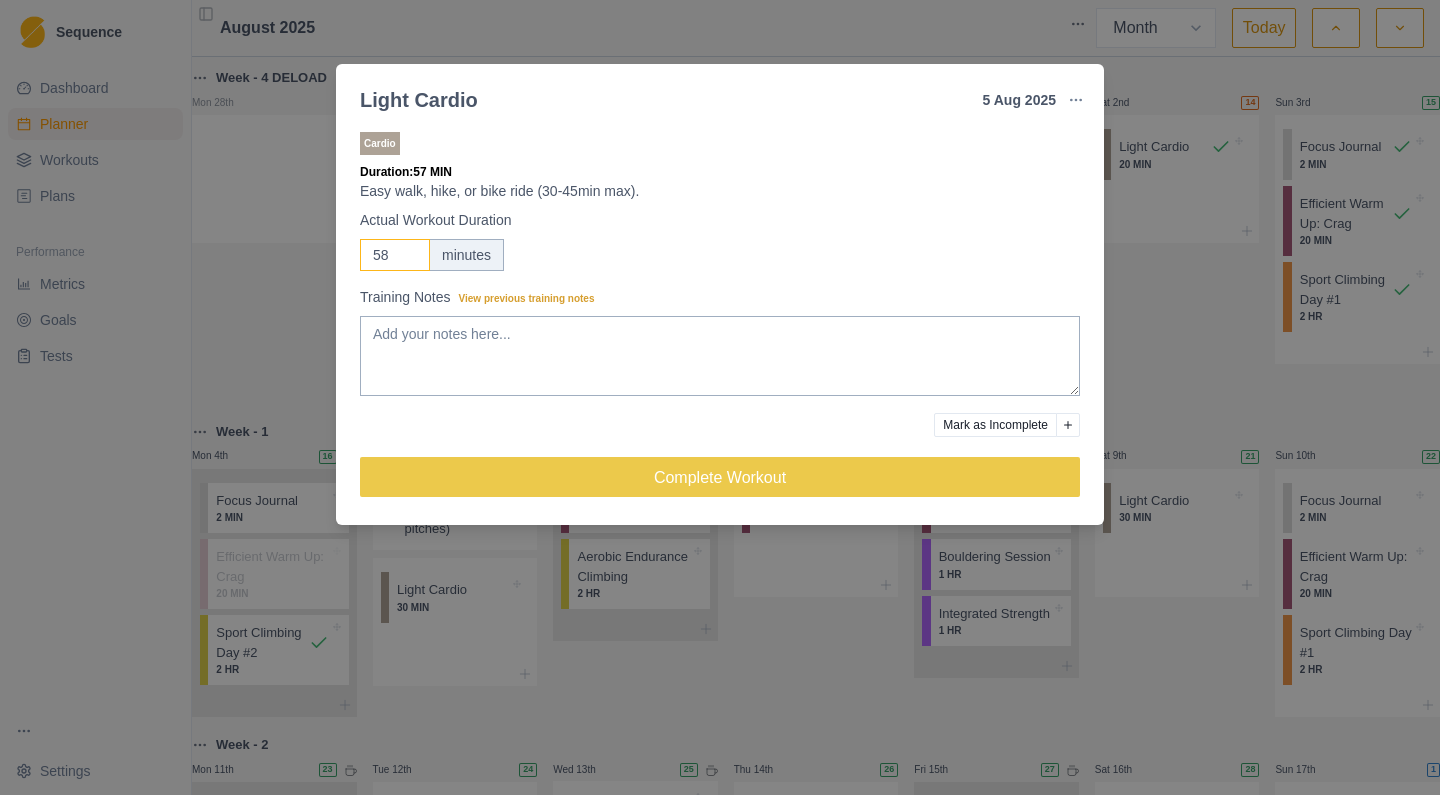 click on "58" at bounding box center (395, 255) 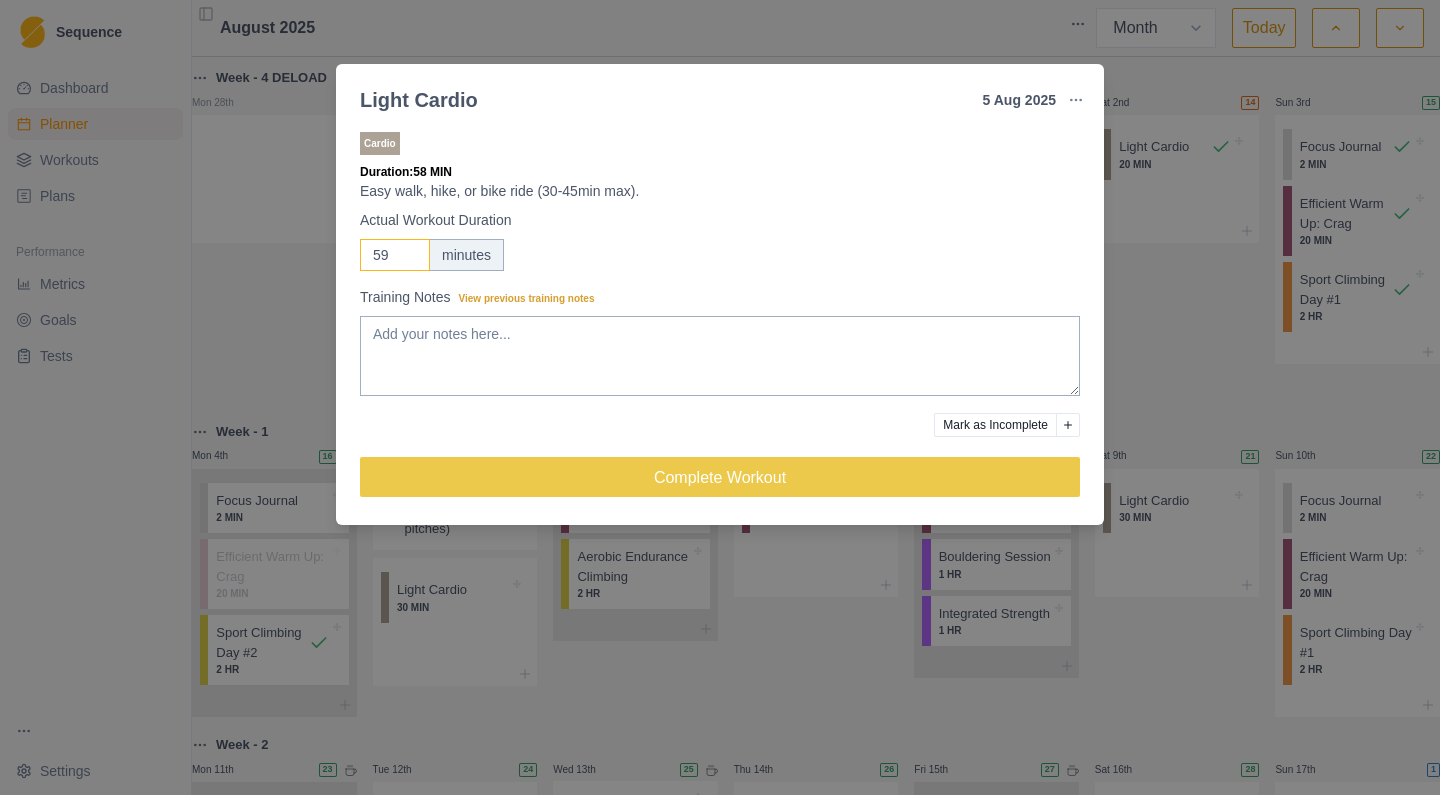 click on "59" at bounding box center (395, 255) 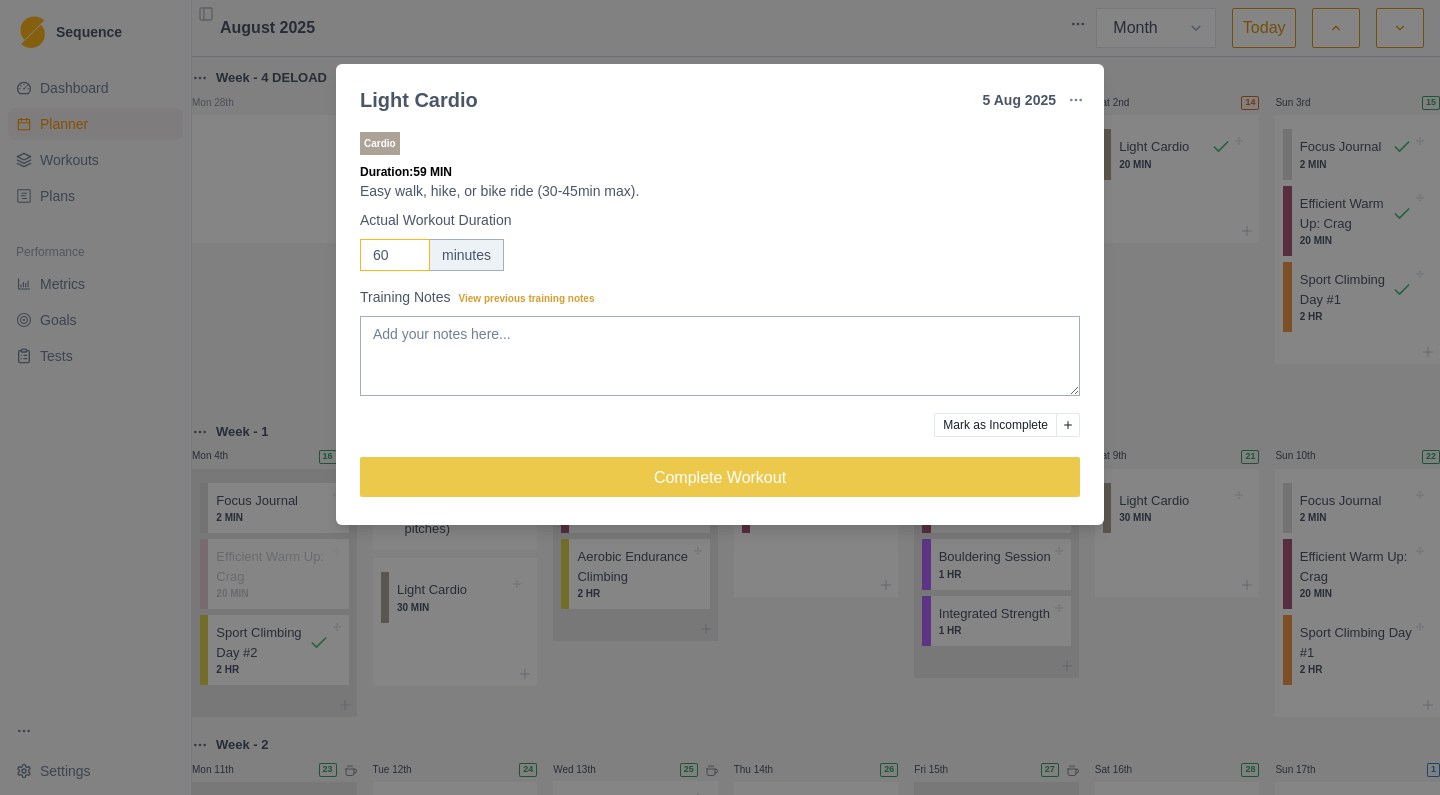 click on "60" at bounding box center [395, 255] 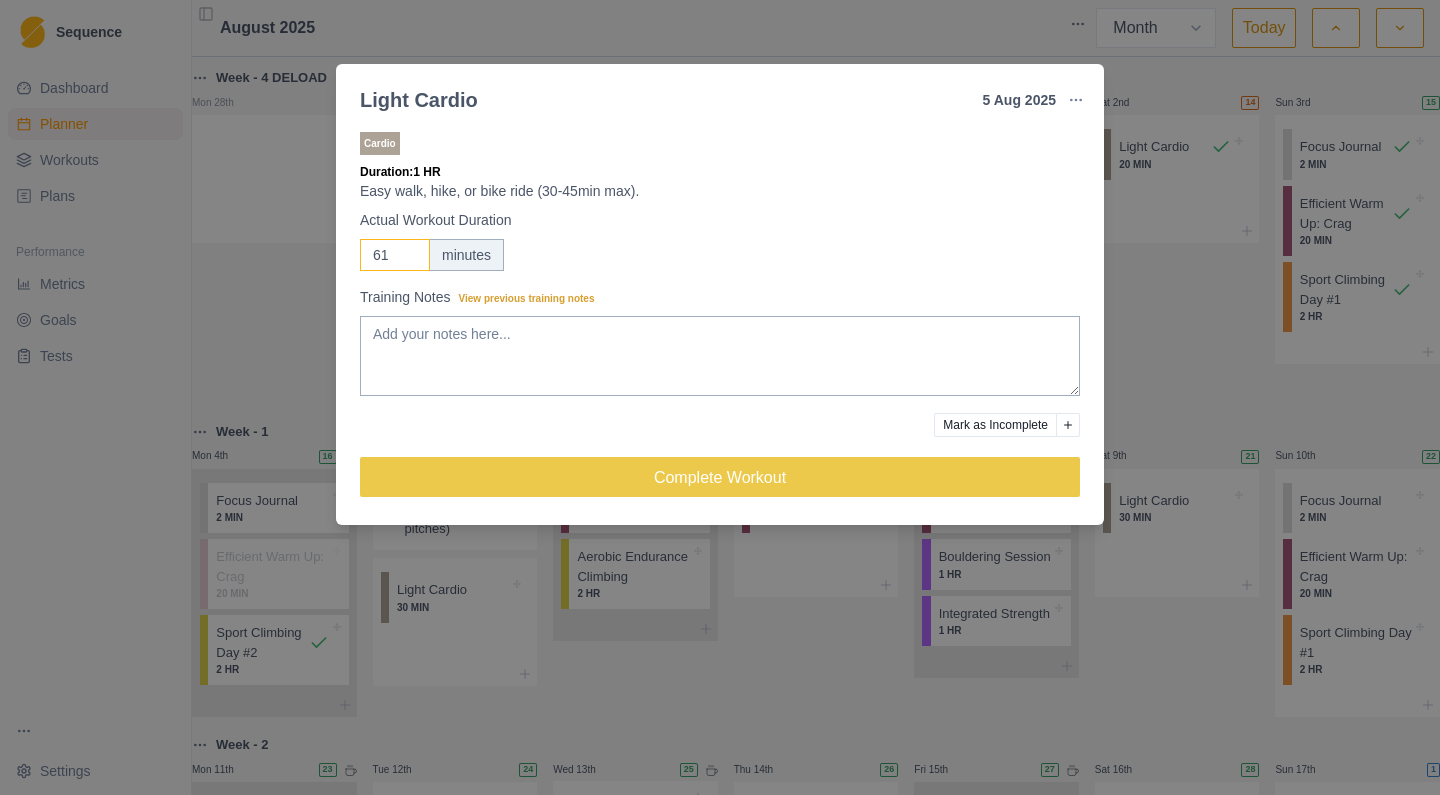 click on "61" at bounding box center [395, 255] 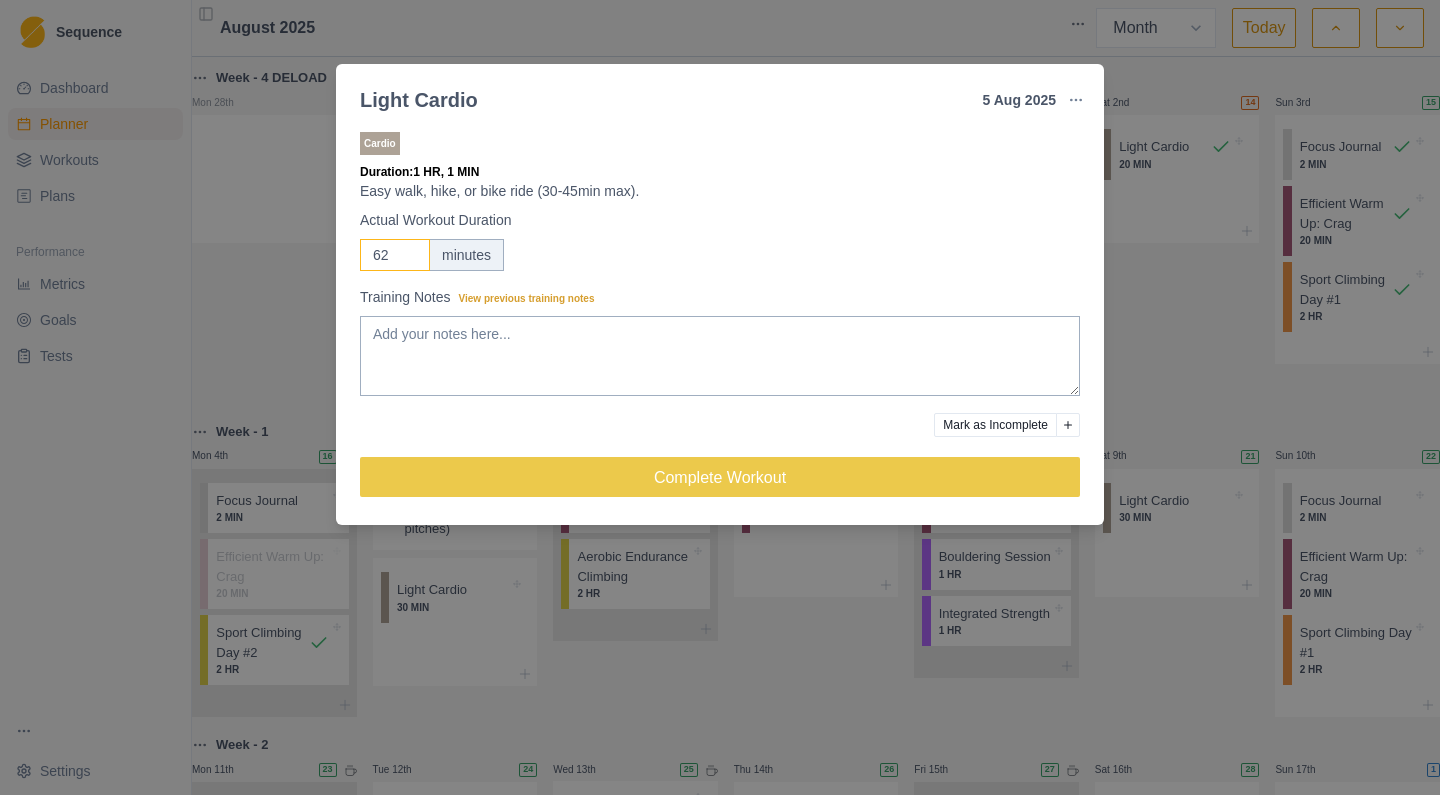 click on "62" at bounding box center (395, 255) 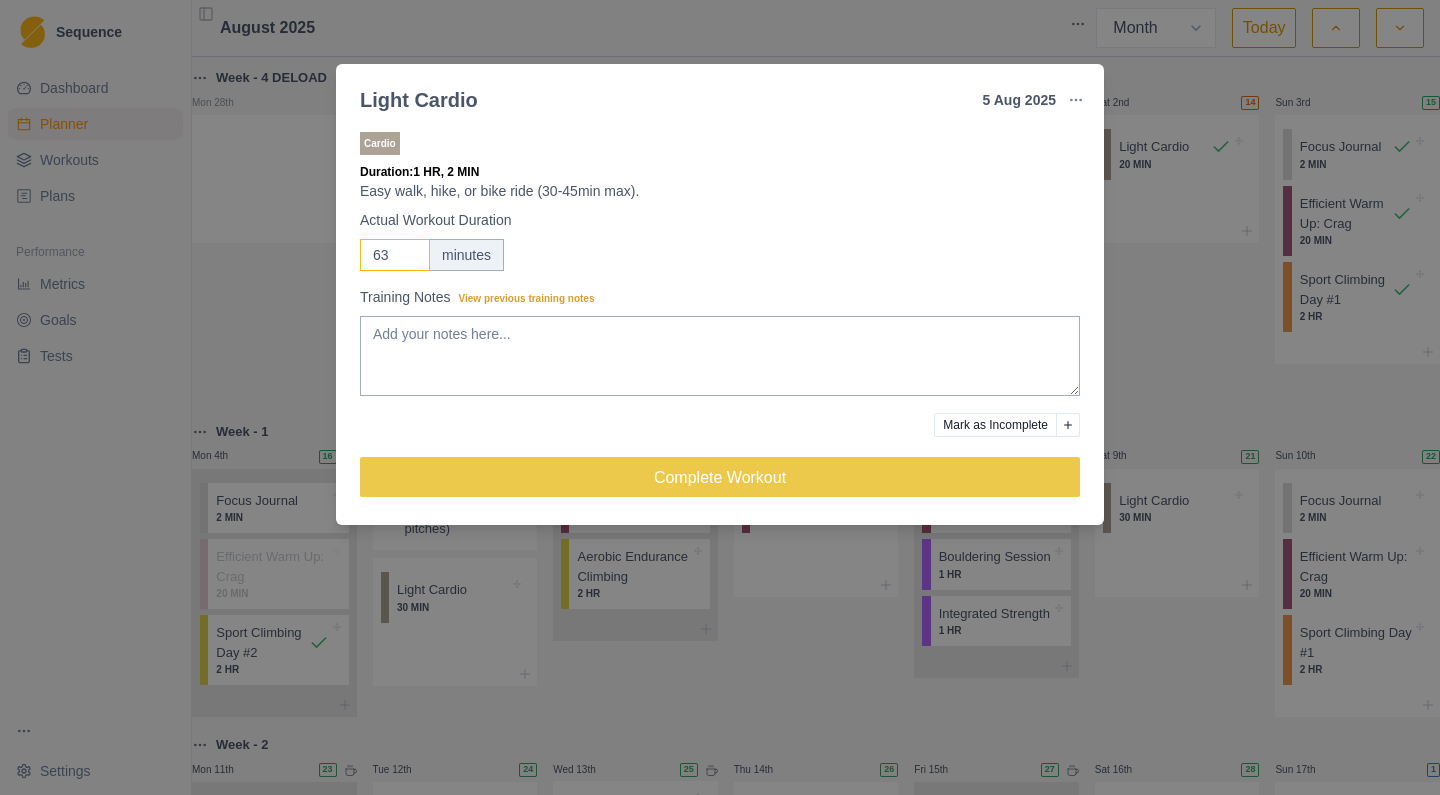 click on "63" at bounding box center [395, 255] 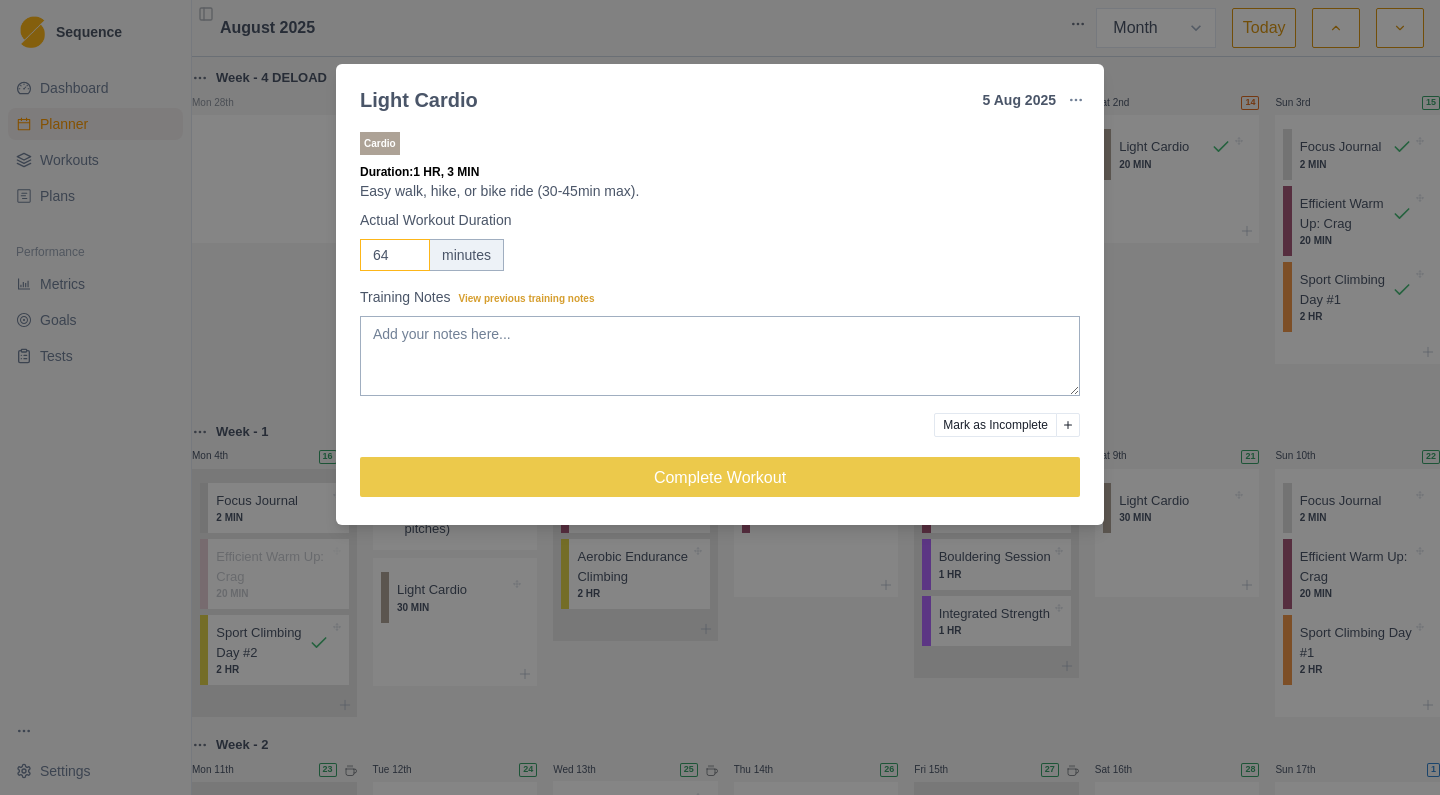 click on "64" at bounding box center (395, 255) 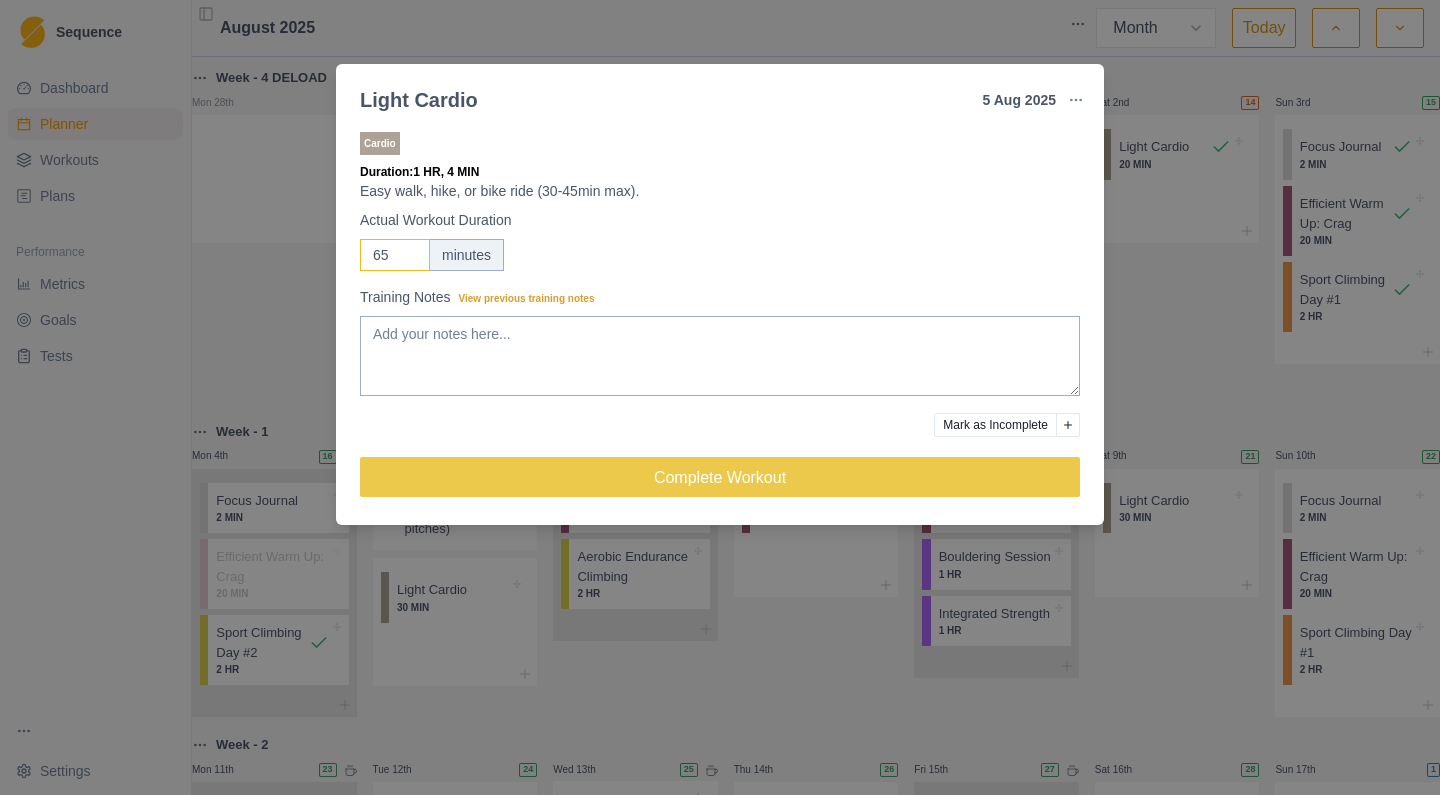 click on "65" at bounding box center [395, 255] 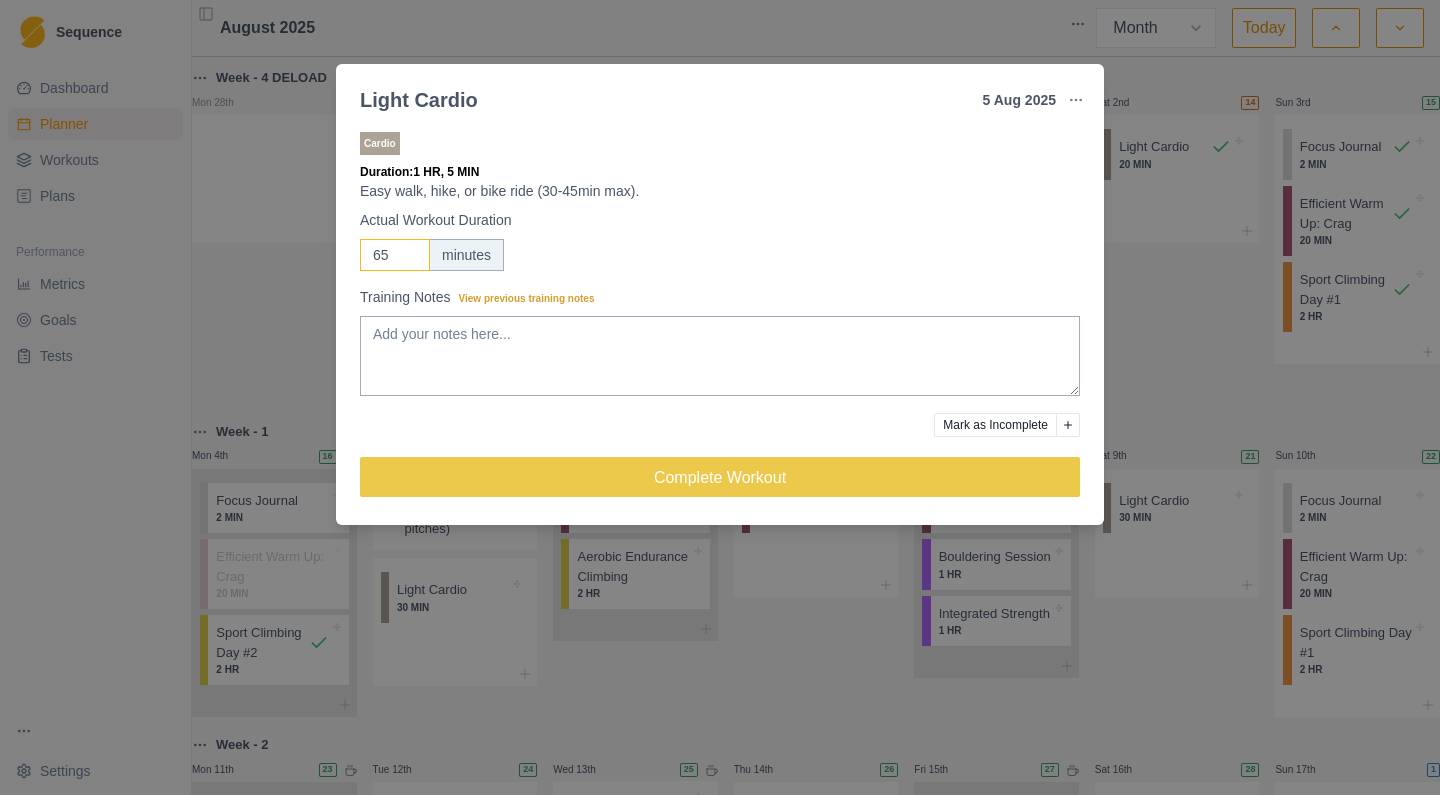 type on "66" 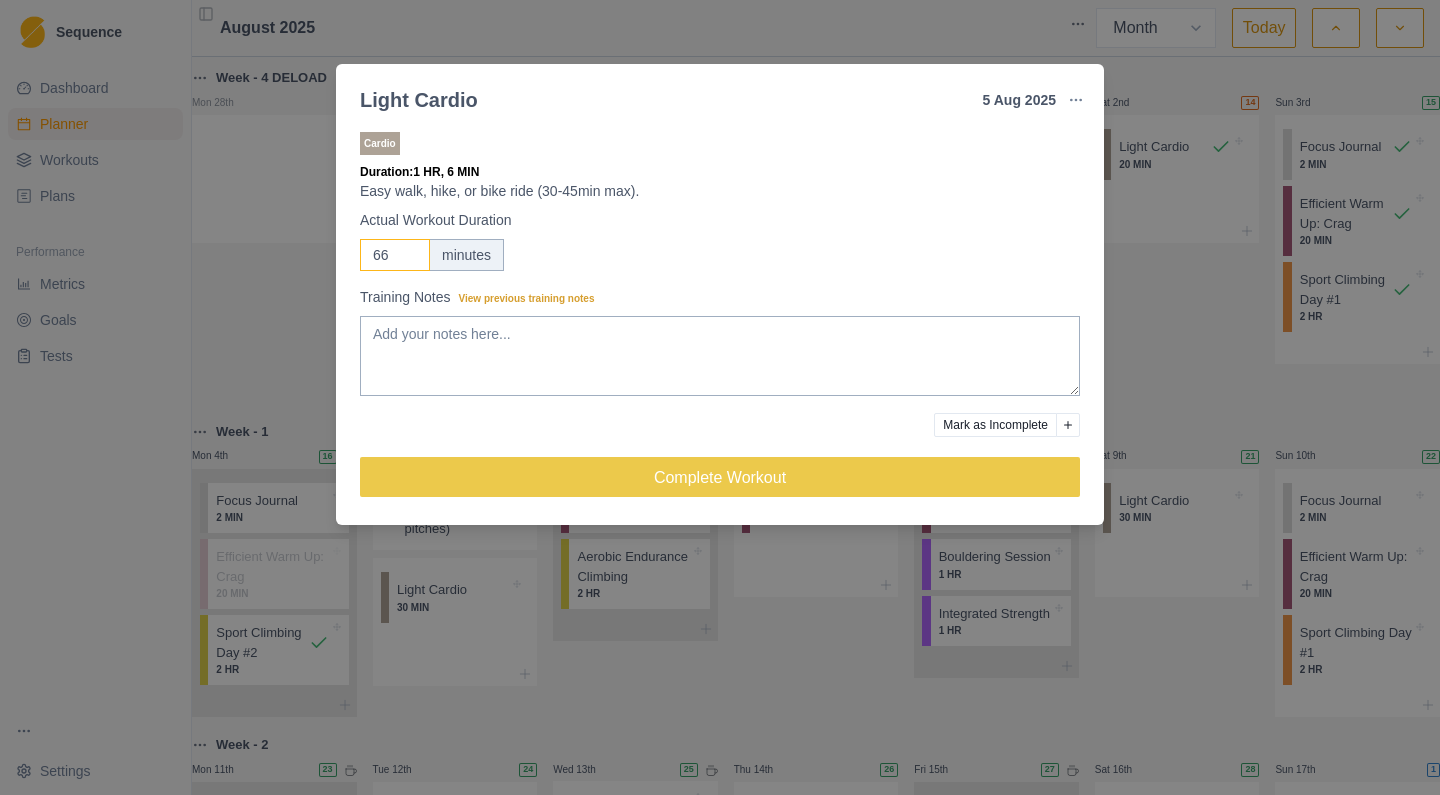 click on "66" at bounding box center [395, 255] 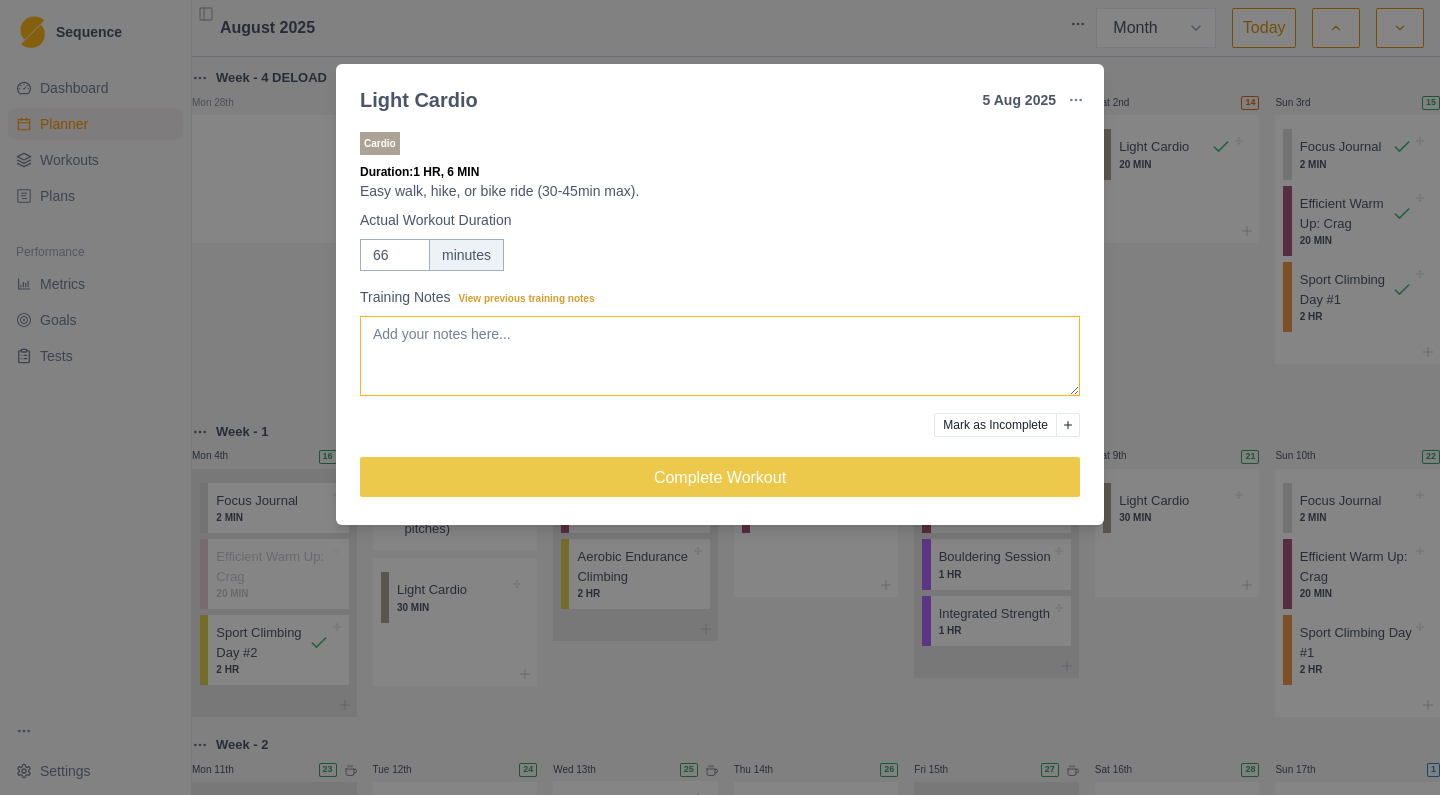 click on "Training Notes View previous training notes" at bounding box center (720, 356) 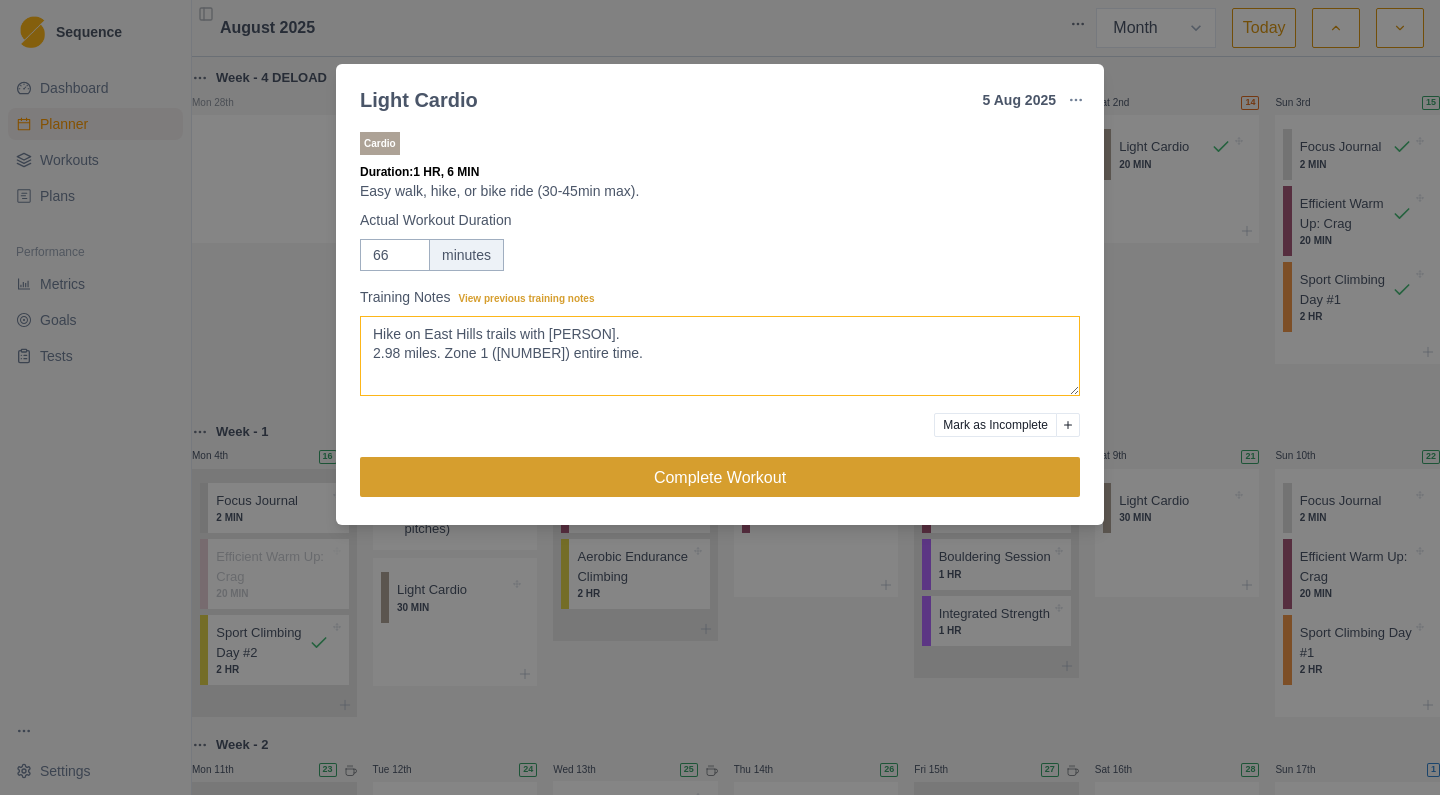 type on "Hike on East Hills trails with [PERSON].
2.98 miles. Zone 1 ([NUMBER]) entire time." 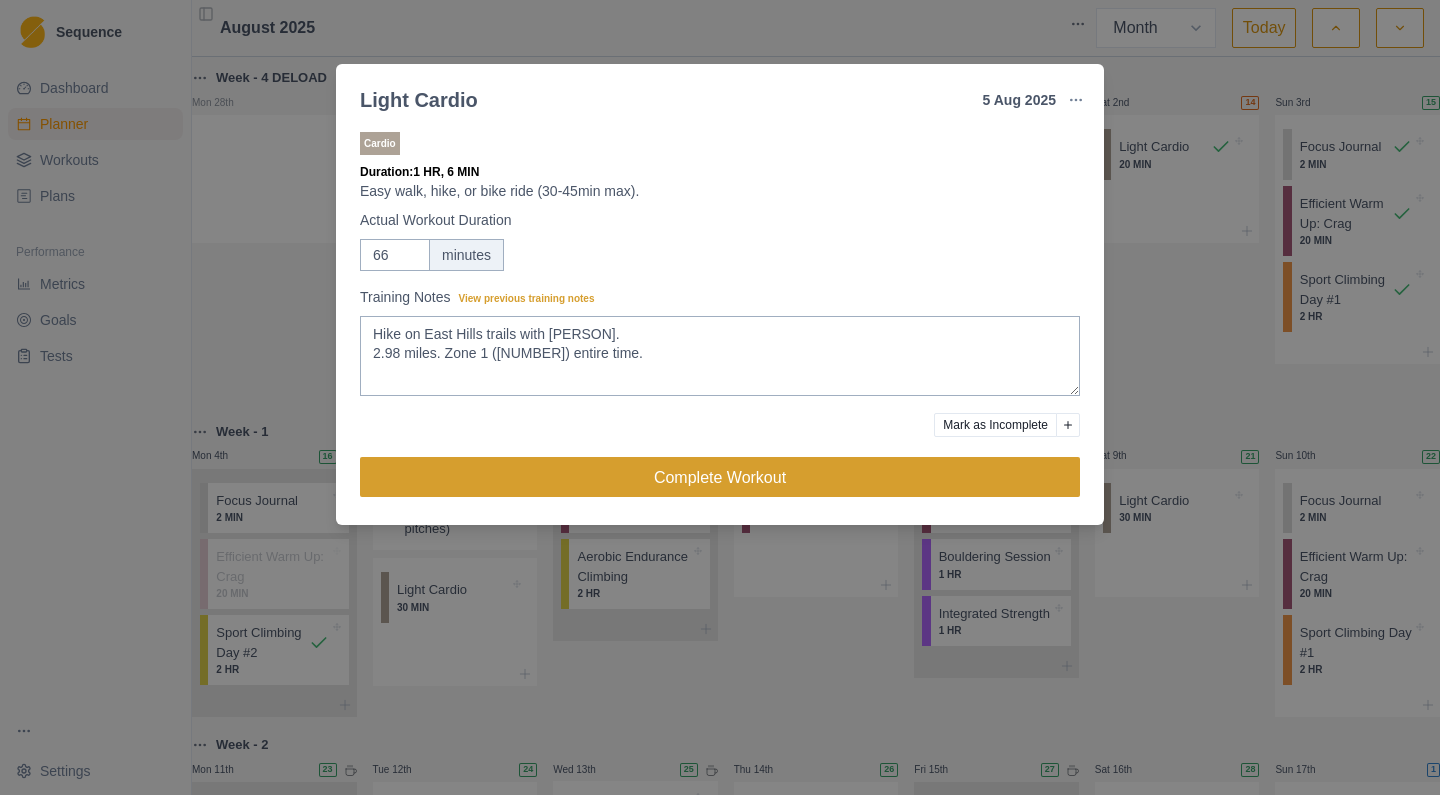 click on "Complete Workout" at bounding box center [720, 477] 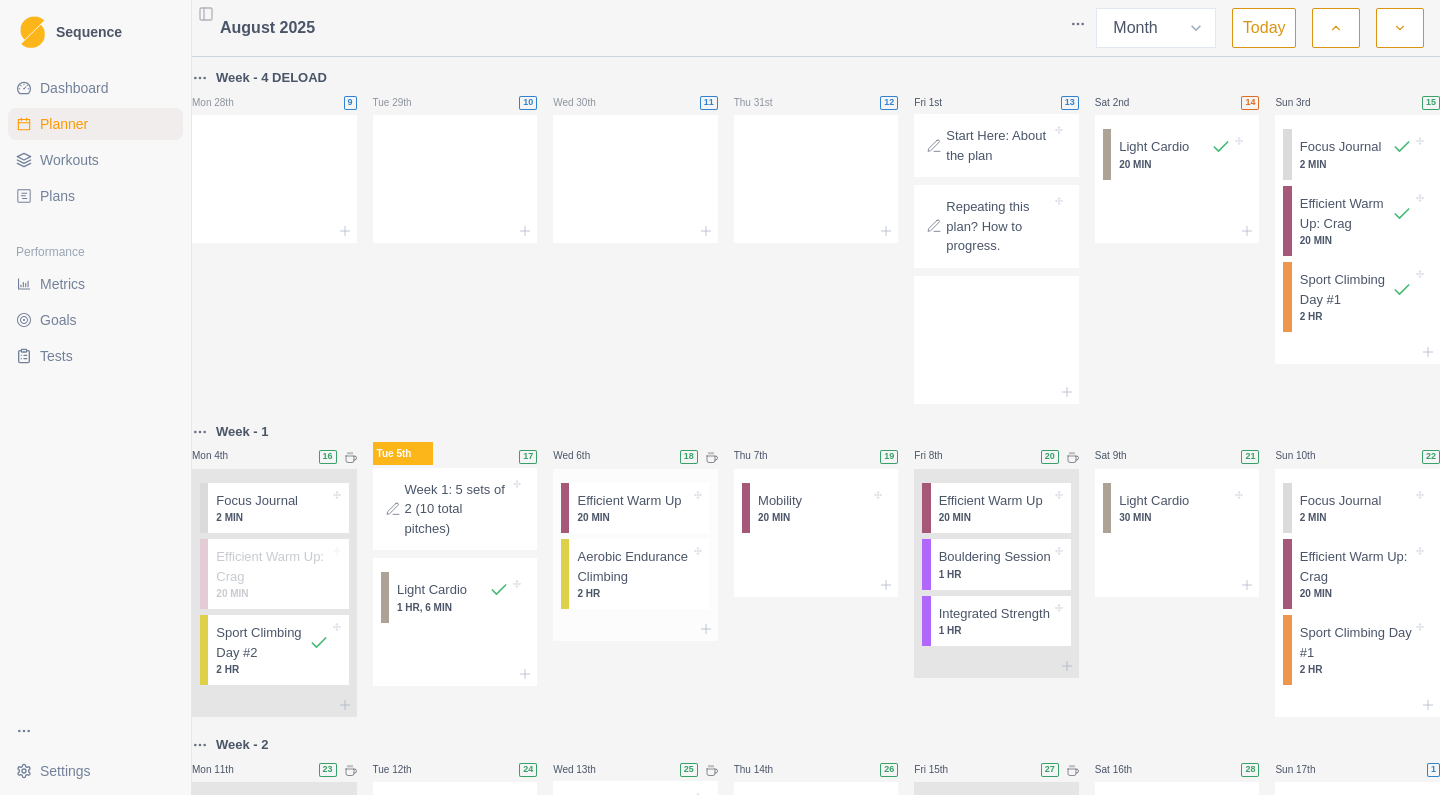 click on "Aerobic Endurance Climbing" at bounding box center [633, 566] 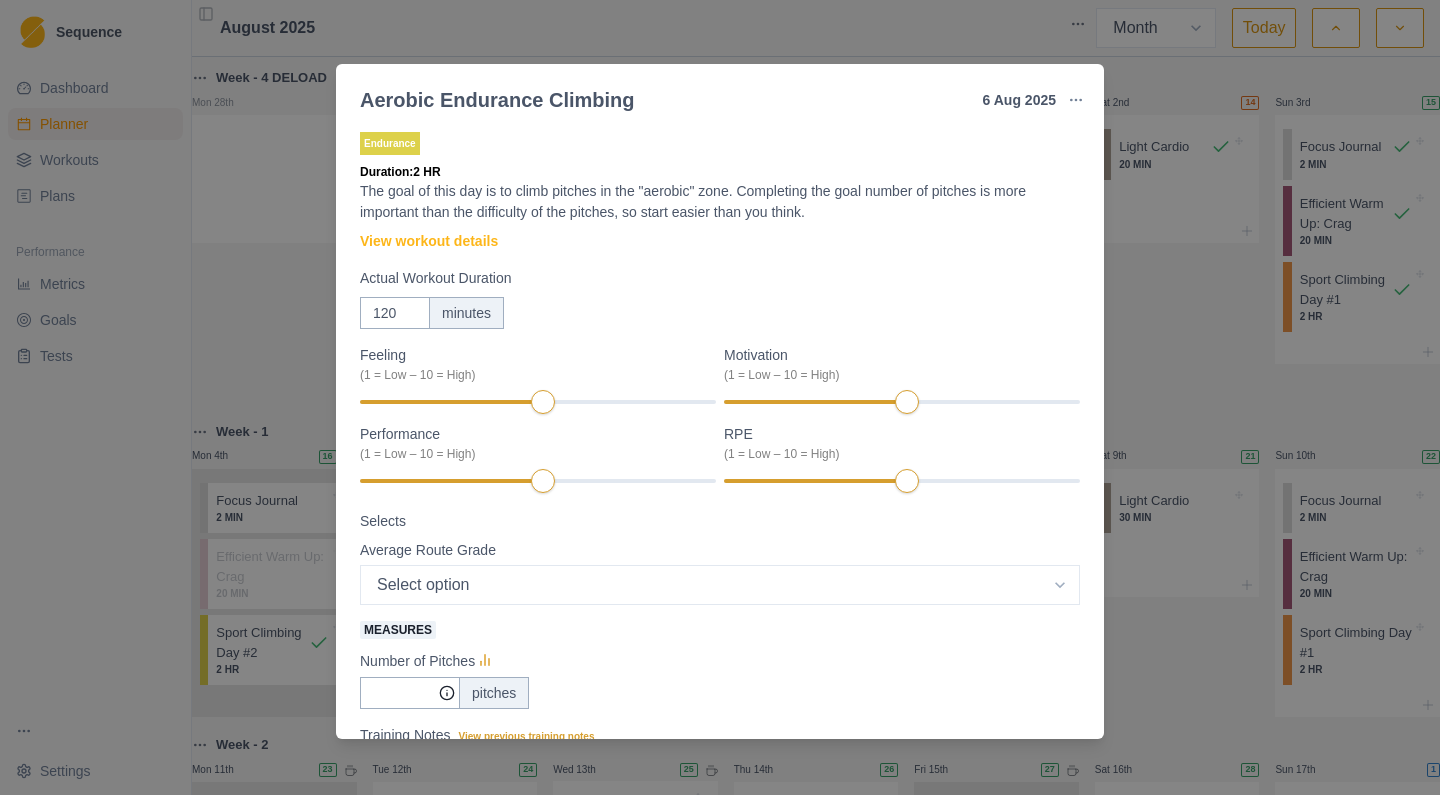 scroll, scrollTop: 0, scrollLeft: 0, axis: both 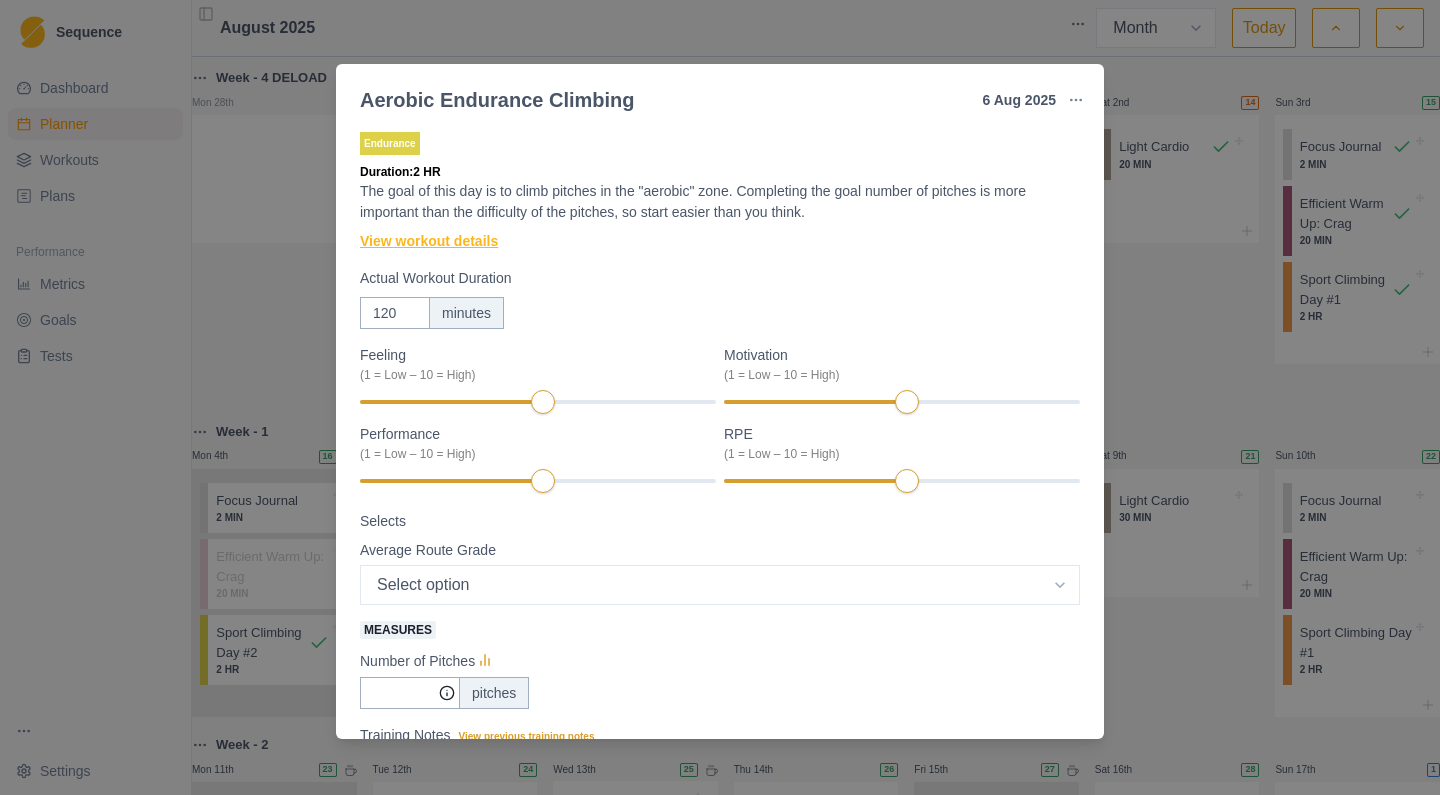 click on "View workout details" at bounding box center [429, 241] 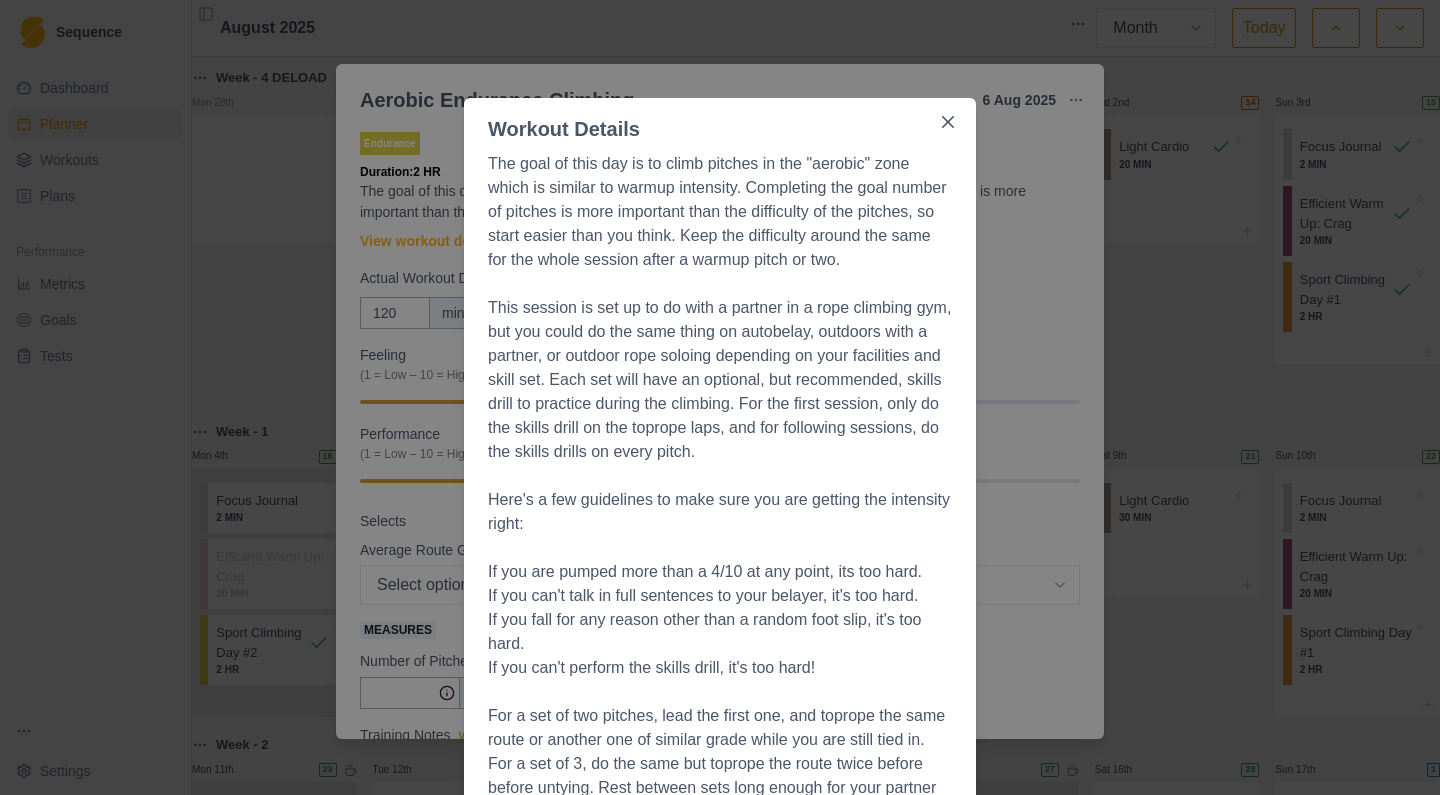 scroll, scrollTop: 30, scrollLeft: 0, axis: vertical 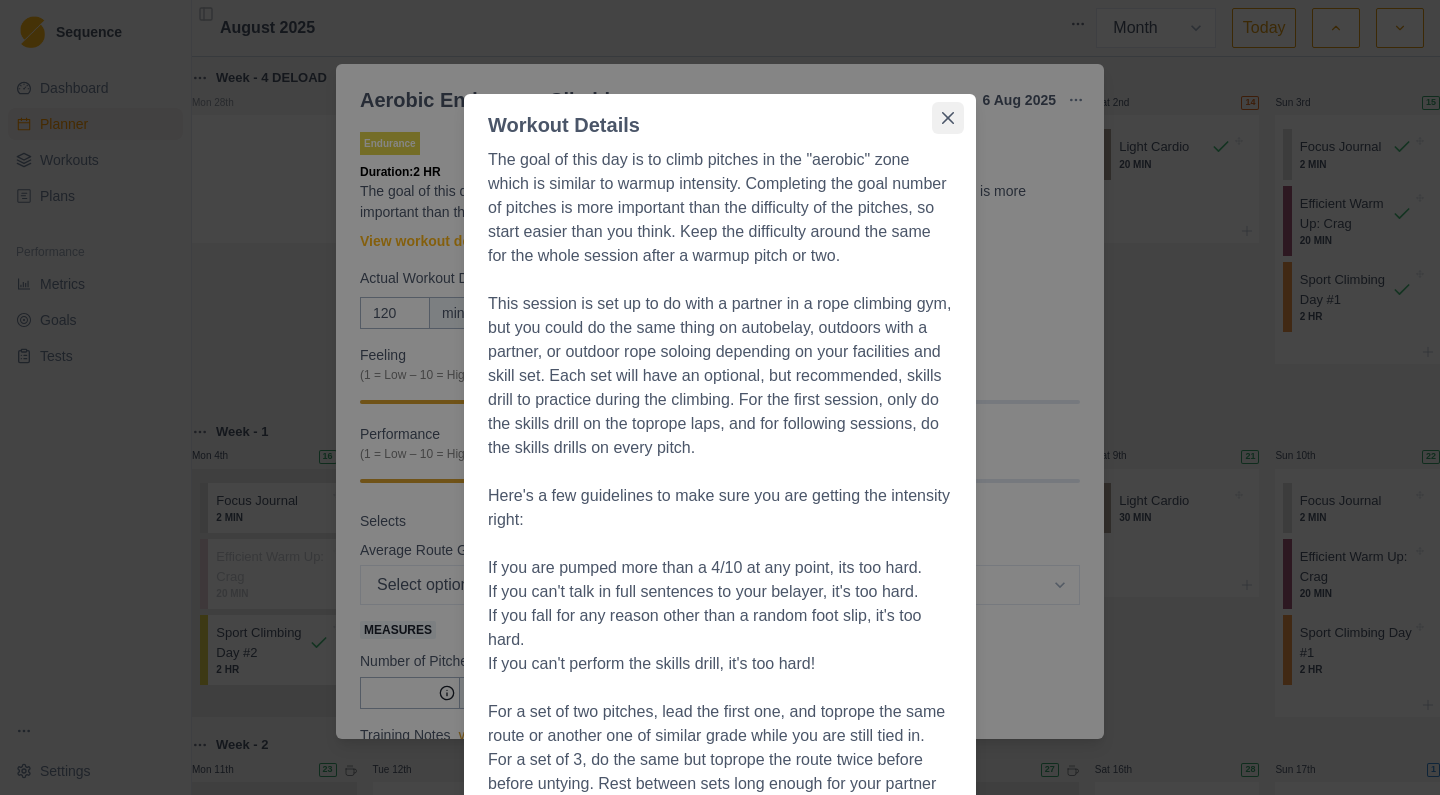 click 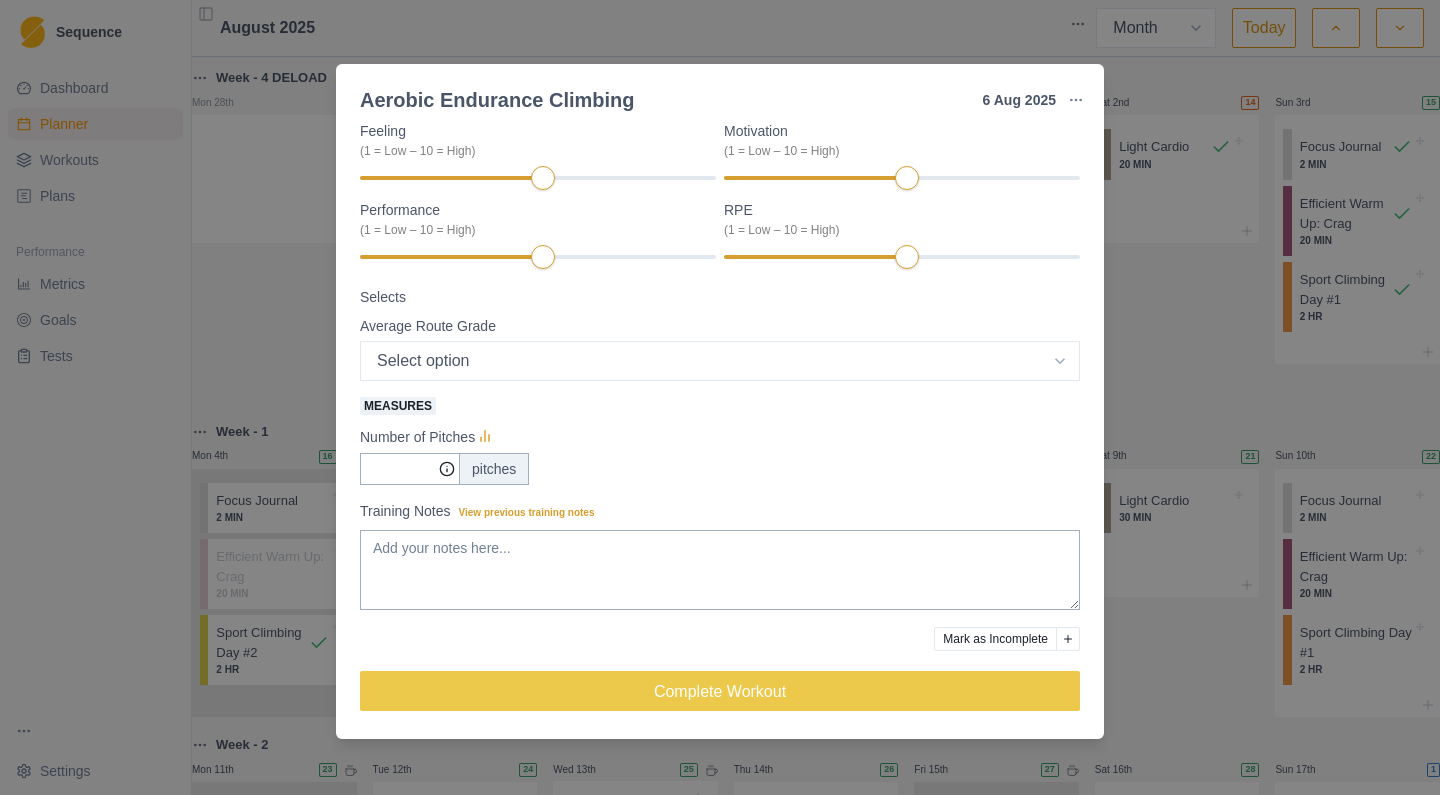 scroll, scrollTop: 225, scrollLeft: 0, axis: vertical 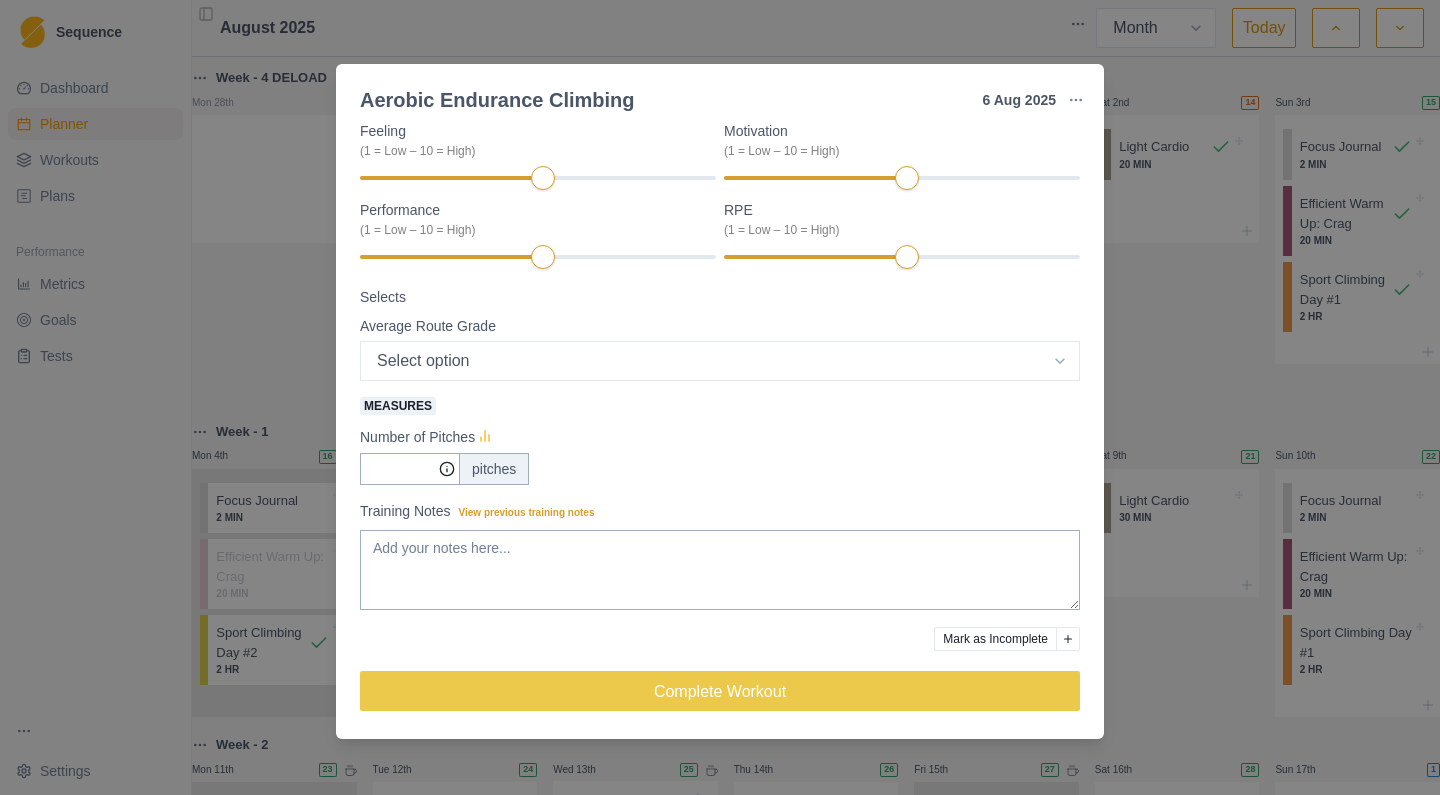 click 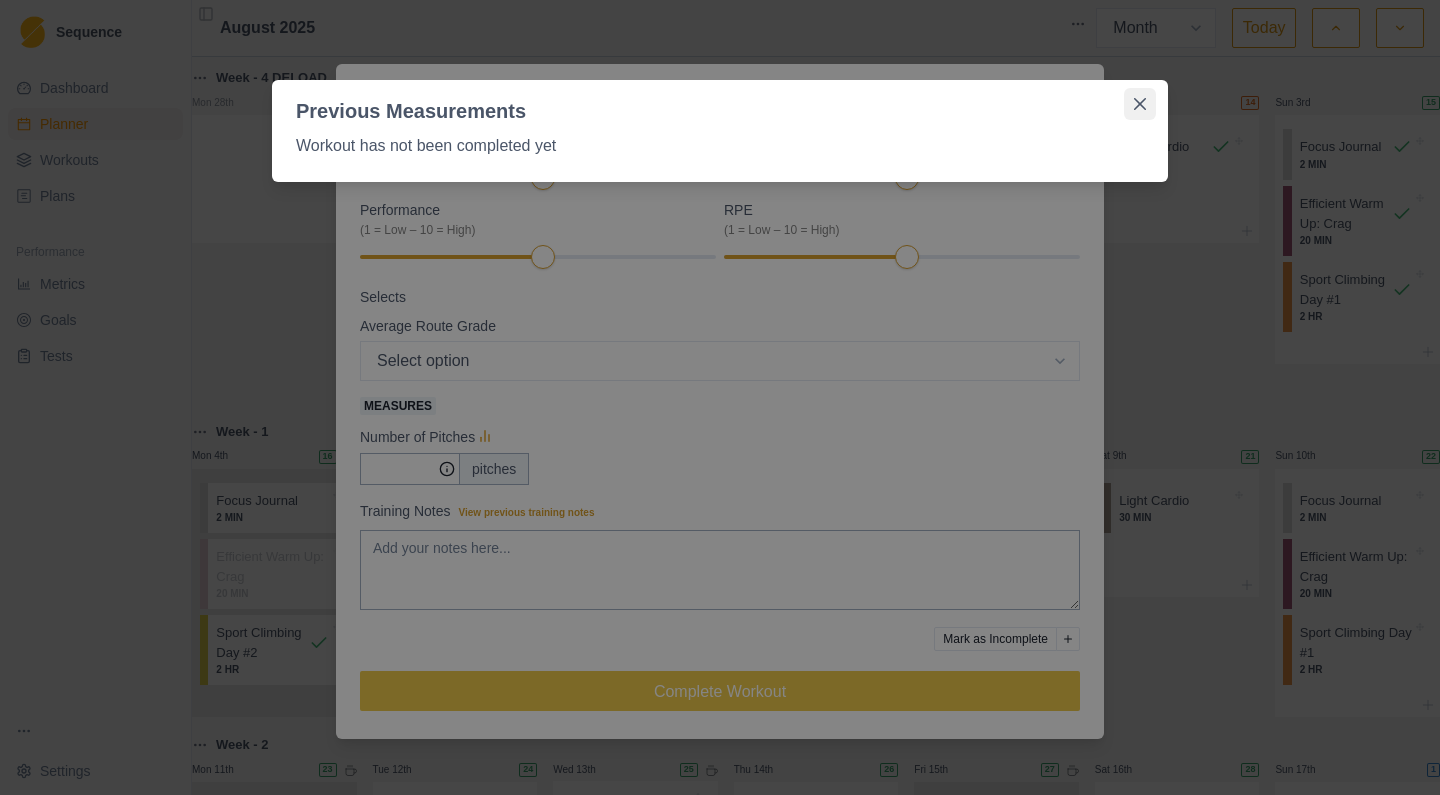 click 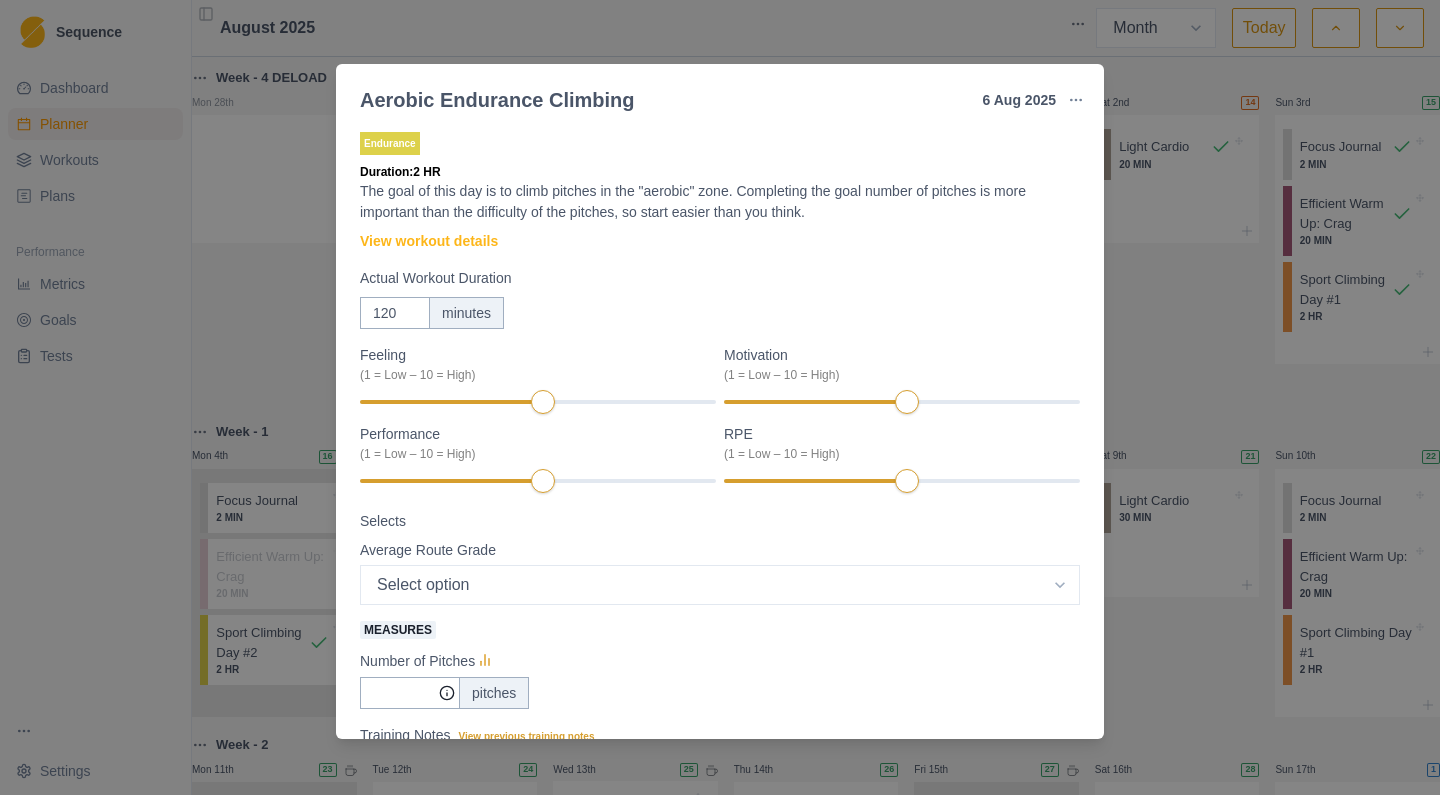 scroll, scrollTop: 0, scrollLeft: 0, axis: both 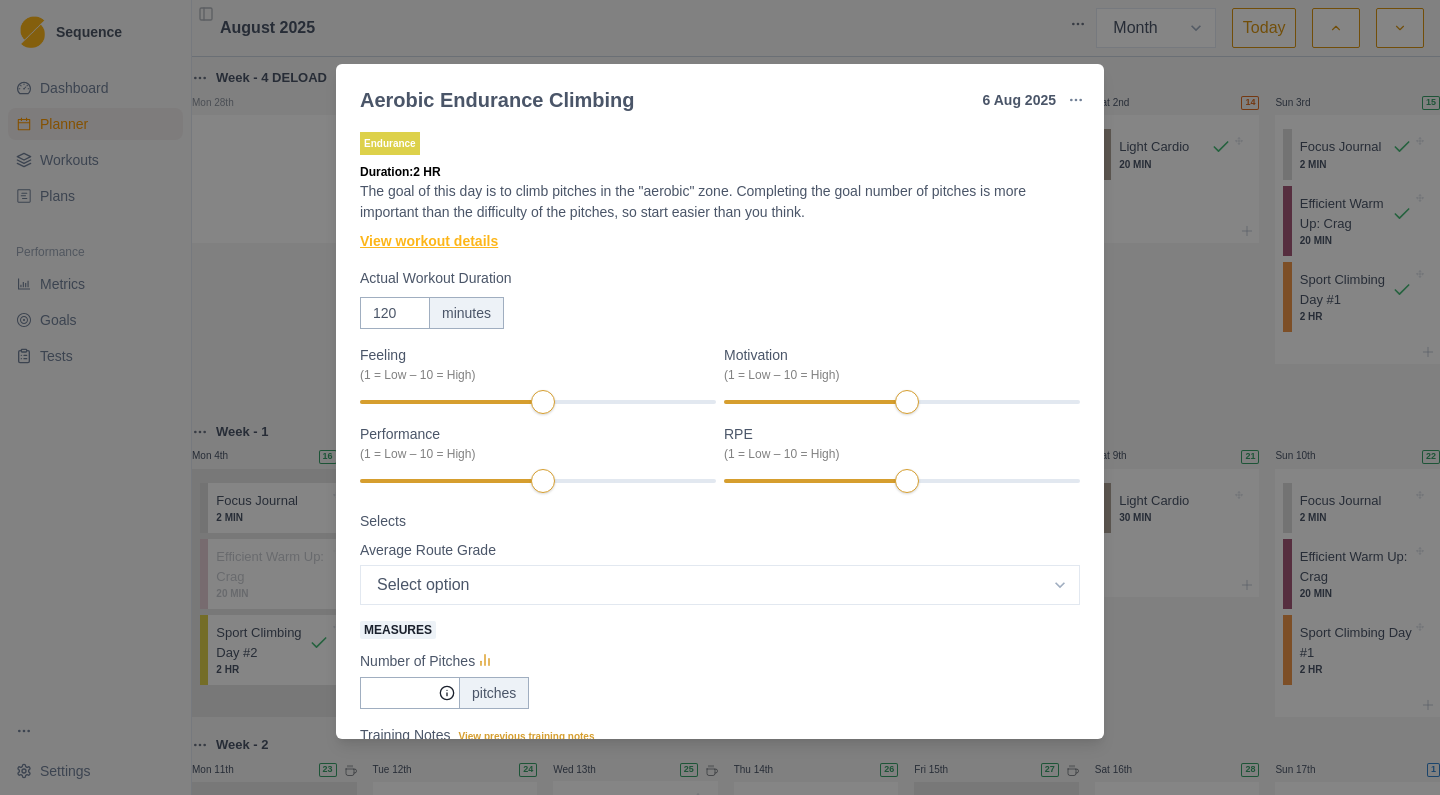 click on "View workout details" at bounding box center (429, 241) 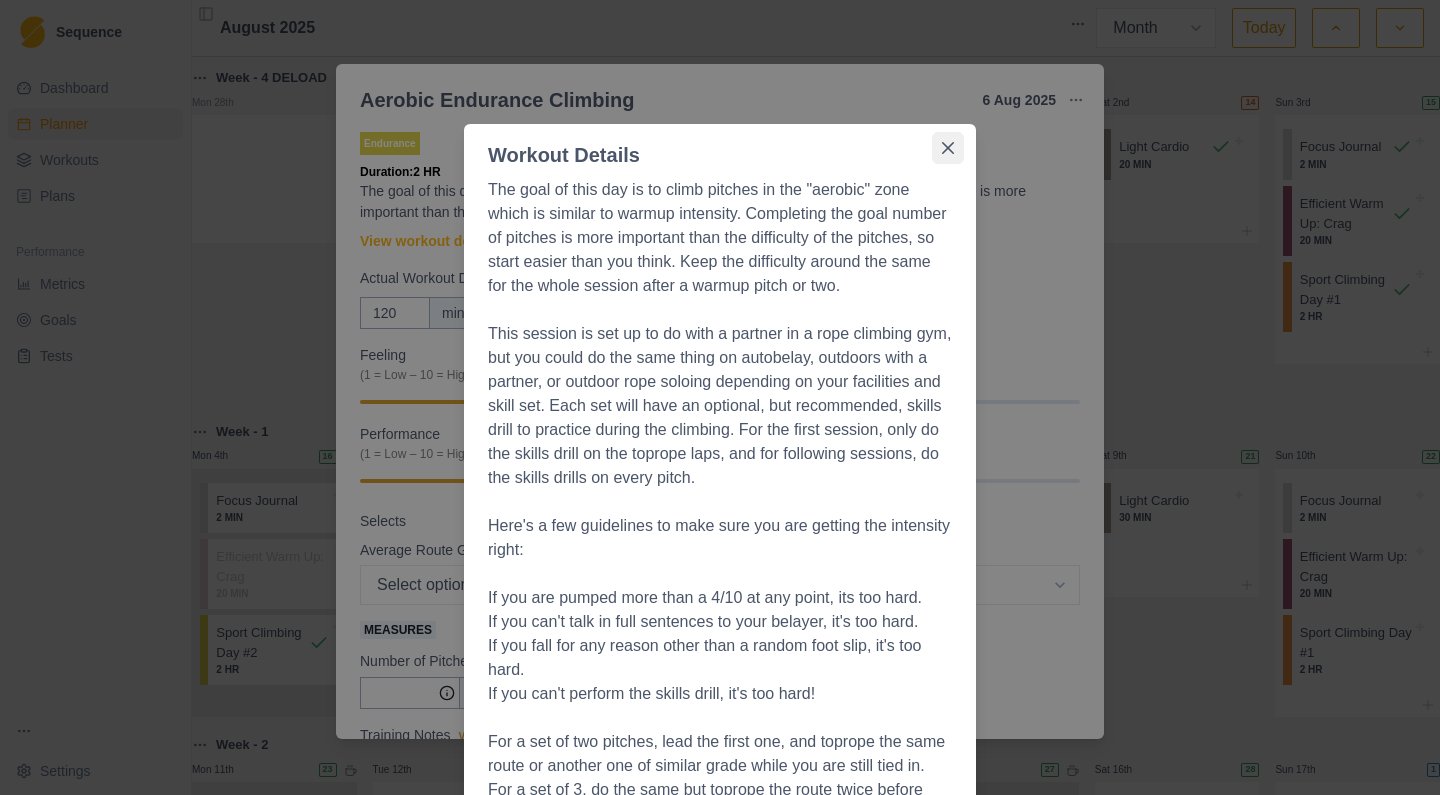 click at bounding box center (948, 148) 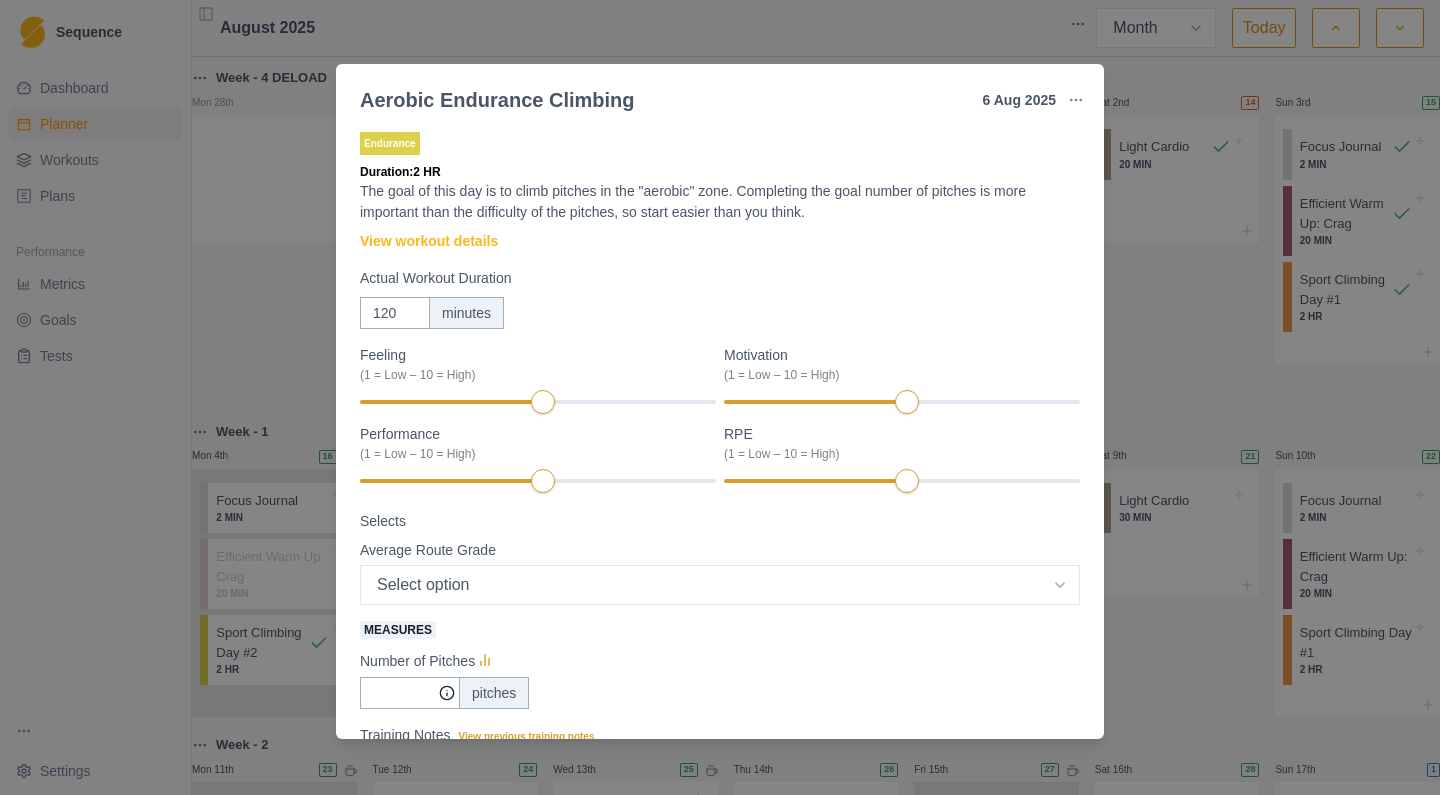 click on "Aerobic Endurance Climbing 6 Aug 2025 Link To Goal View Workout Metrics Edit Original Workout Reschedule Workout Remove From Schedule Endurance Duration:  2 HR The goal of this day is to climb pitches in the "aerobic" zone. Completing the goal number of pitches is more important than the difficulty of the pitches, so start easier than you think. View workout details Actual Workout Duration 120 minutes Feeling (1 = Low – 10 = High) Motivation (1 = Low – 10 = High) Performance (1 = Low – 10 = High) RPE (1 = Low – 10 = High) Selects Average Route Grade Select option 5.6 5.7 5.8 5.9 5.10a 5.10b 5.10c 5.10d 5.11a 5.11b 5.11c 5.11d 5.12a 5.12b 5.12c 5.12d 5.13a 5.13b 5.13c 5.13d 5.14a Measures Number of Pitches pitches Training Notes View previous training notes Mark as Incomplete Complete Workout" at bounding box center (720, 397) 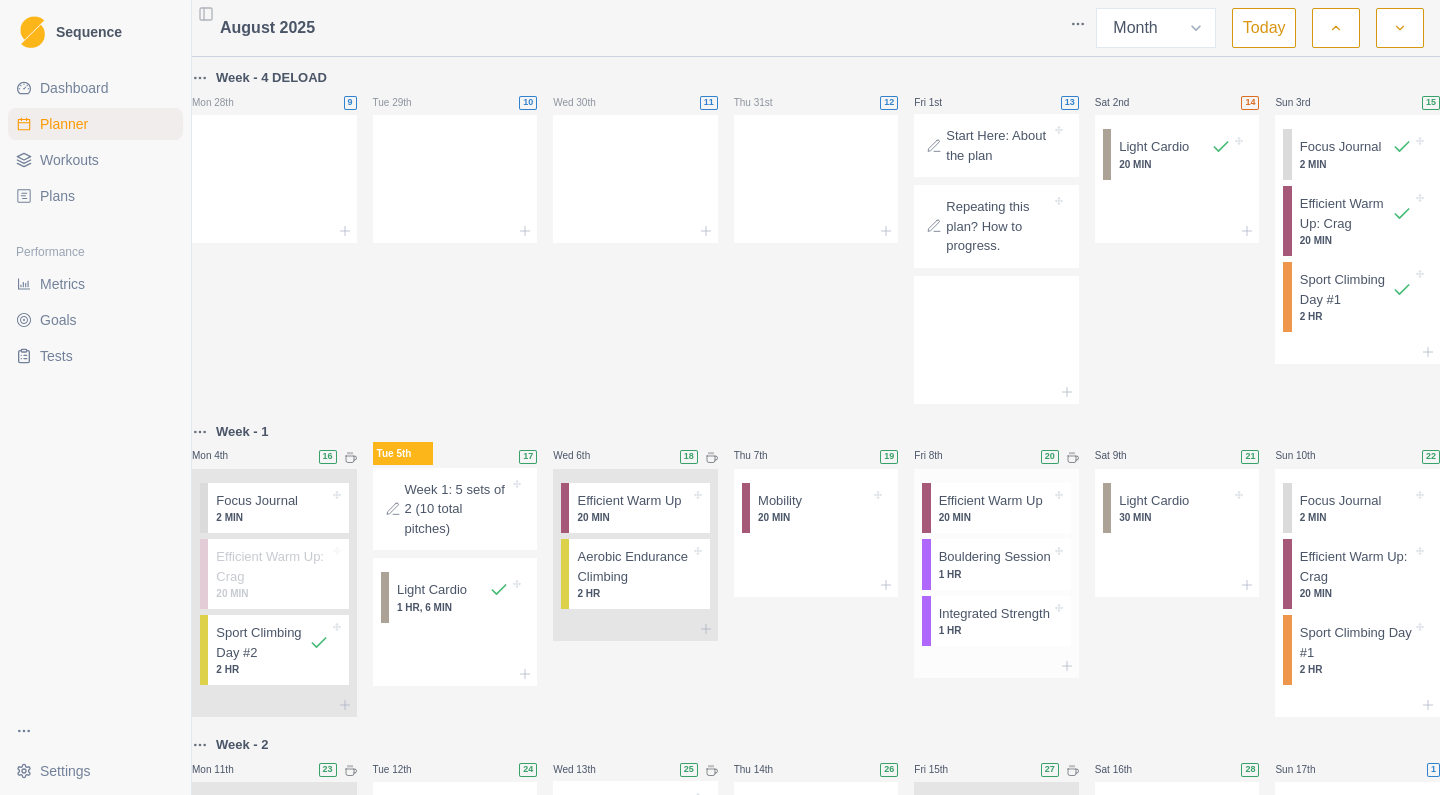 scroll, scrollTop: 0, scrollLeft: 0, axis: both 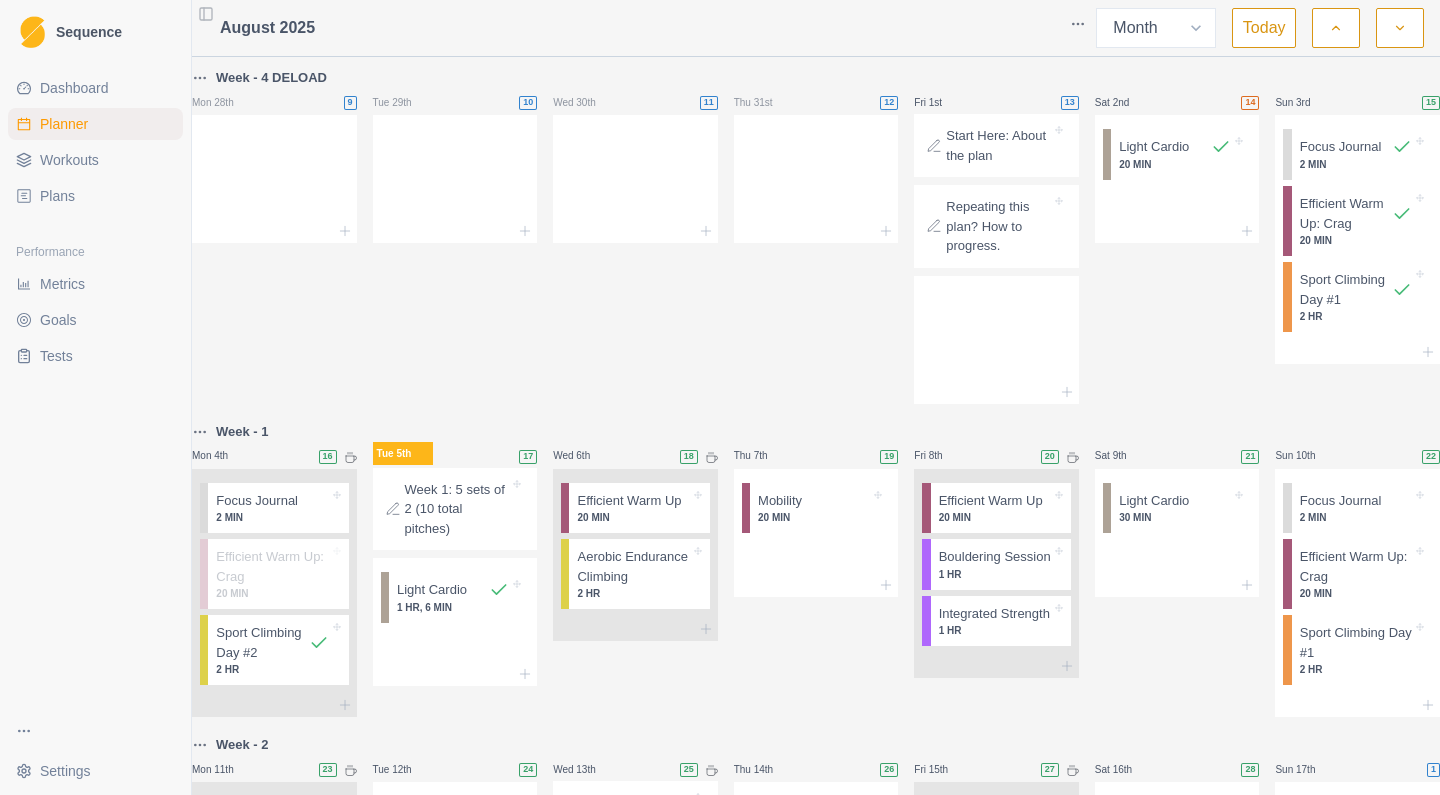 click on "Start Here: About the plan" at bounding box center [998, 145] 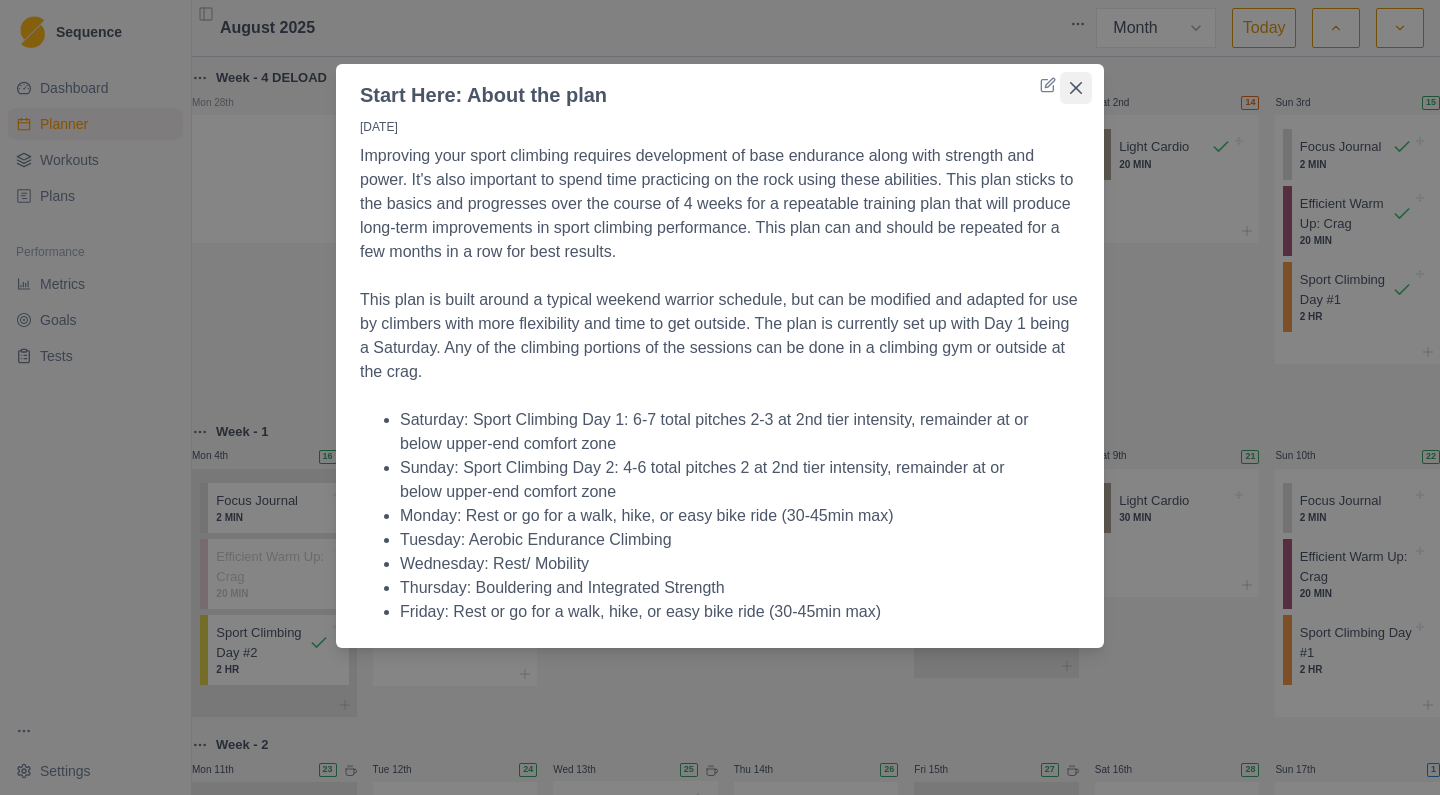 click 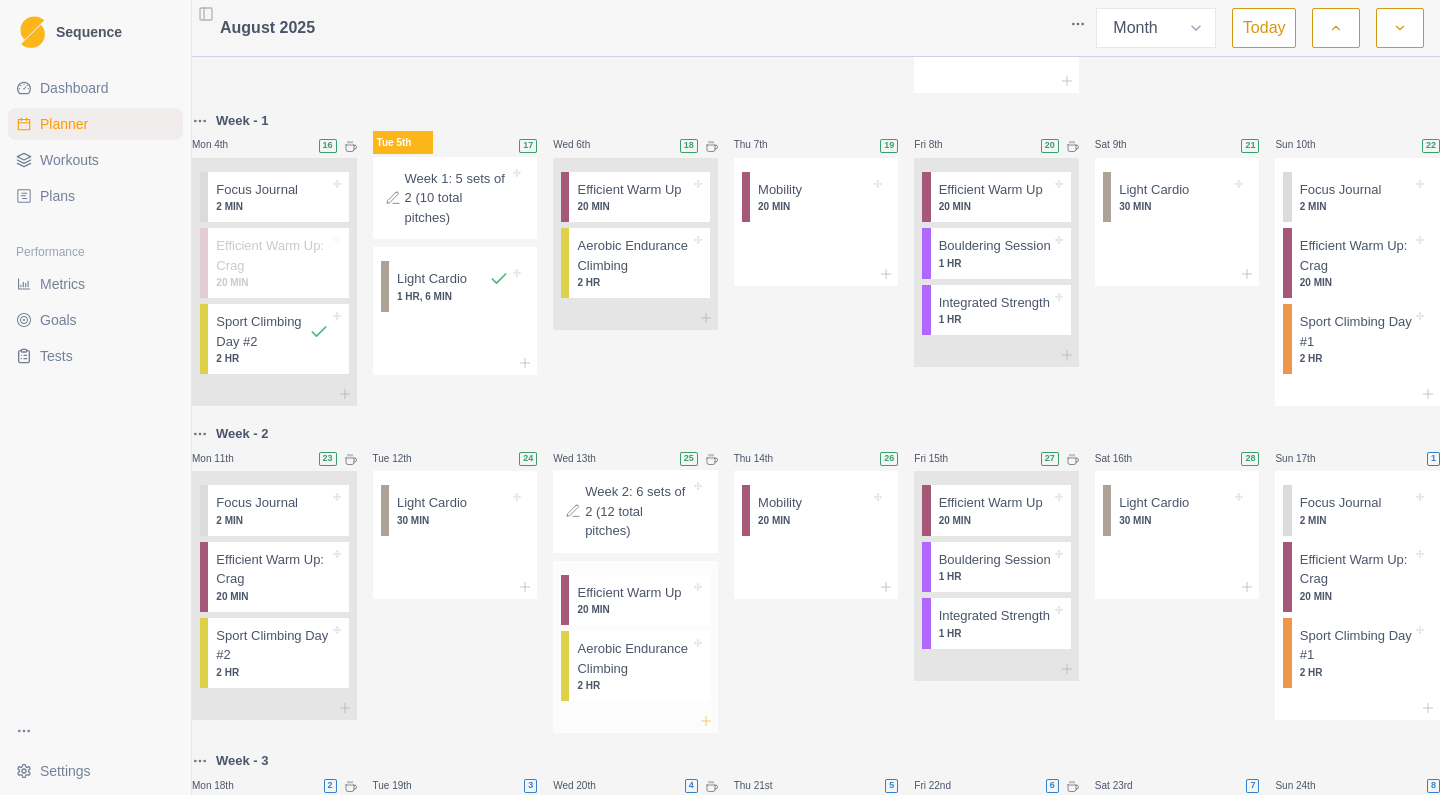 scroll, scrollTop: 312, scrollLeft: 0, axis: vertical 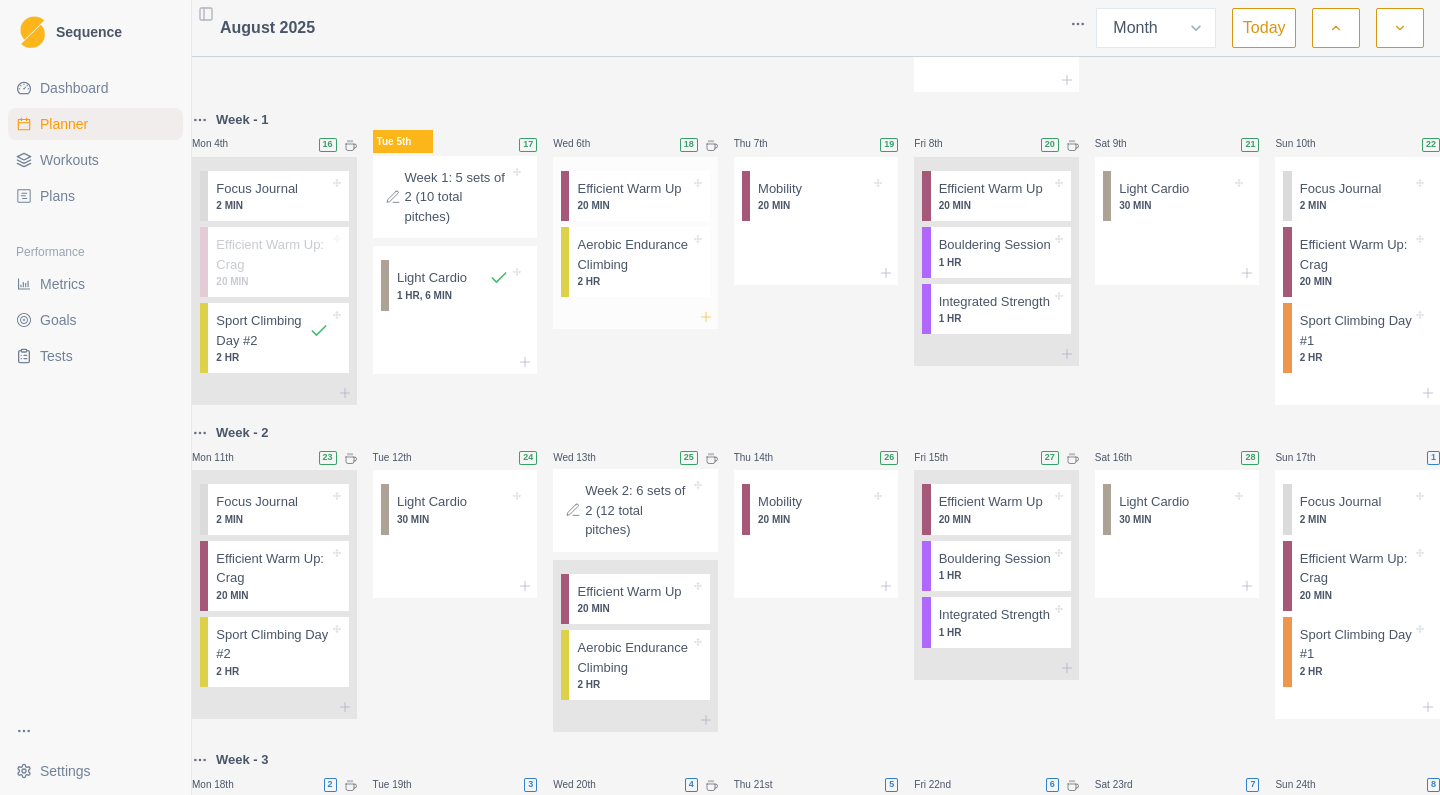 click 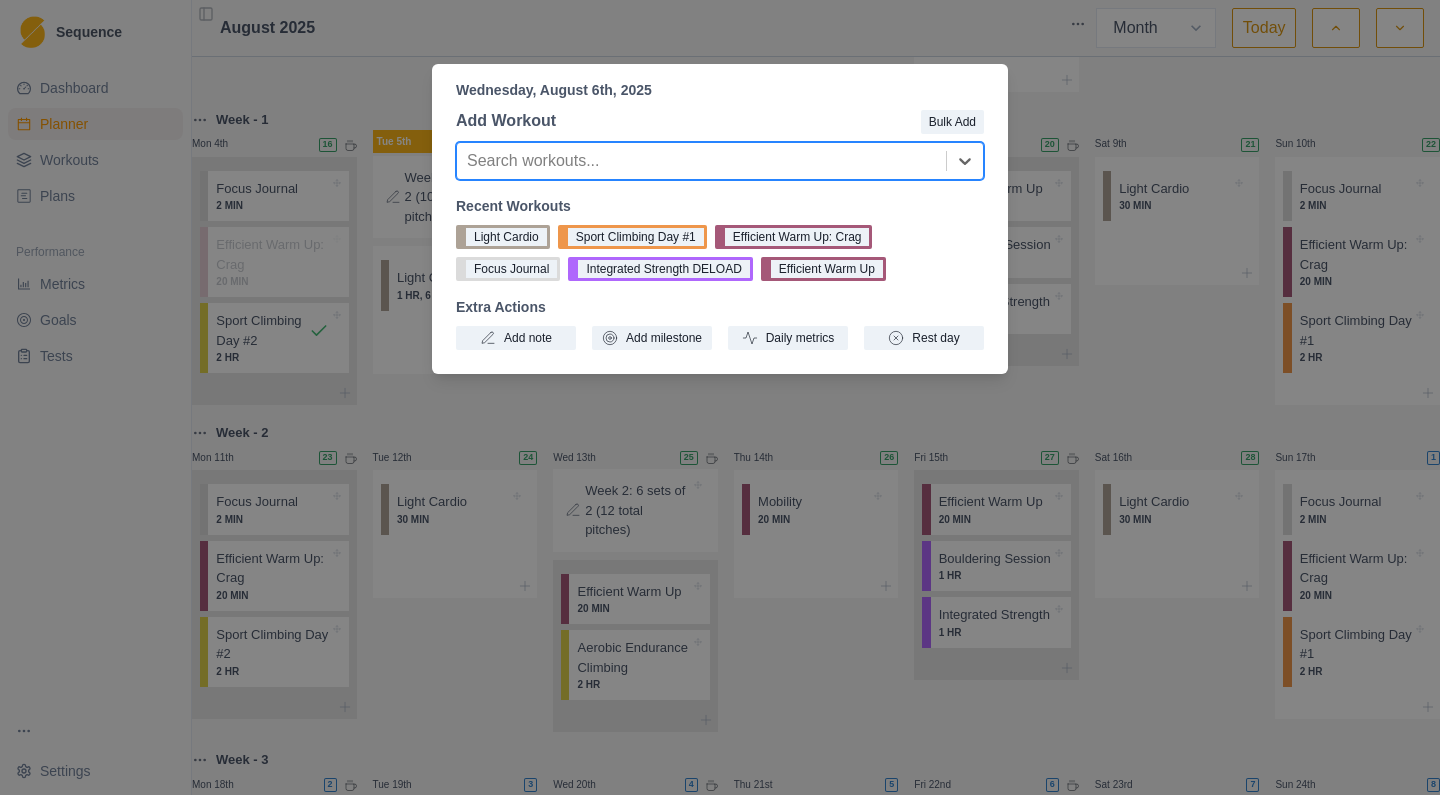 click at bounding box center (701, 161) 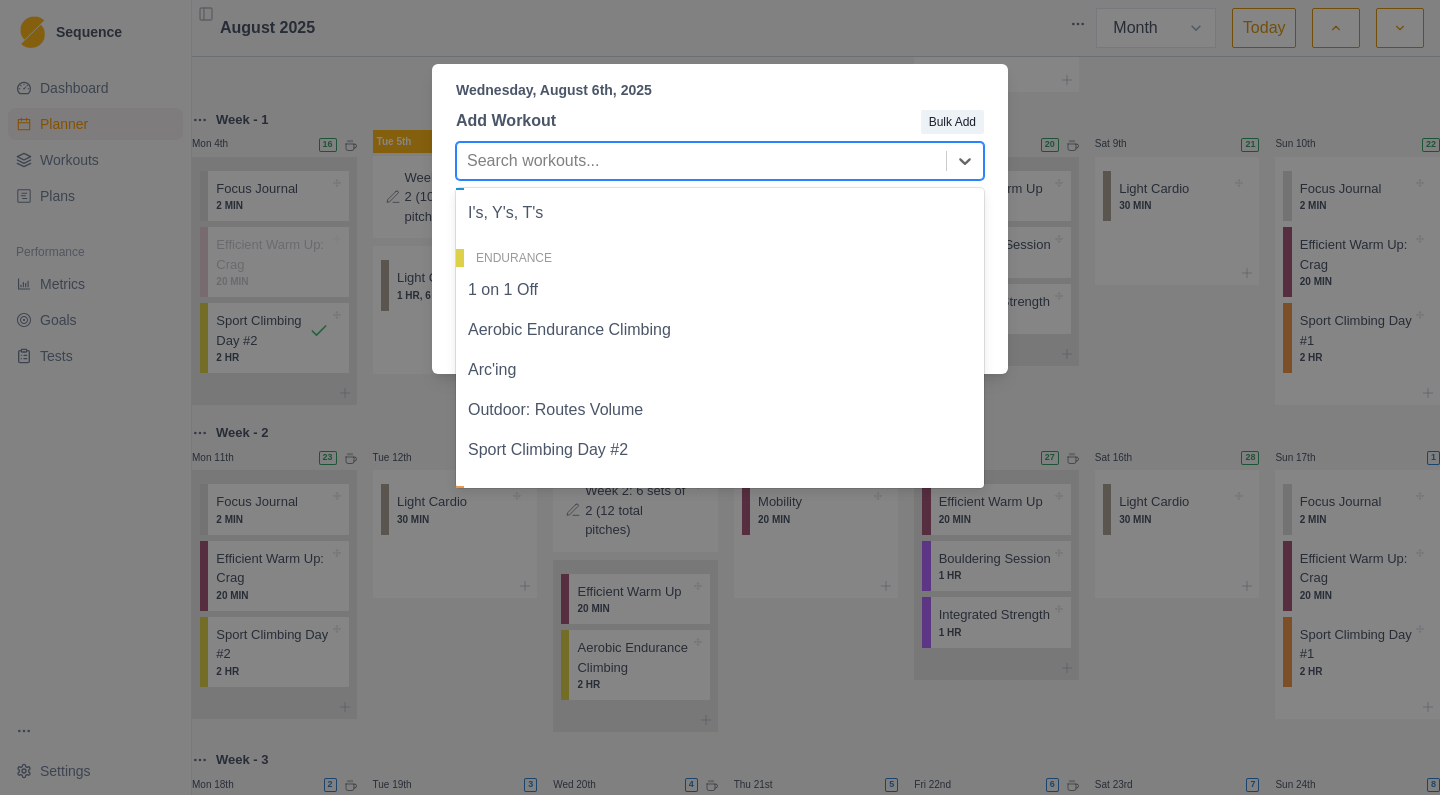 scroll, scrollTop: 655, scrollLeft: 0, axis: vertical 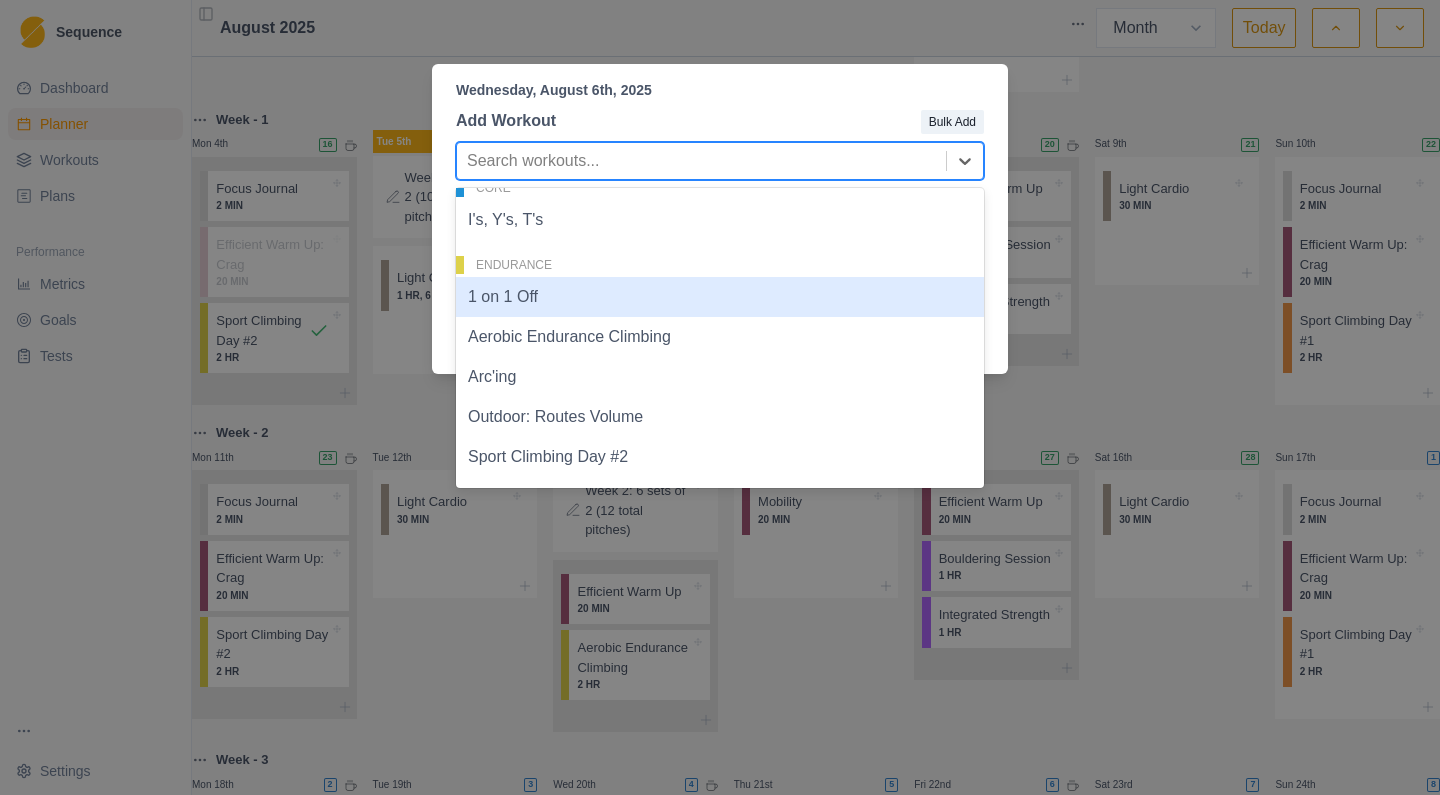 click on "1 on 1 Off" at bounding box center [720, 297] 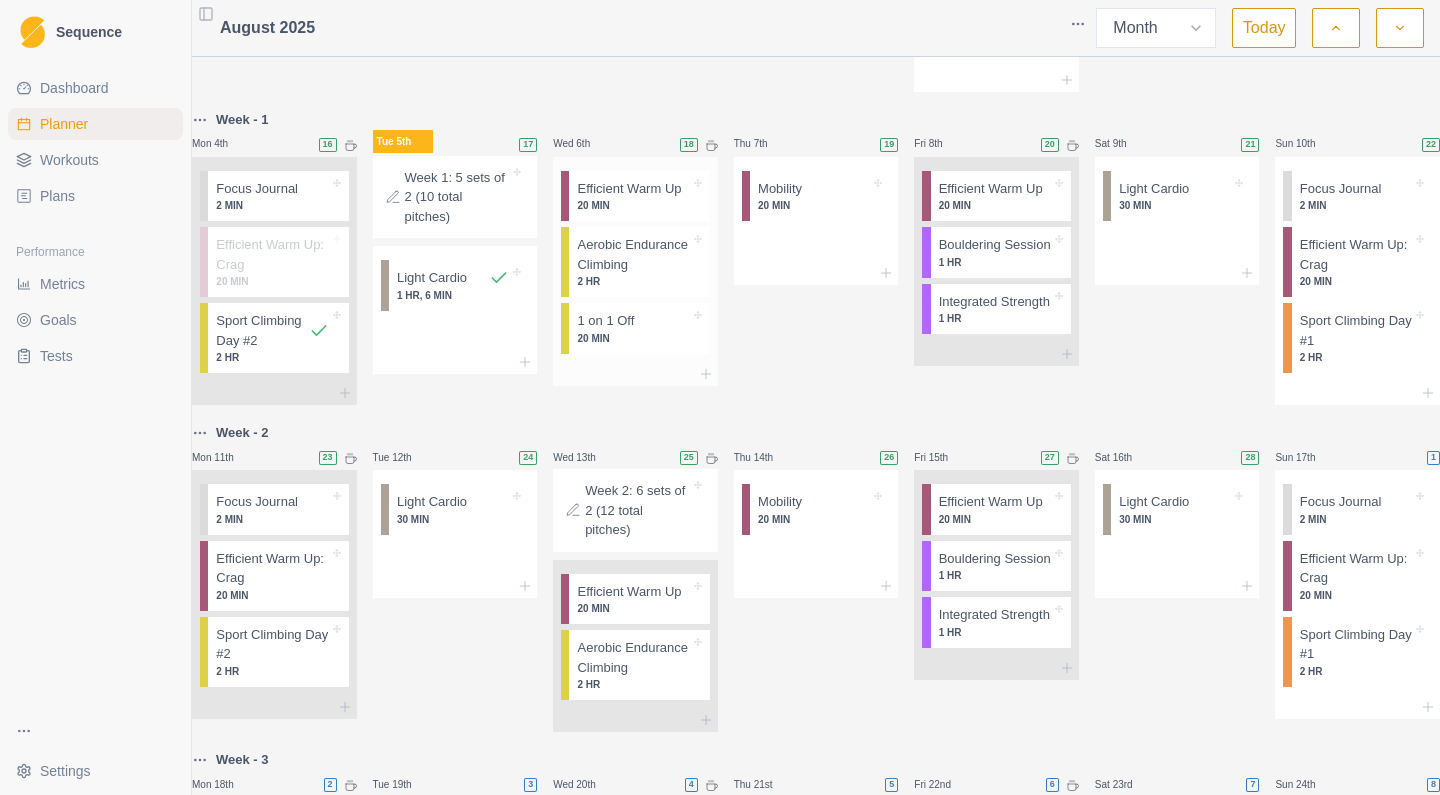 click on "1 on 1 Off" at bounding box center (605, 321) 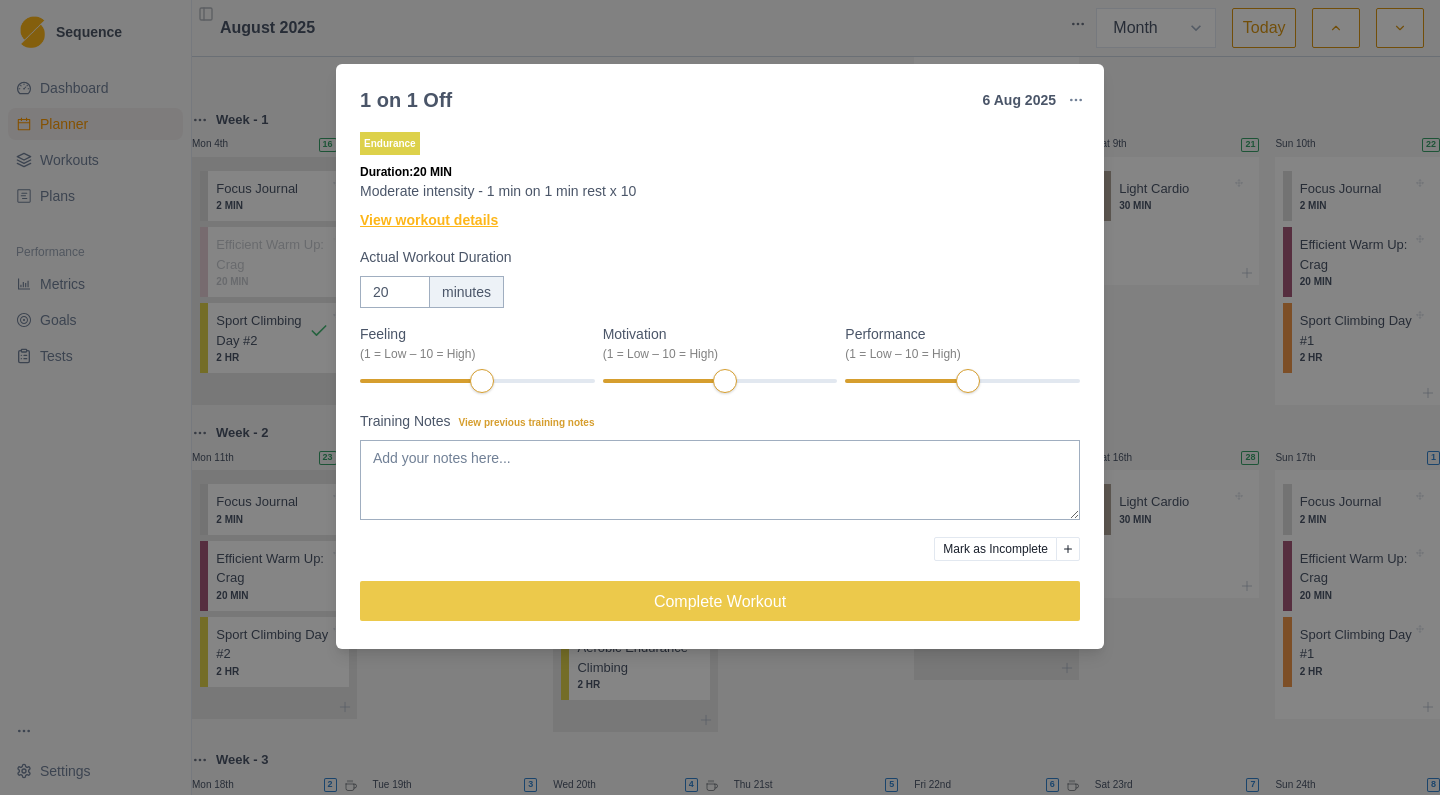 click on "View workout details" at bounding box center [429, 220] 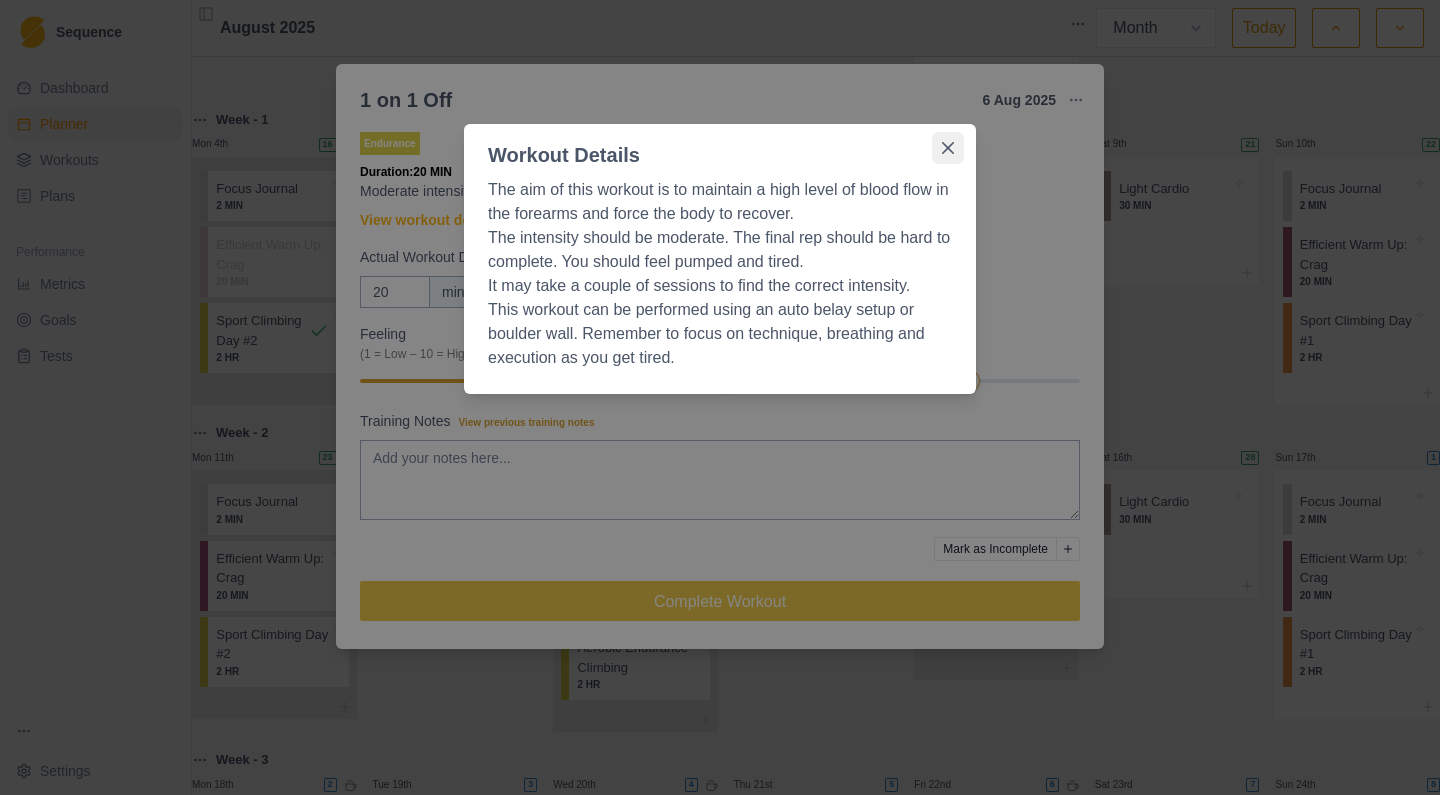 click 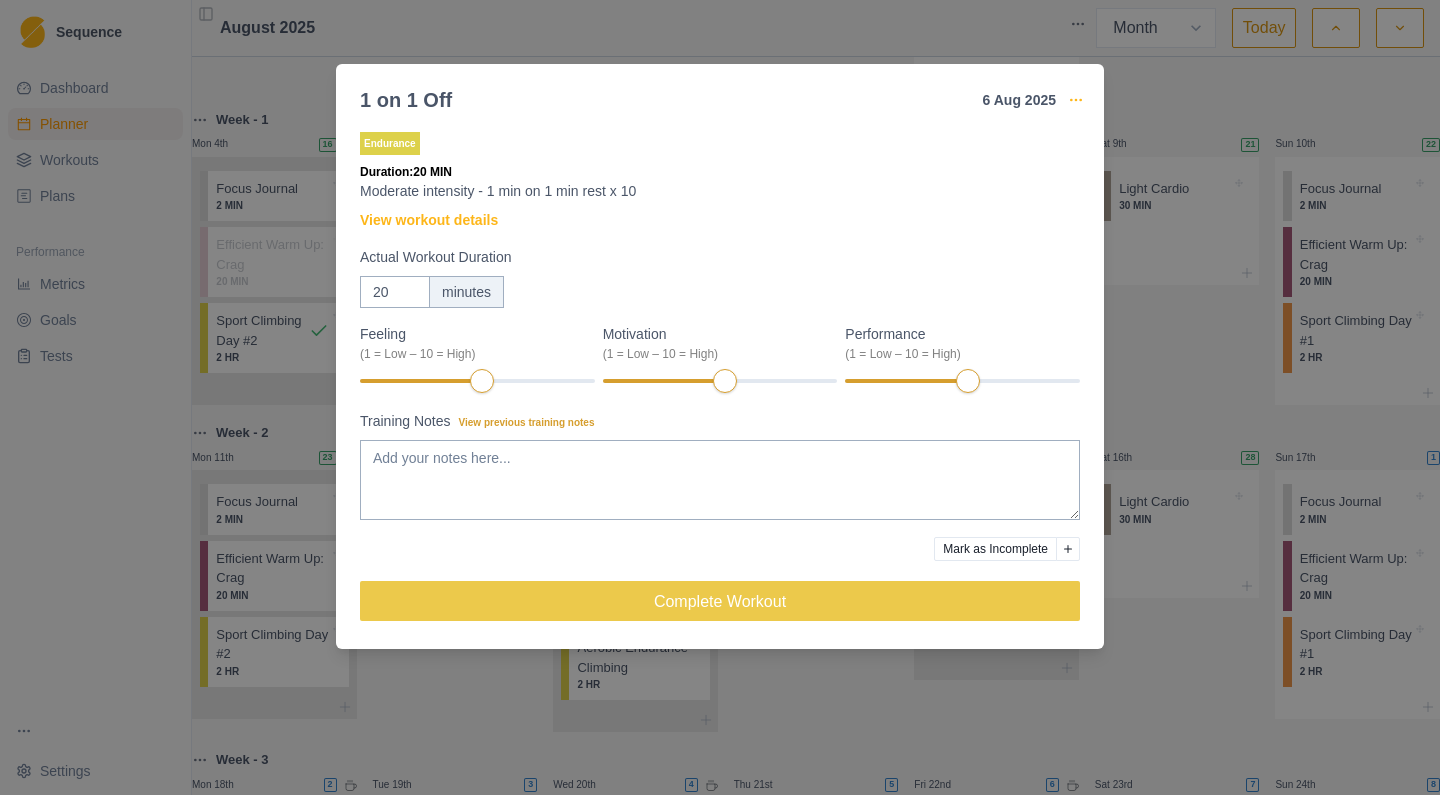 click 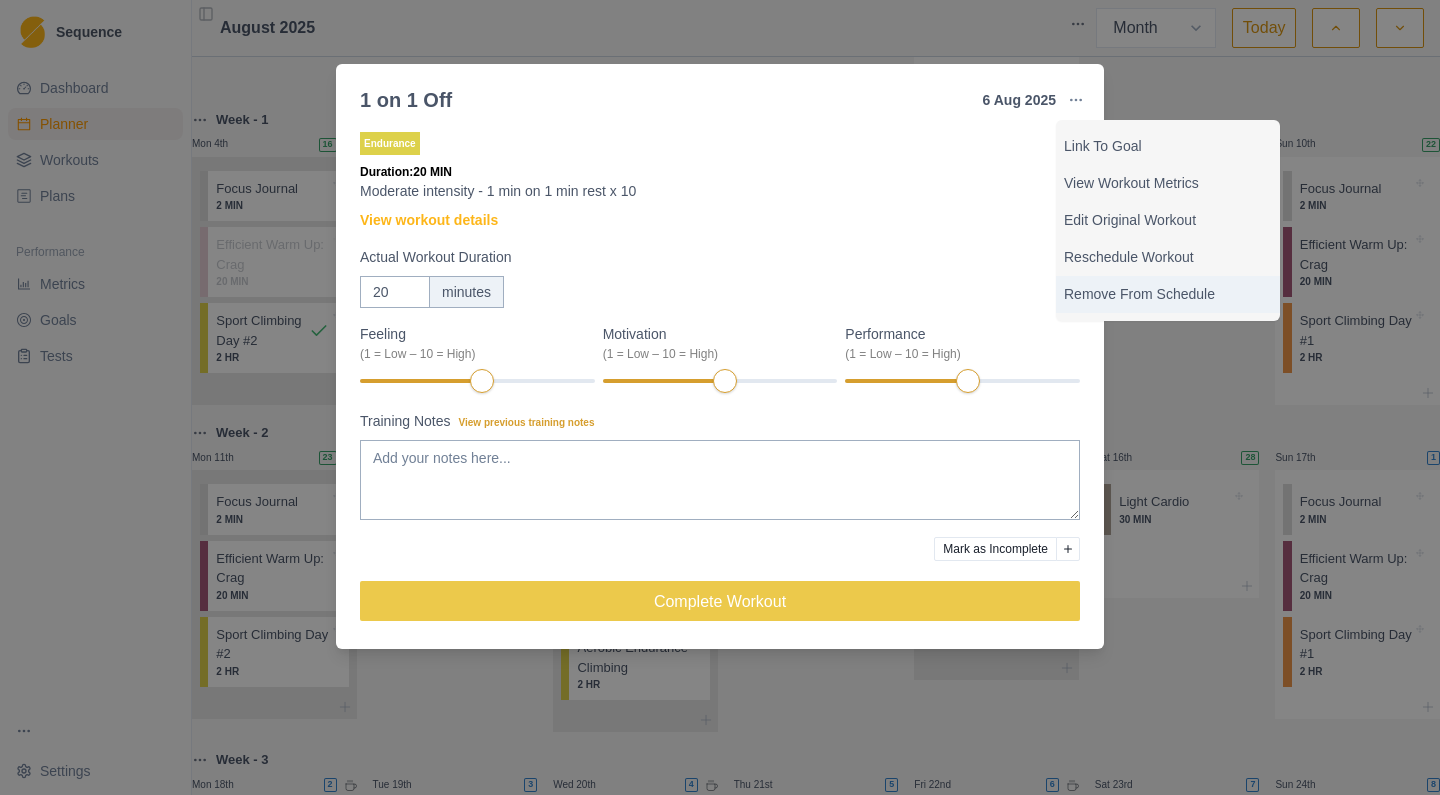 click on "Remove From Schedule" at bounding box center [1168, 294] 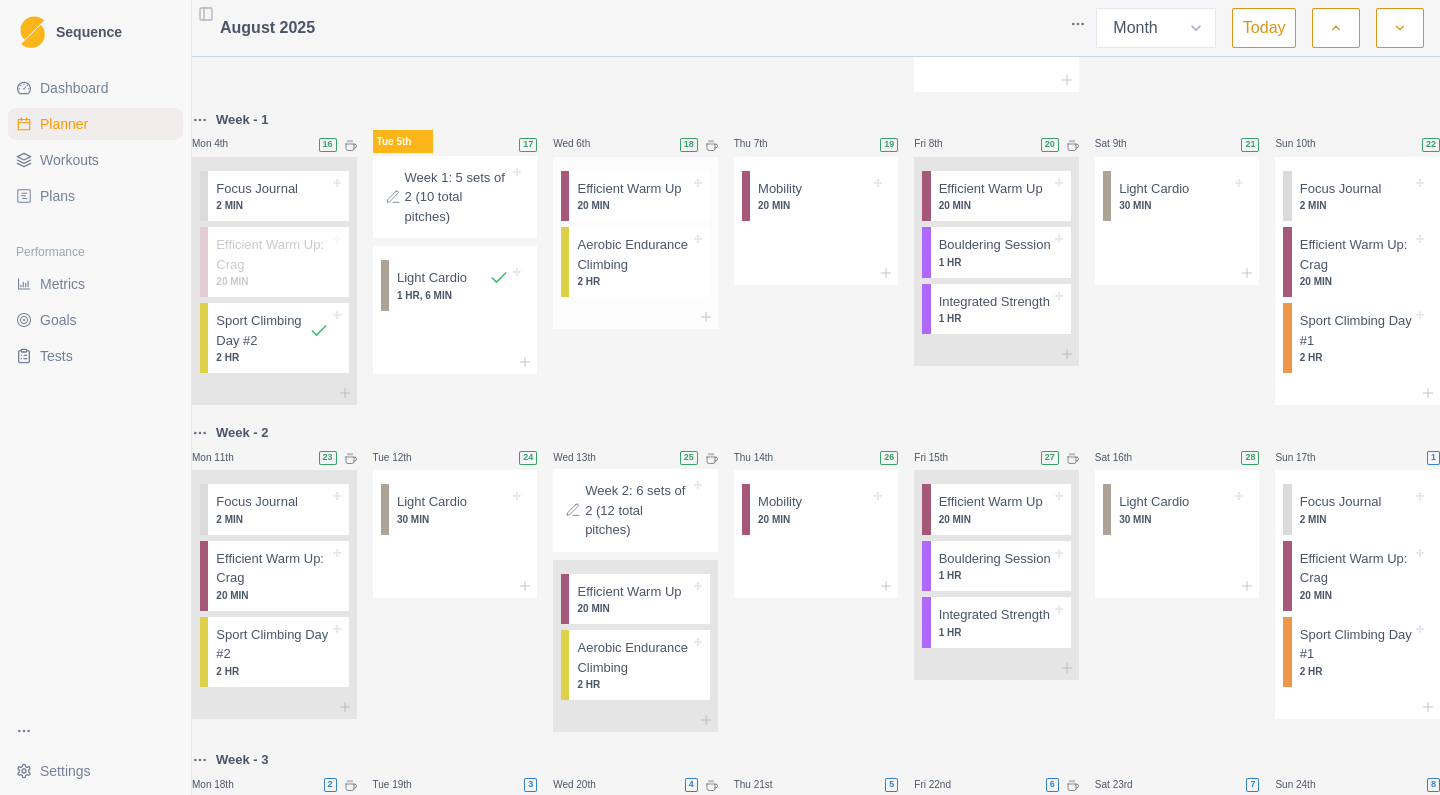 click on "Aerobic Endurance Climbing" at bounding box center (633, 254) 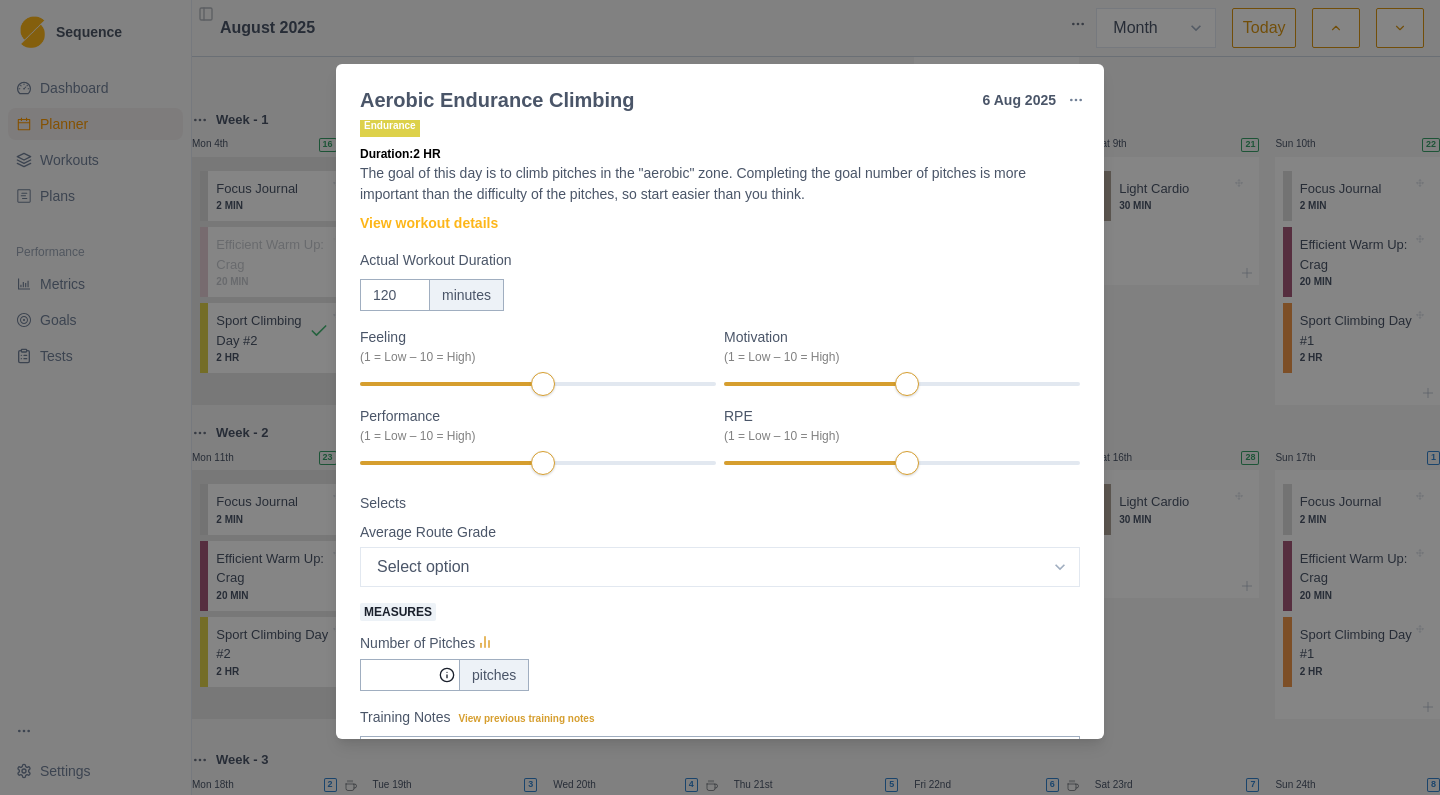 scroll, scrollTop: 12, scrollLeft: 0, axis: vertical 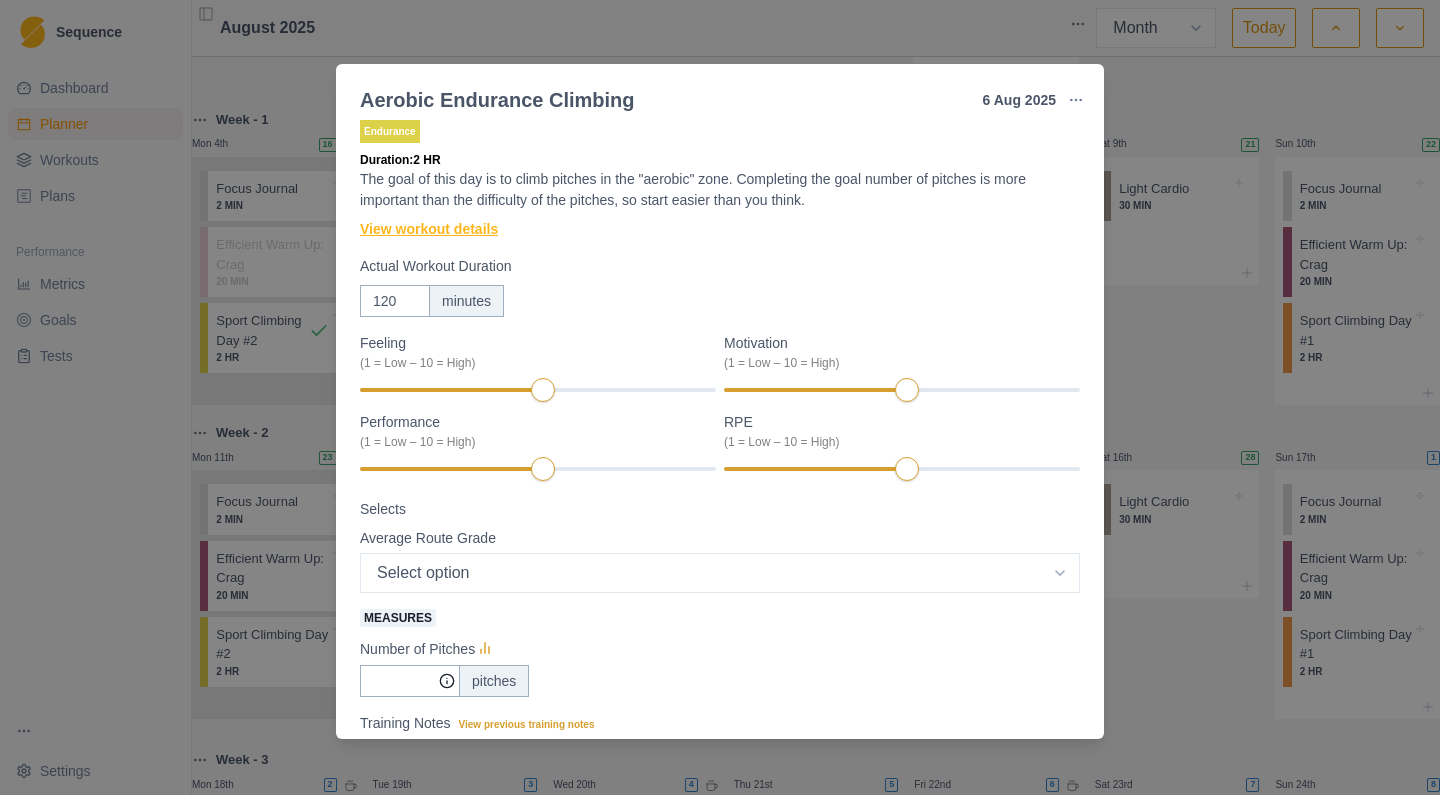 click on "View workout details" at bounding box center (429, 229) 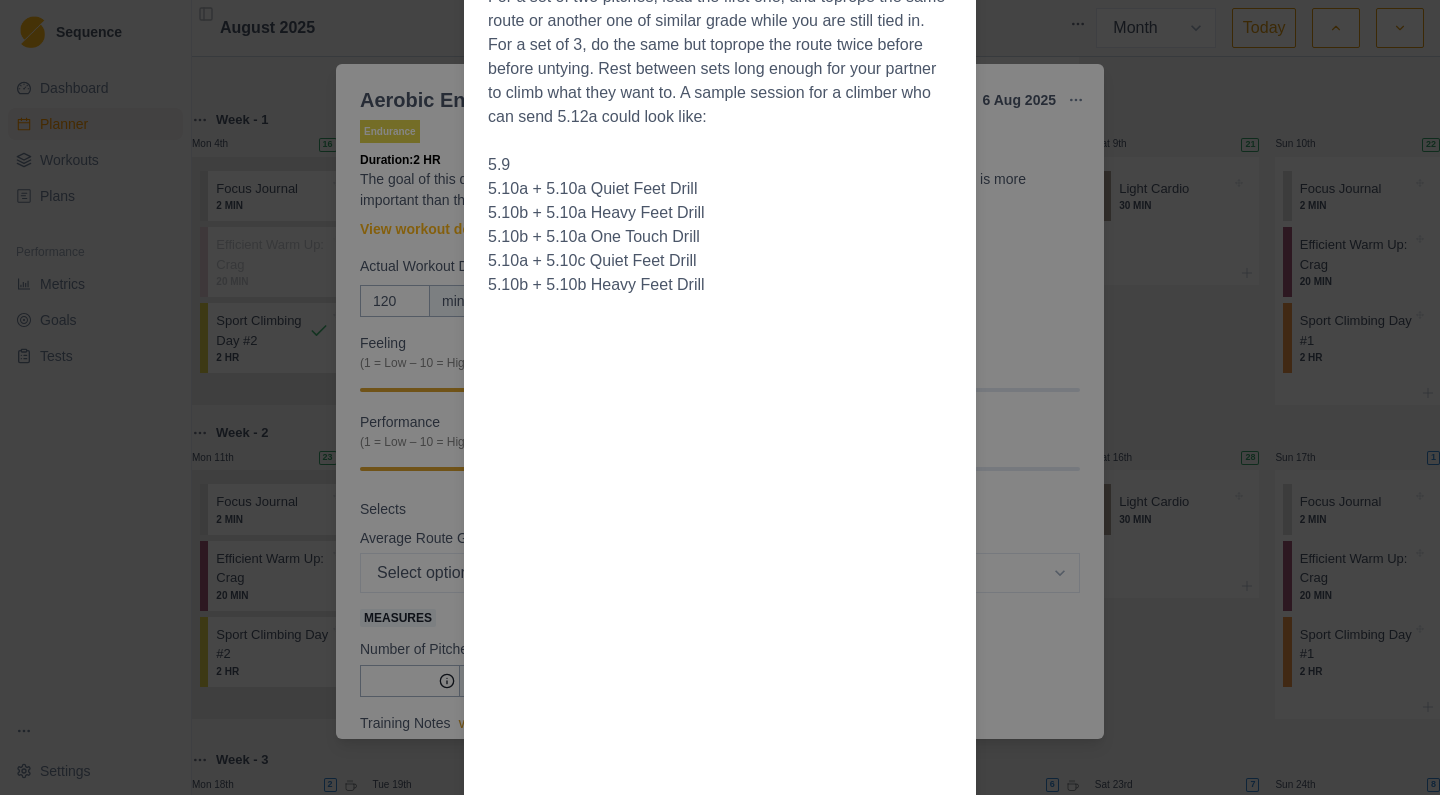 scroll, scrollTop: 0, scrollLeft: 0, axis: both 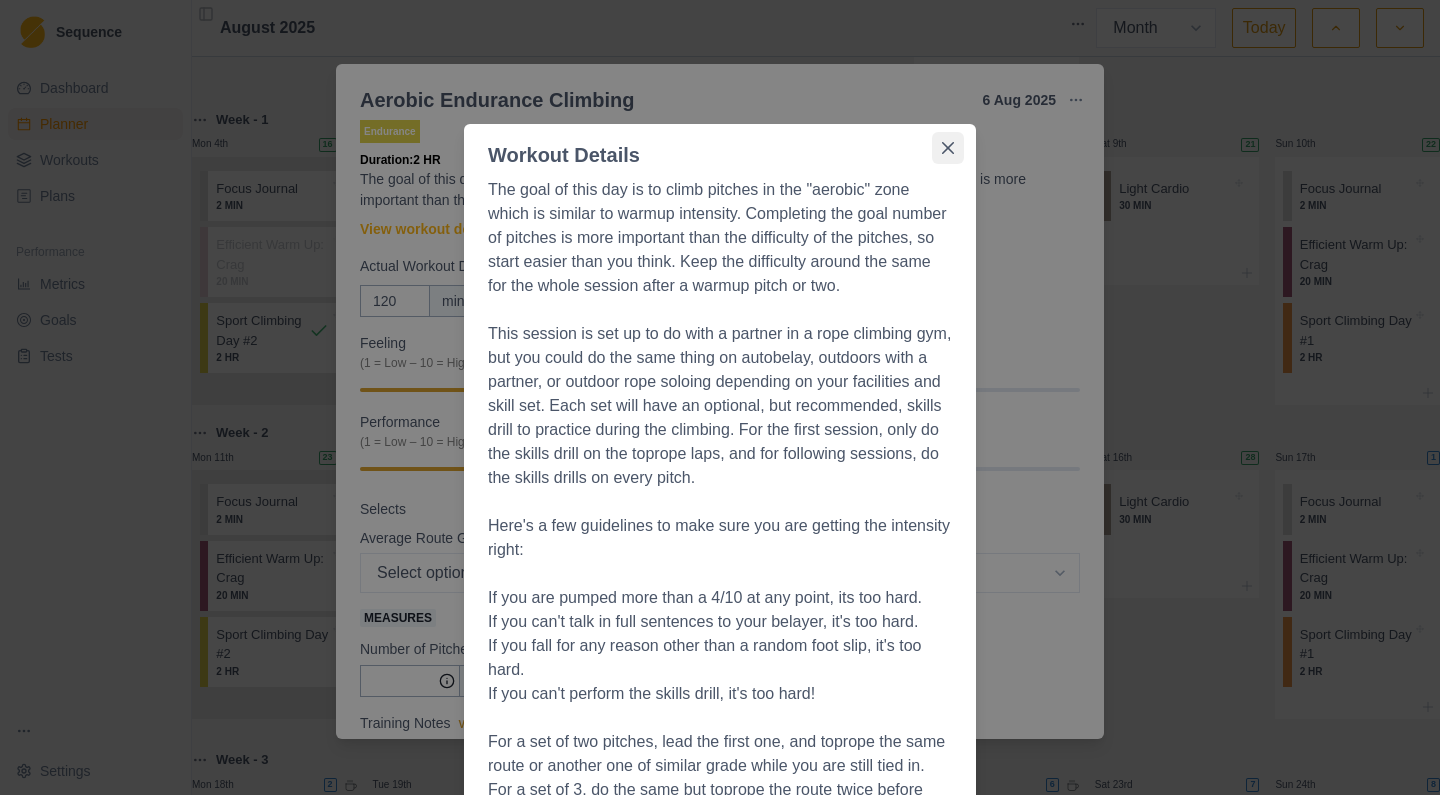 click at bounding box center [948, 148] 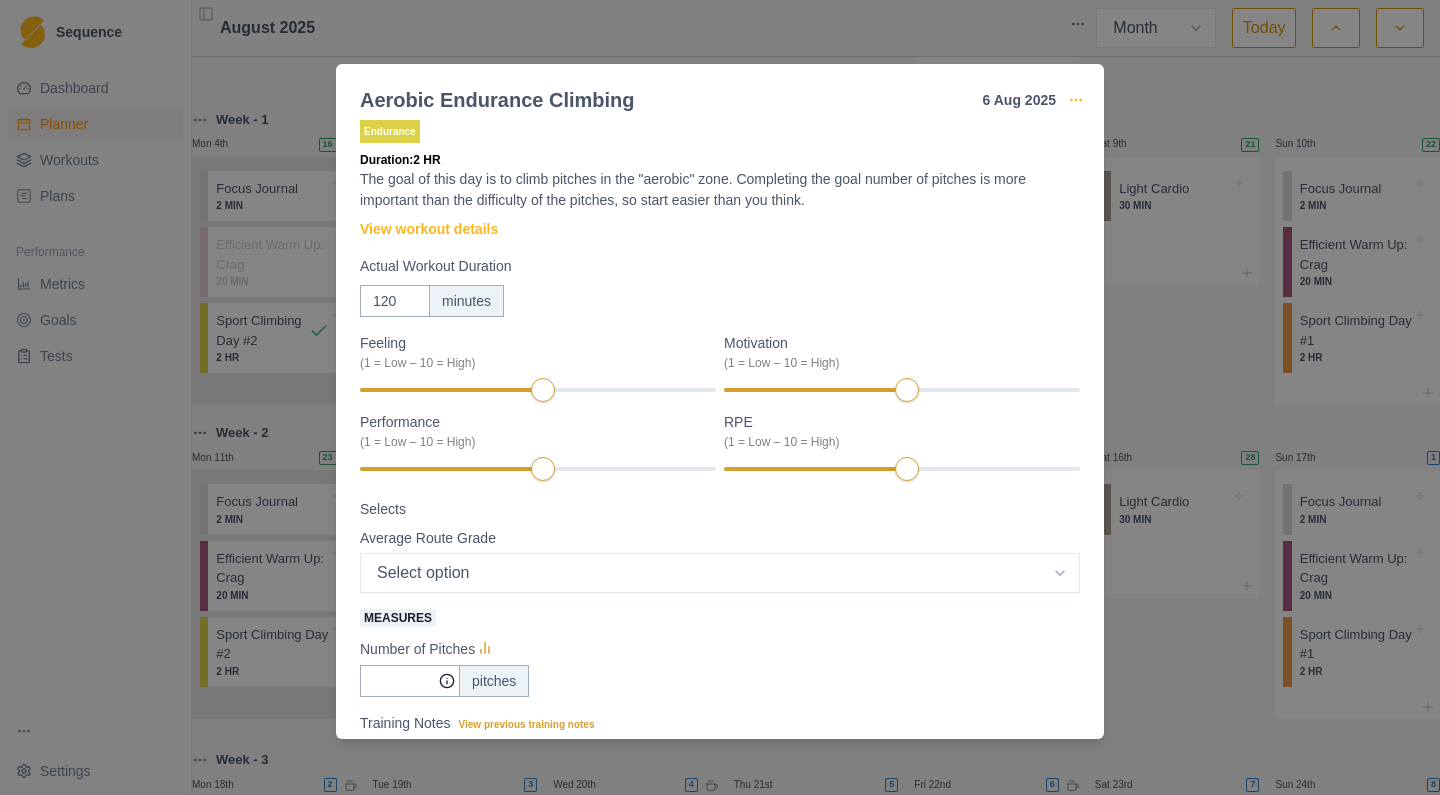 click 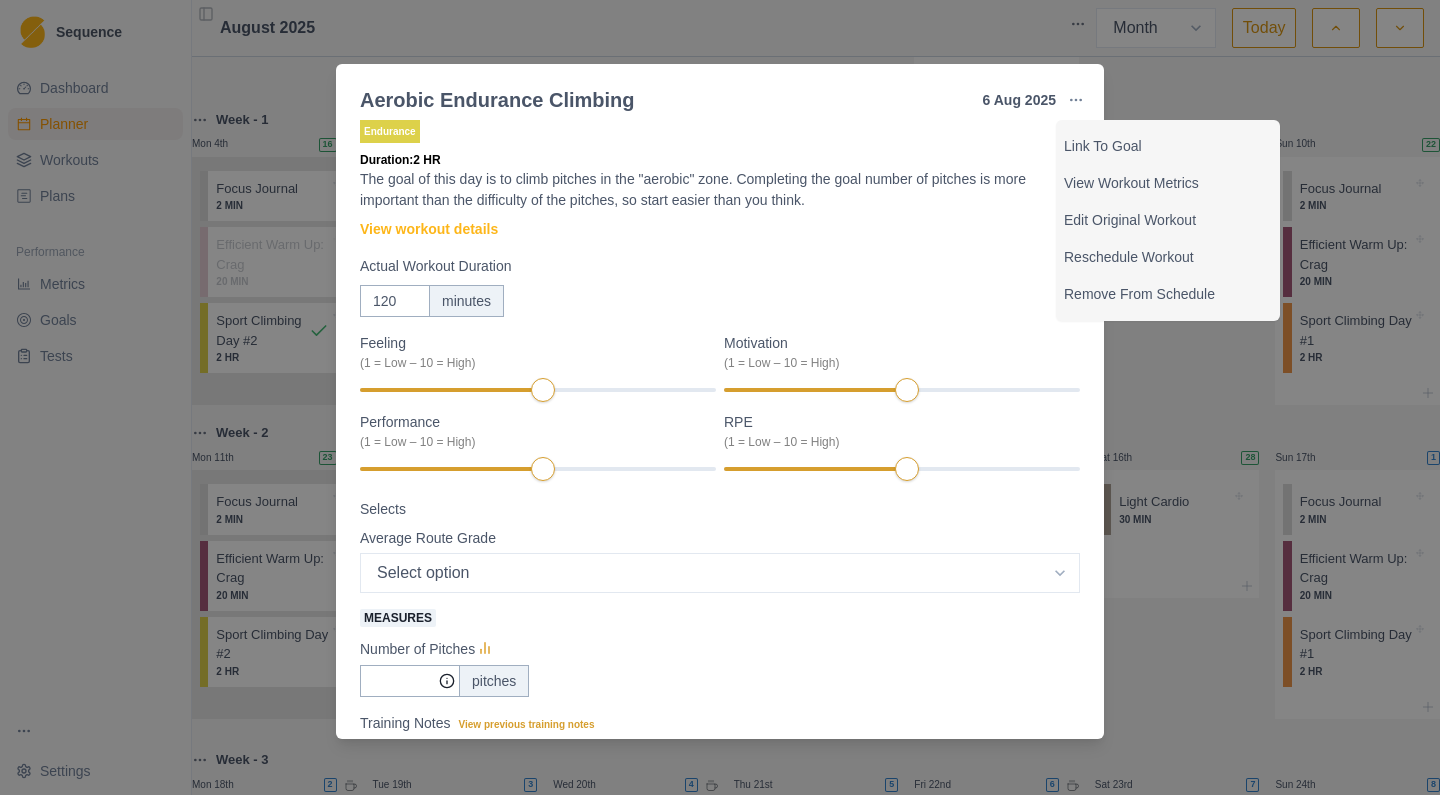 click on "Aerobic Endurance Climbing 6 Aug 2025 Link To Goal View Workout Metrics Edit Original Workout Reschedule Workout Remove From Schedule Endurance Duration:  2 HR The goal of this day is to climb pitches in the "aerobic" zone. Completing the goal number of pitches is more important than the difficulty of the pitches, so start easier than you think. View workout details Actual Workout Duration 120 minutes Feeling (1 = Low – 10 = High) Motivation (1 = Low – 10 = High) Performance (1 = Low – 10 = High) RPE (1 = Low – 10 = High) Selects Average Route Grade Select option 5.6 5.7 5.8 5.9 5.10a 5.10b 5.10c 5.10d 5.11a 5.11b 5.11c 5.11d 5.12a 5.12b 5.12c 5.12d 5.13a 5.13b 5.13c 5.13d 5.14a Measures Number of Pitches pitches Training Notes View previous training notes Mark as Incomplete Complete Workout" at bounding box center (720, 397) 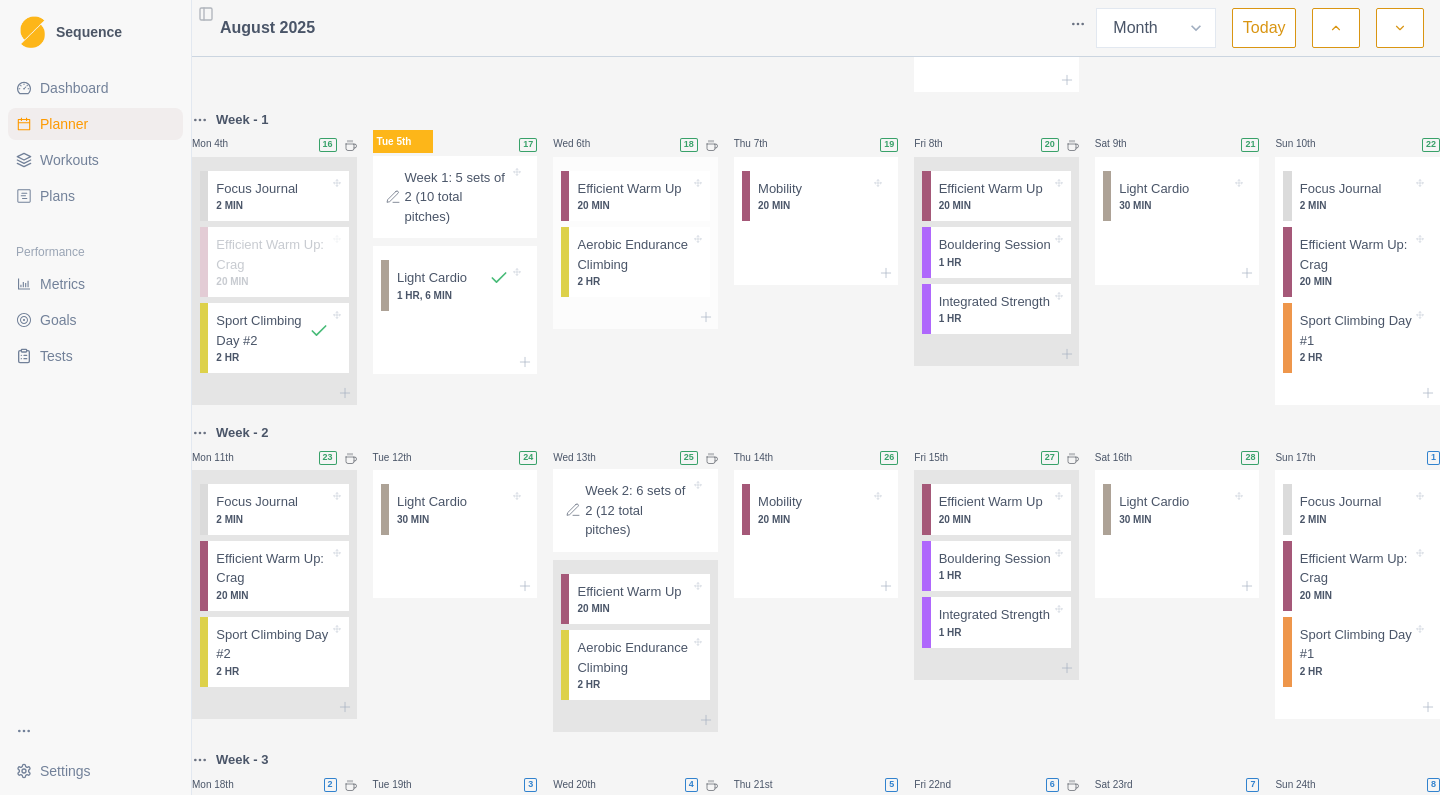 click on "Efficient Warm Up" at bounding box center [629, 189] 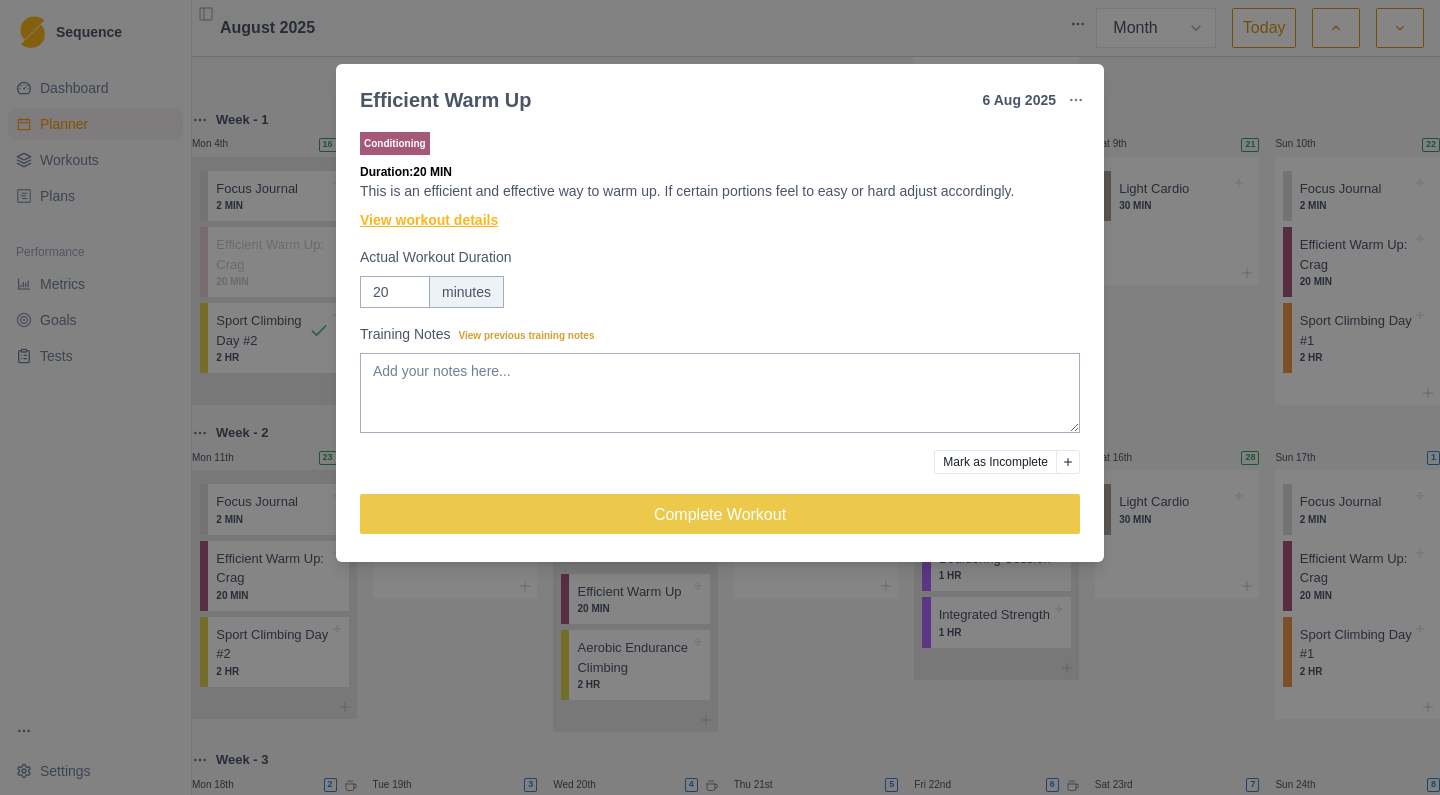 click on "View workout details" at bounding box center (429, 220) 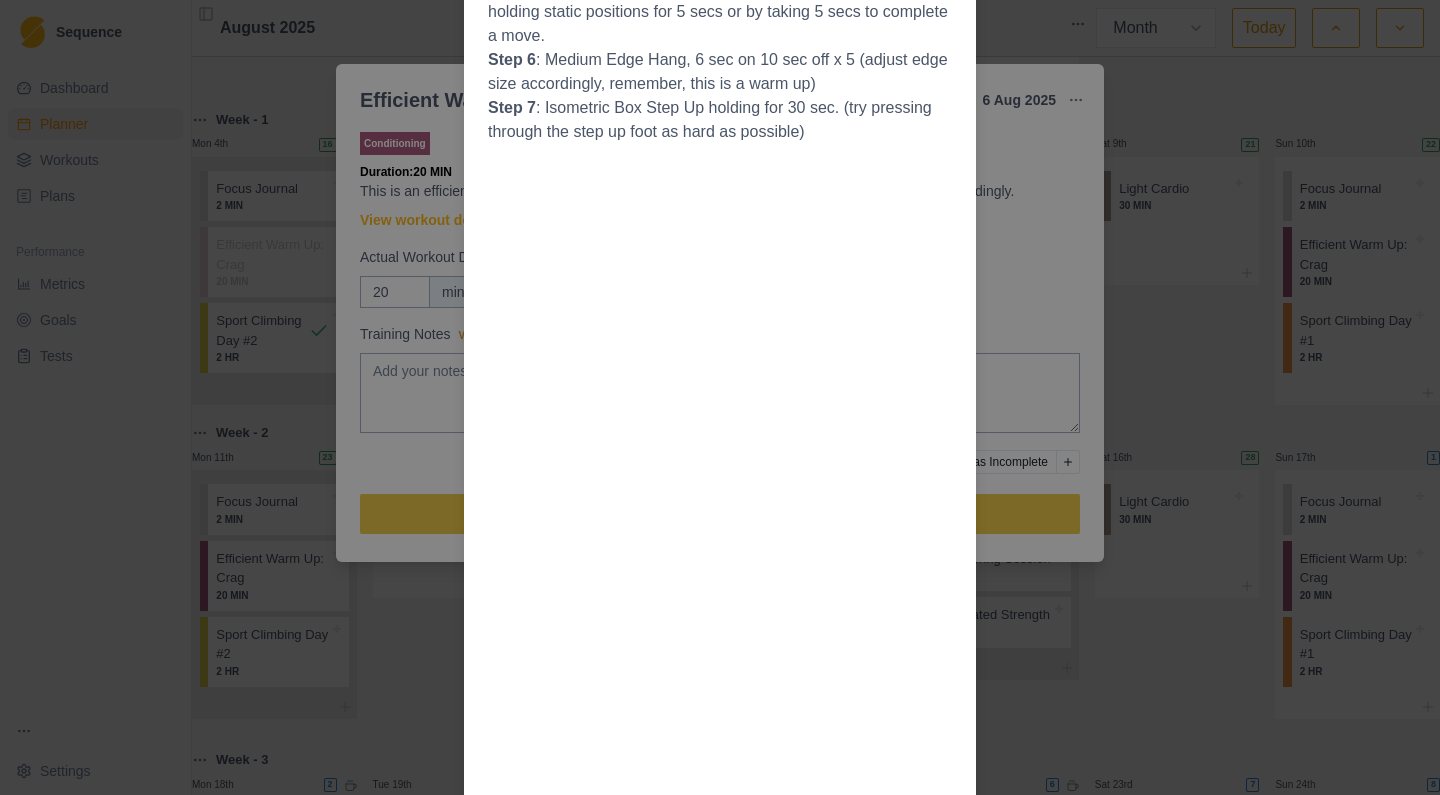 scroll, scrollTop: 0, scrollLeft: 0, axis: both 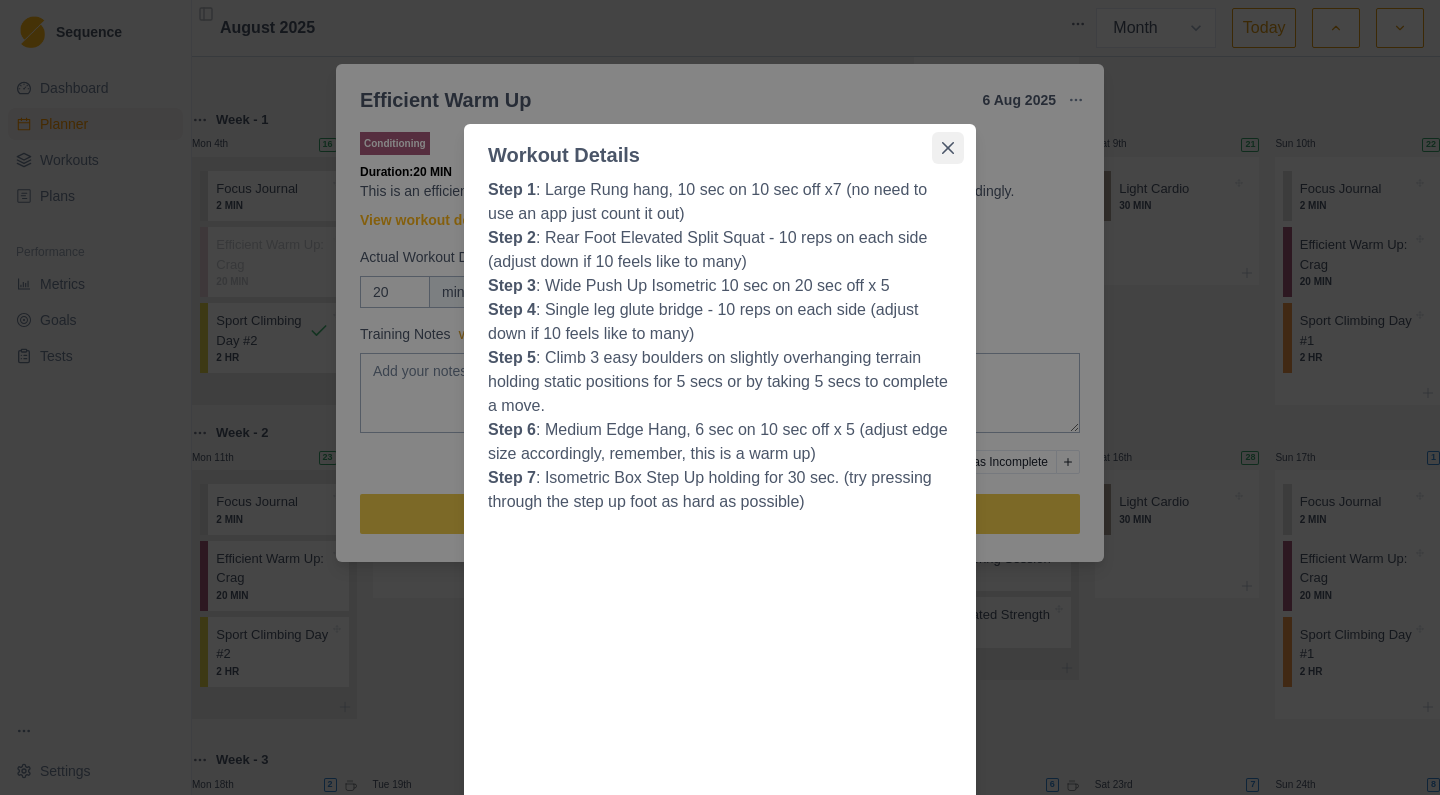 click 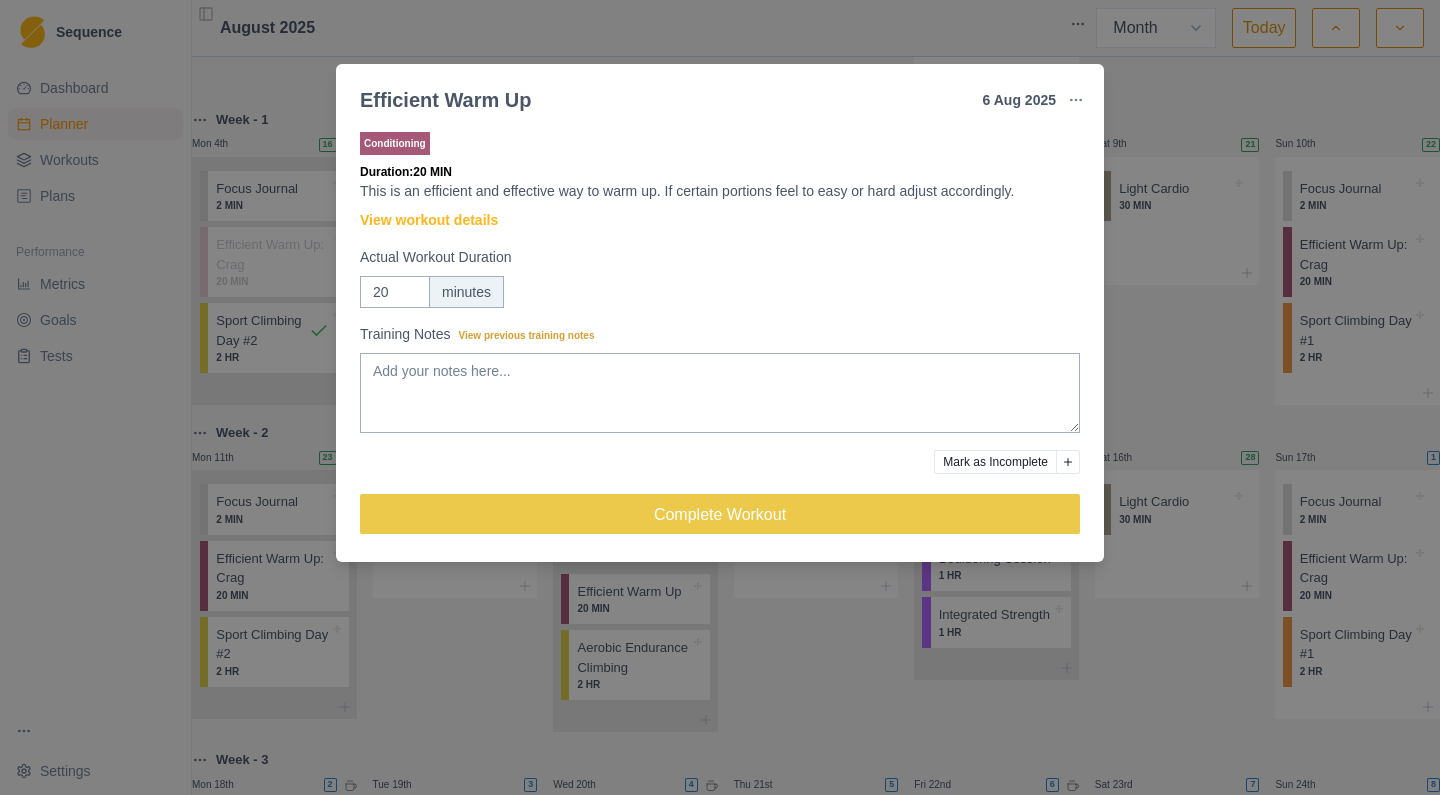 click on "Efficient Warm Up 6 Aug 2025 Link To Goal View Workout Metrics Edit Original Workout Reschedule Workout Remove From Schedule Conditioning Duration:  20 MIN This is an efficient and effective way to warm up. If certain portions feel to easy or hard adjust accordingly. View workout details Actual Workout Duration 20 minutes Training Notes View previous training notes Mark as Incomplete Complete Workout" at bounding box center (720, 397) 